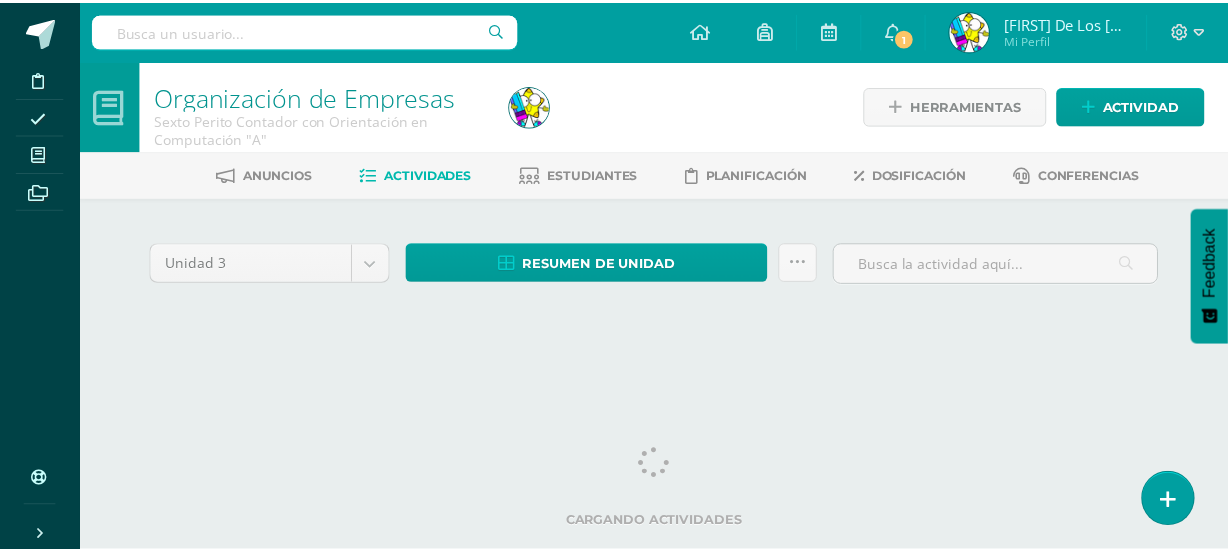 scroll, scrollTop: 0, scrollLeft: 0, axis: both 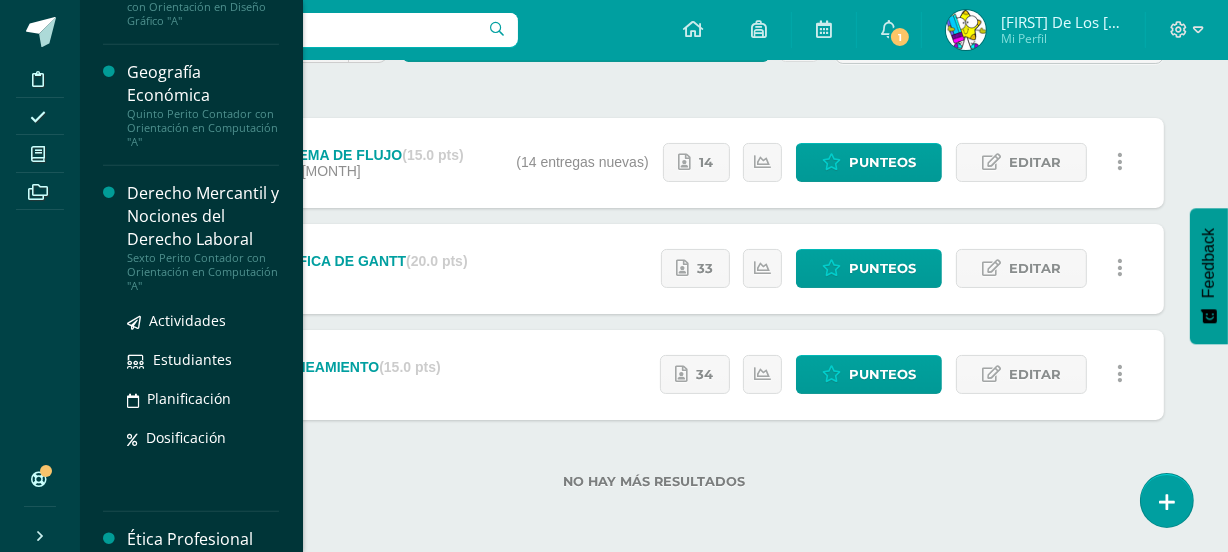 click on "Derecho Mercantil y Nociones del Derecho Laboral" at bounding box center [203, 216] 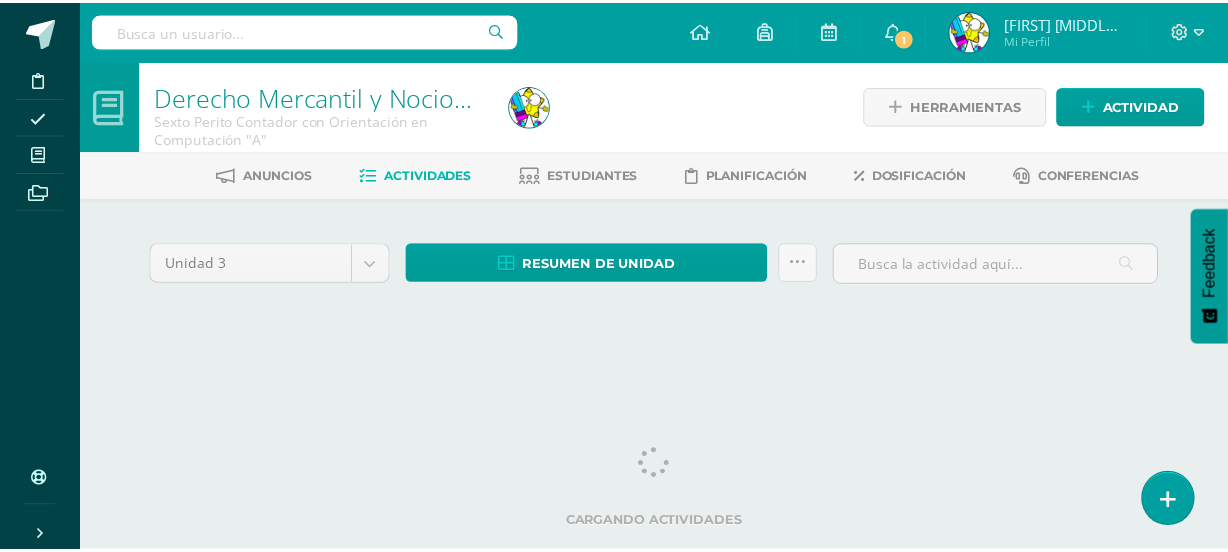 scroll, scrollTop: 0, scrollLeft: 0, axis: both 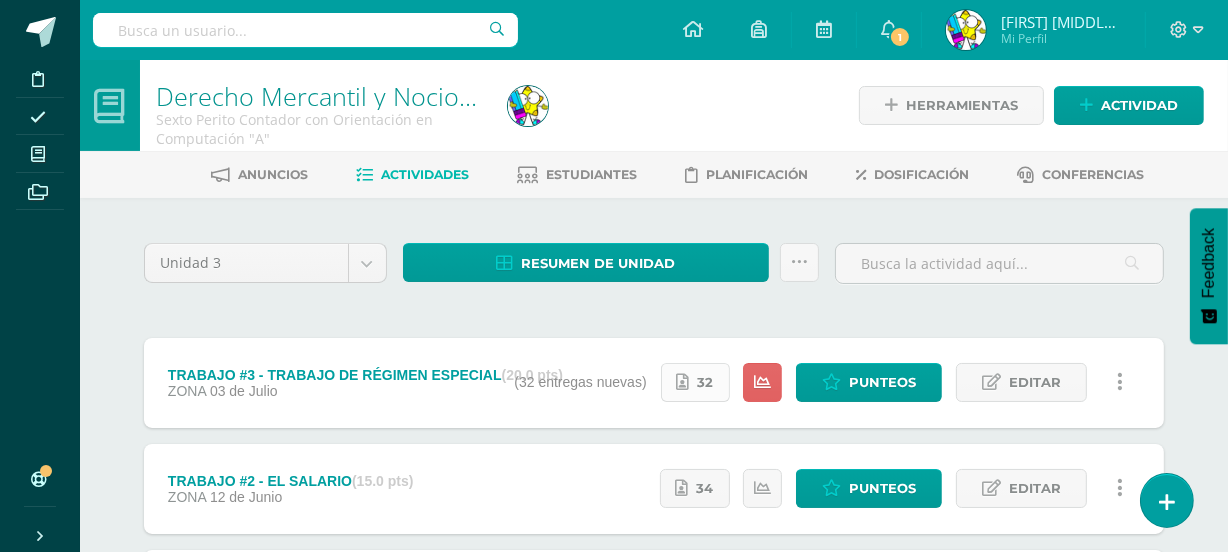 click on "32" at bounding box center [706, 382] 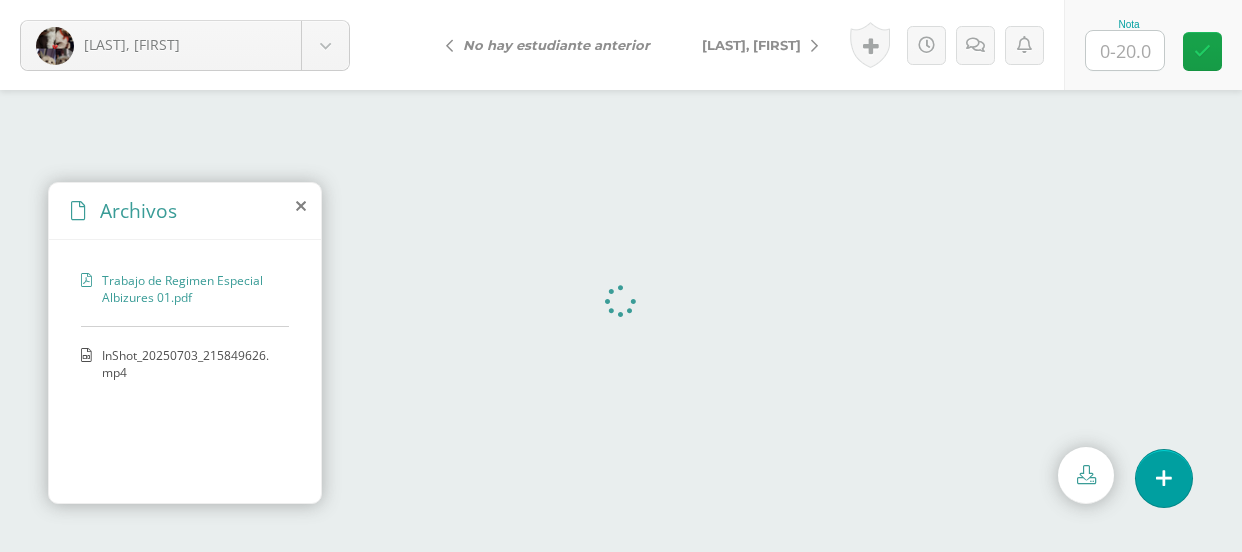 scroll, scrollTop: 0, scrollLeft: 0, axis: both 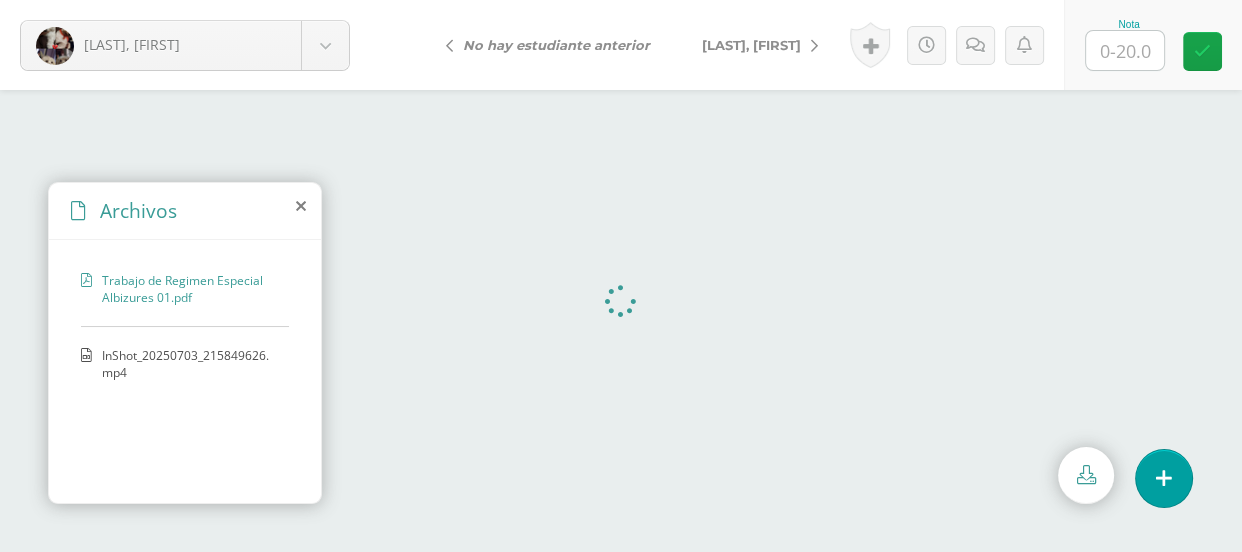 click on "InShot_20250703_215849626.mp4" at bounding box center [190, 289] 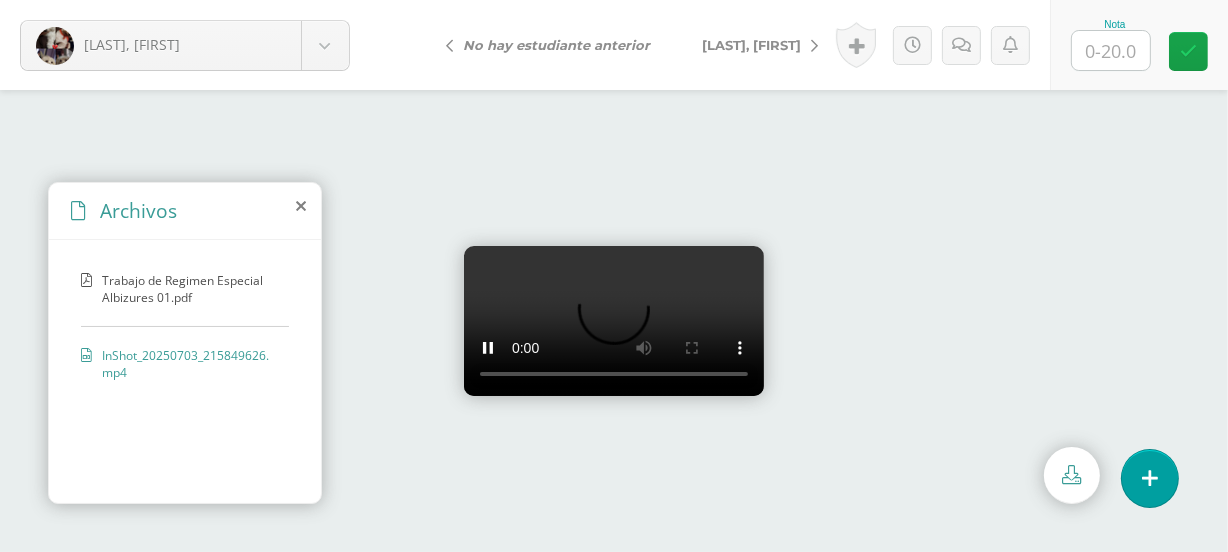 click on "Trabajo de Regimen Especial Albizures 01.pdf" at bounding box center [190, 289] 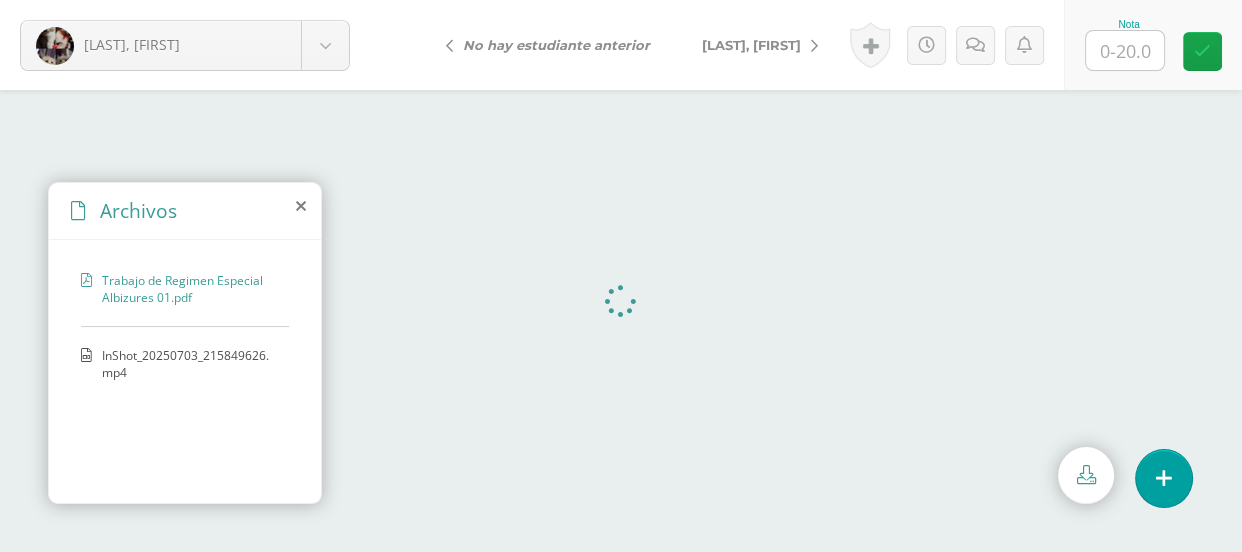 click at bounding box center [1125, 50] 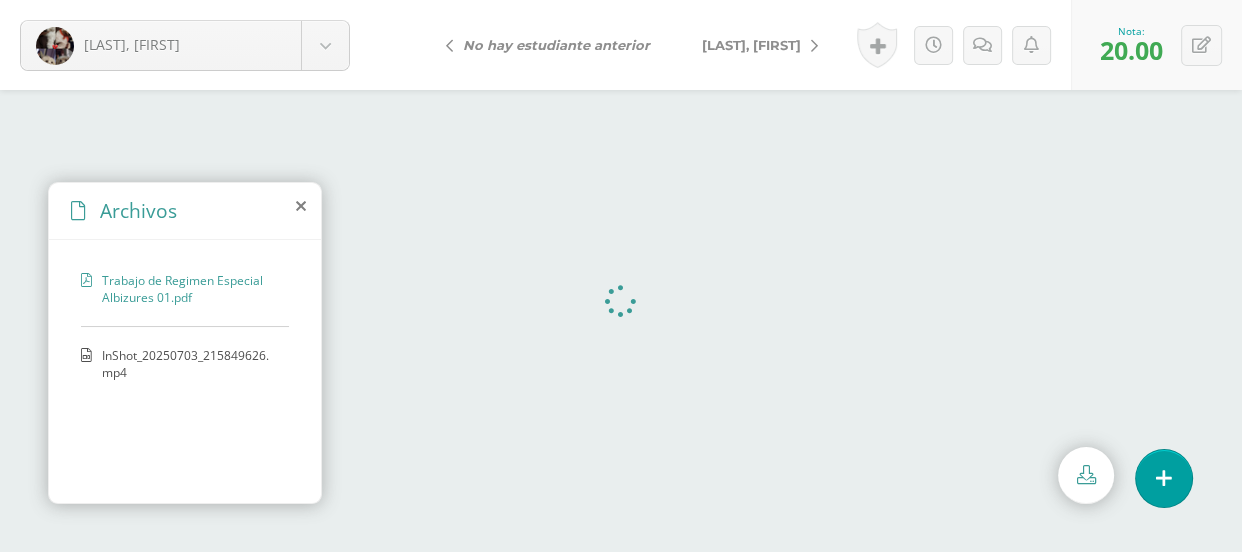 click on "[LAST], [FIRST]" at bounding box center (751, 45) 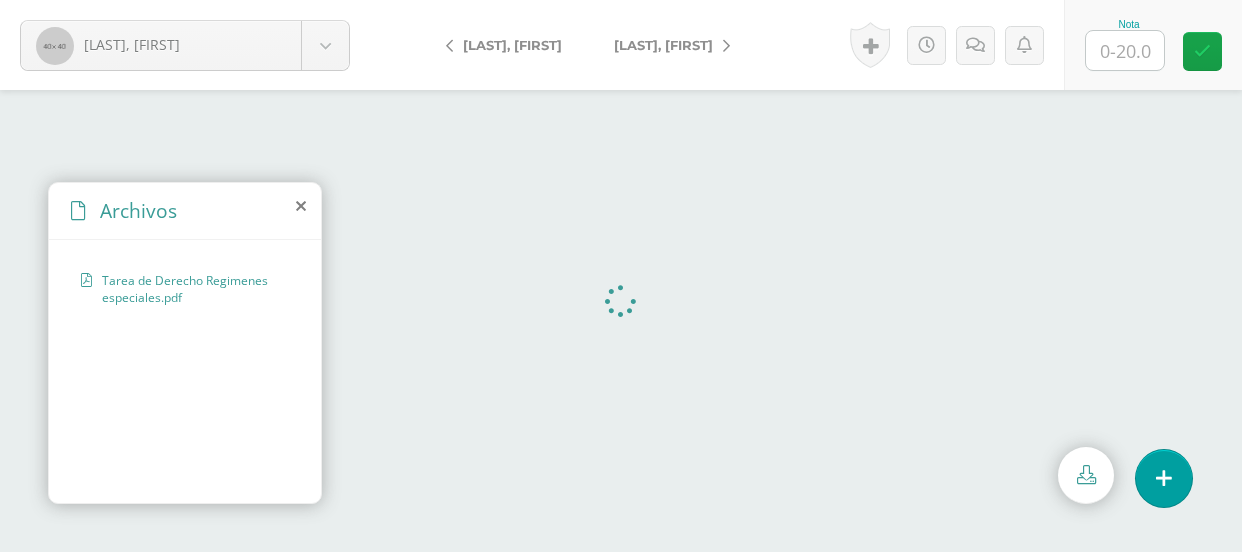 scroll, scrollTop: 0, scrollLeft: 0, axis: both 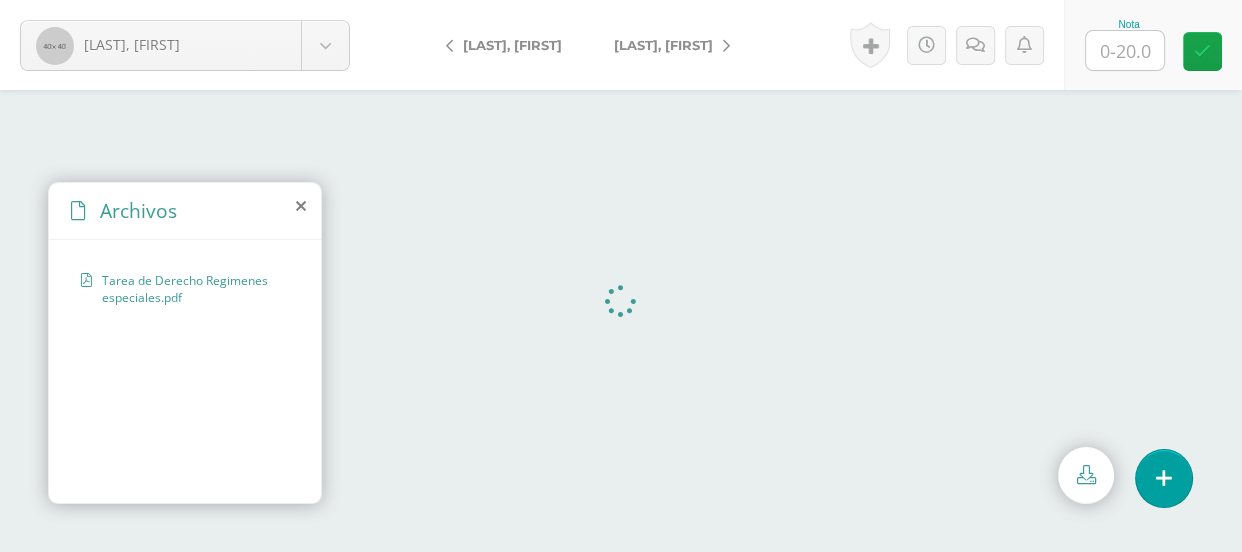 click at bounding box center (1125, 50) 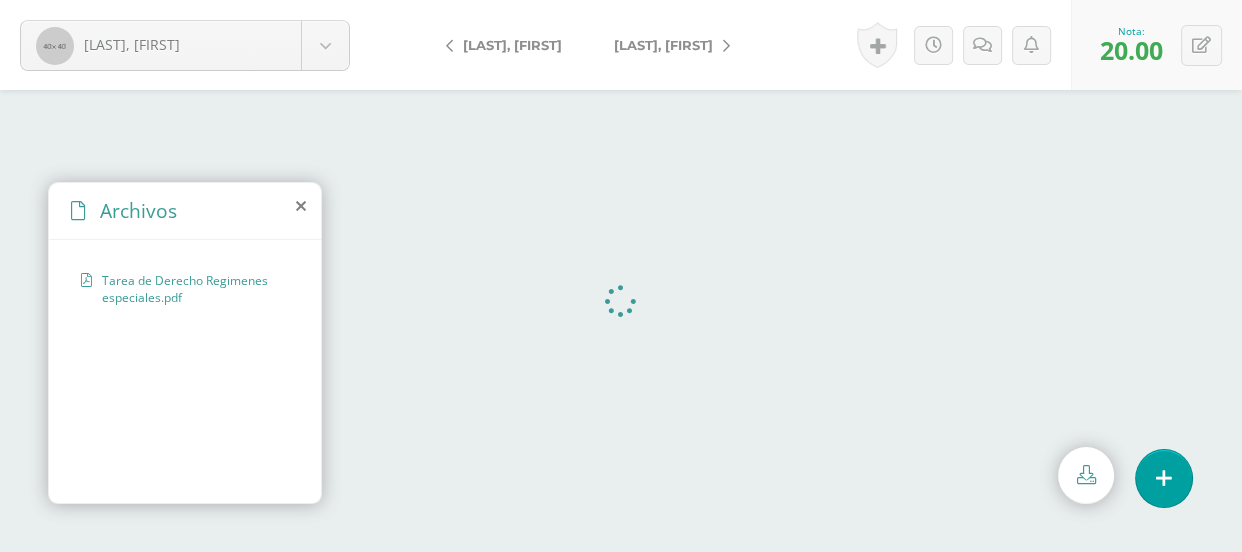 click on "[LAST], [FIRST]" at bounding box center (663, 45) 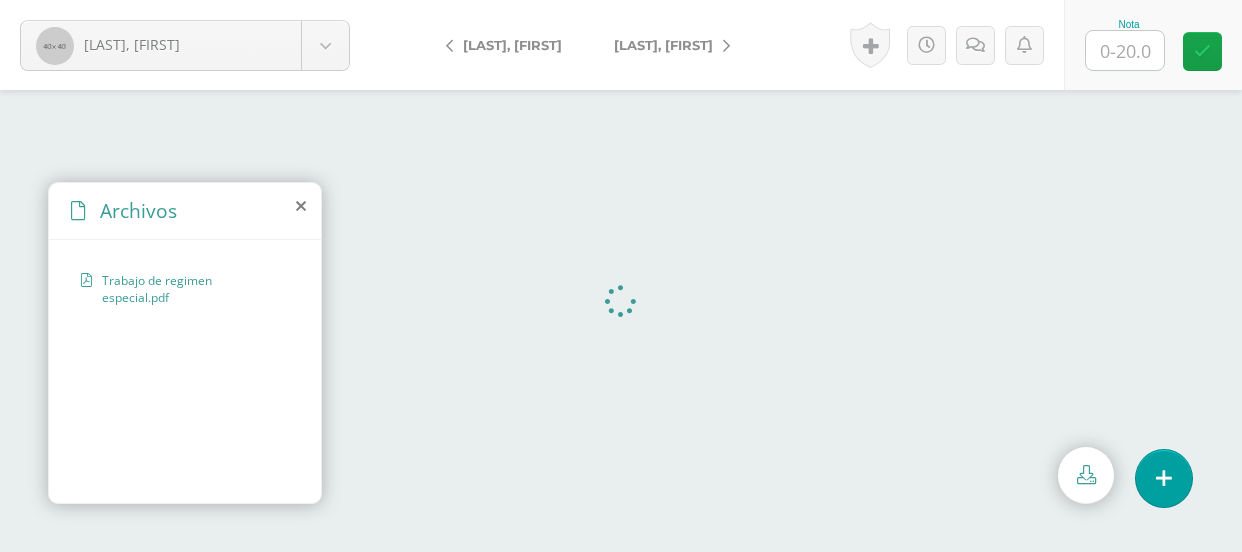 scroll, scrollTop: 0, scrollLeft: 0, axis: both 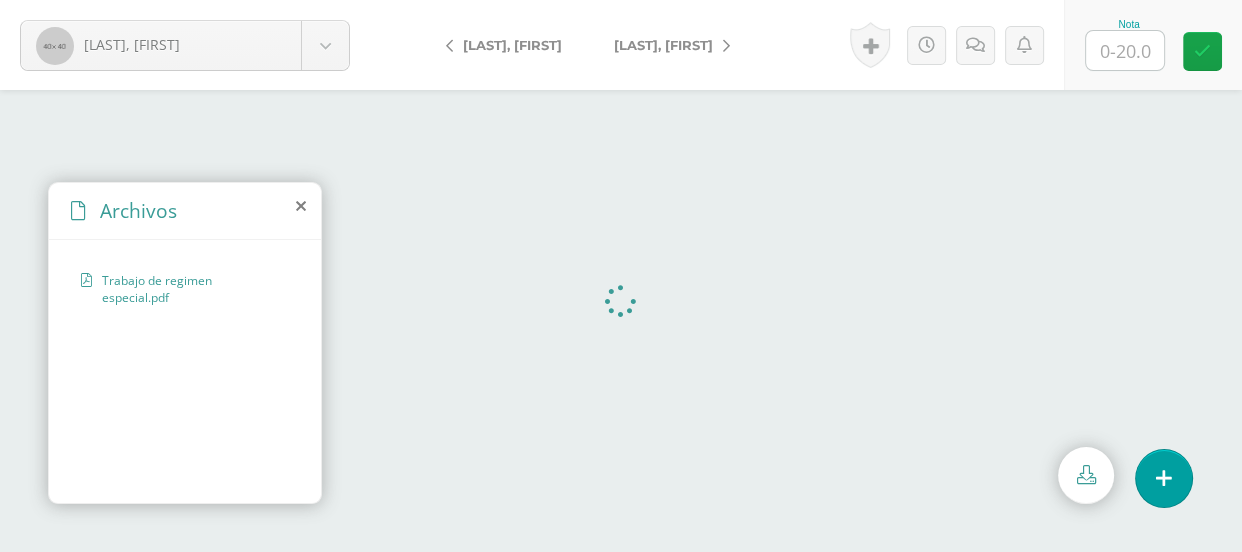 click at bounding box center [1125, 50] 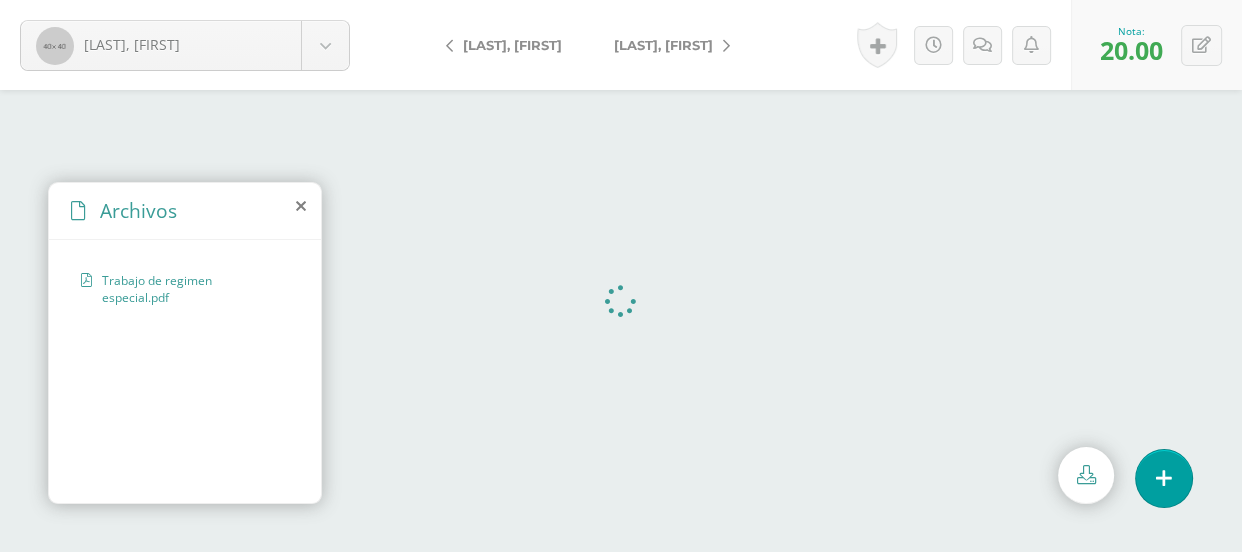 click on "[LAST], [FIRST]" at bounding box center [663, 45] 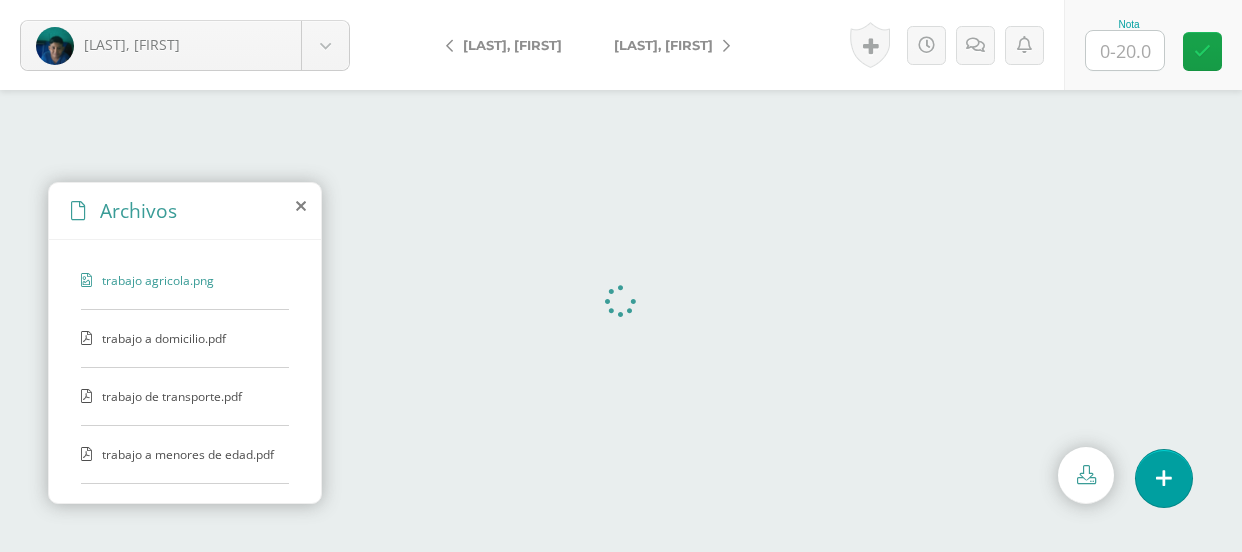 scroll, scrollTop: 0, scrollLeft: 0, axis: both 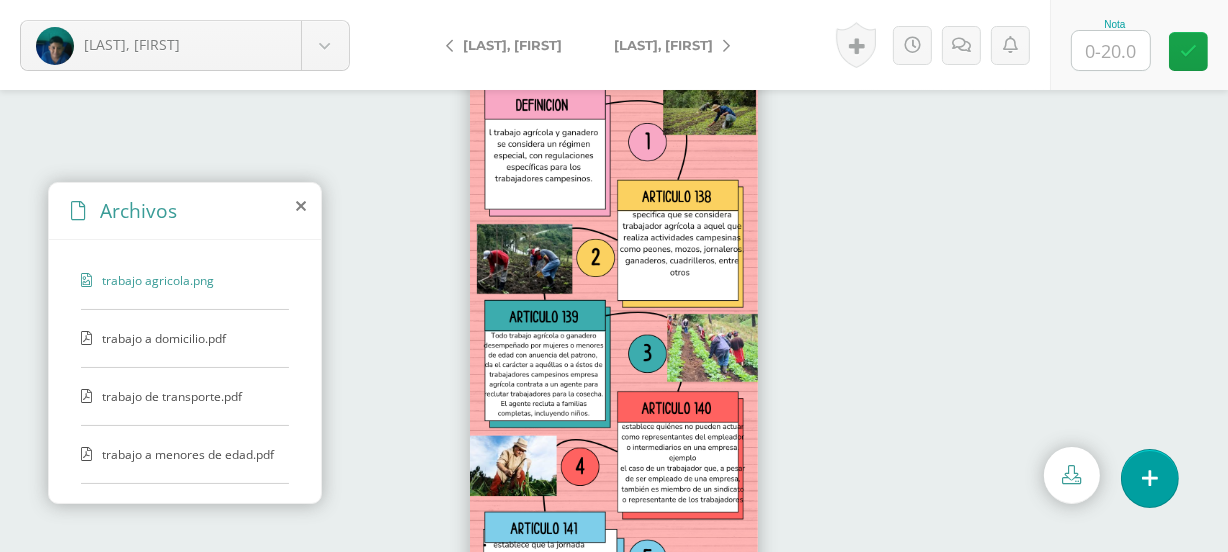 click on "trabajo a domicilio.pdf" at bounding box center (184, 280) 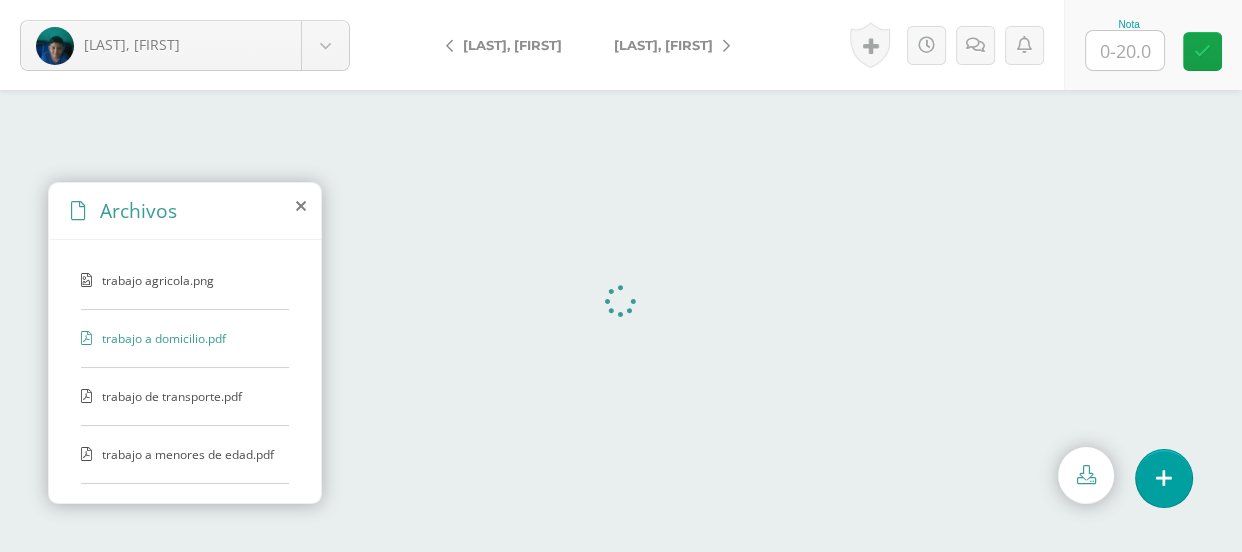 click on "trabajo de transporte.pdf" at bounding box center (184, 280) 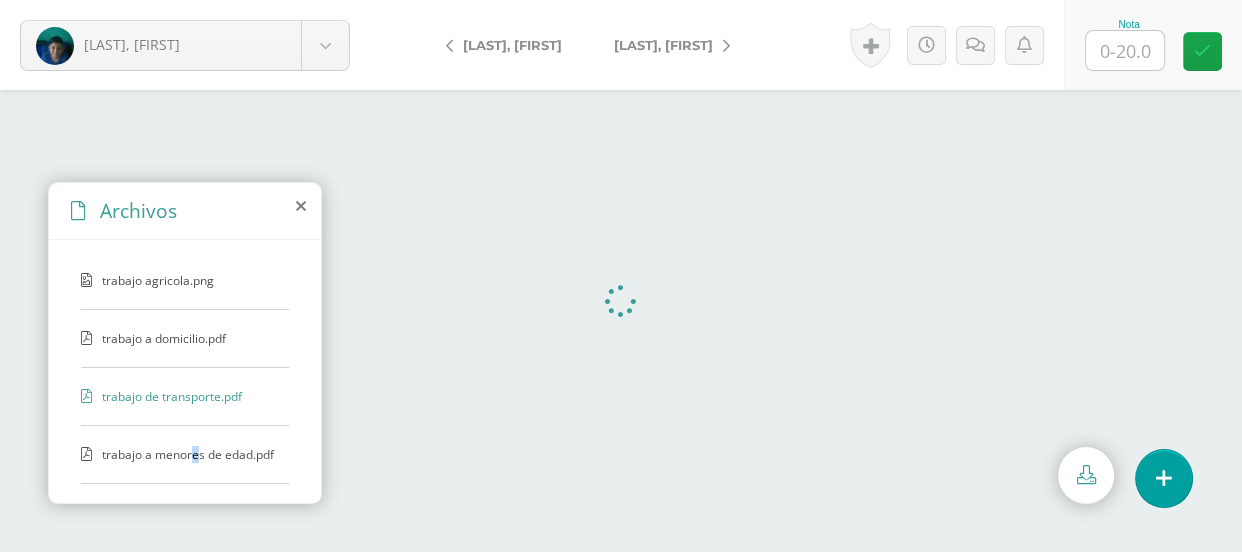 click on "trabajo a menores de edad.pdf" at bounding box center (184, 280) 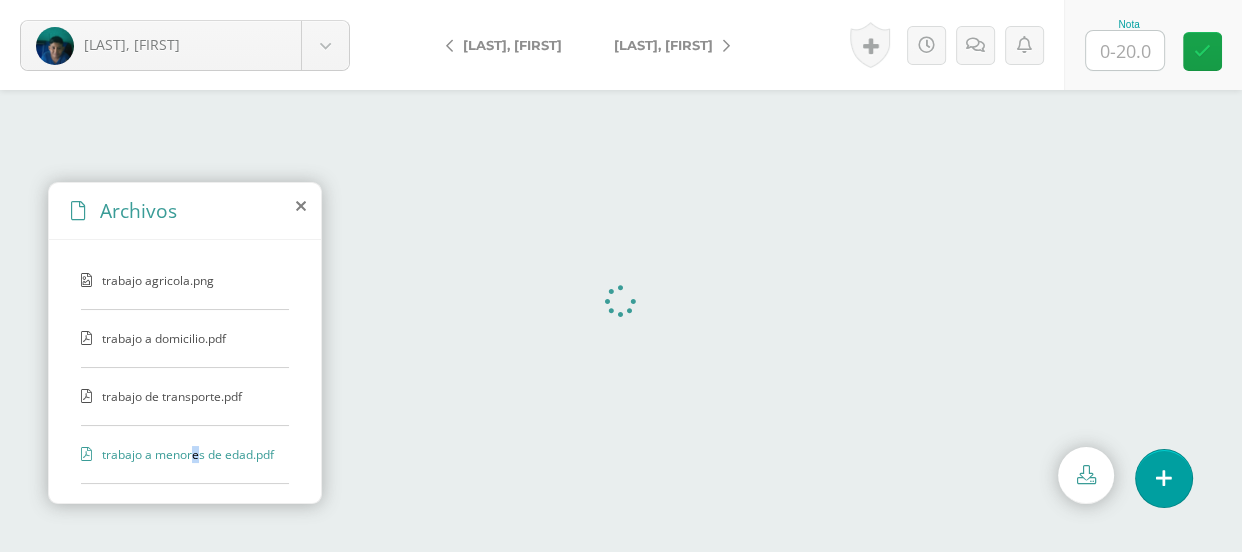 scroll, scrollTop: 57, scrollLeft: 0, axis: vertical 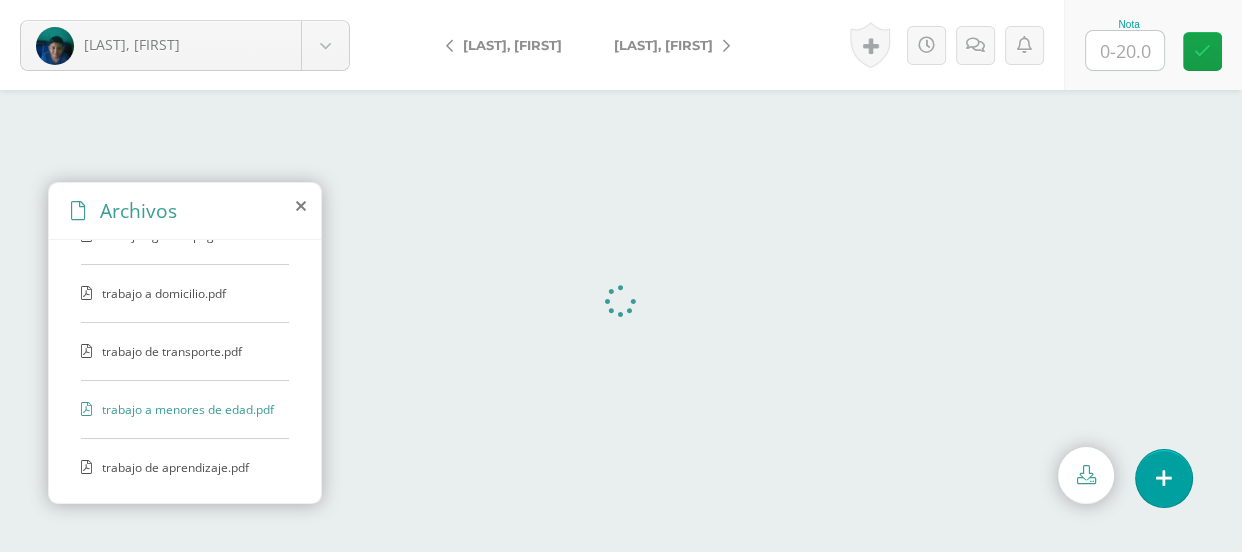 click at bounding box center [1125, 50] 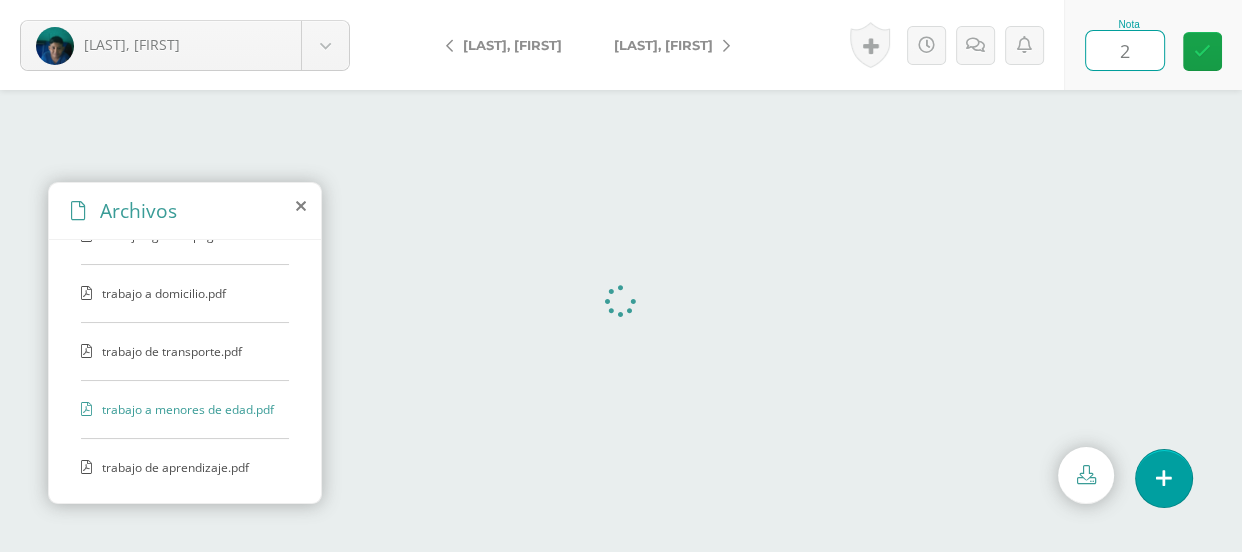 type on "20" 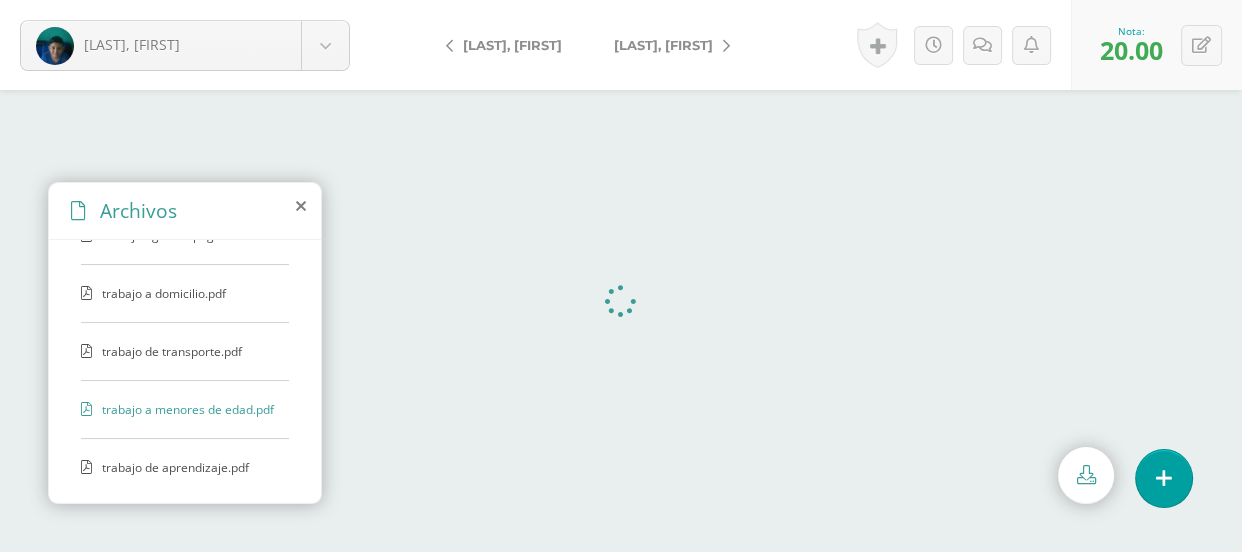 click on "[LAST], [FIRST]" at bounding box center [663, 45] 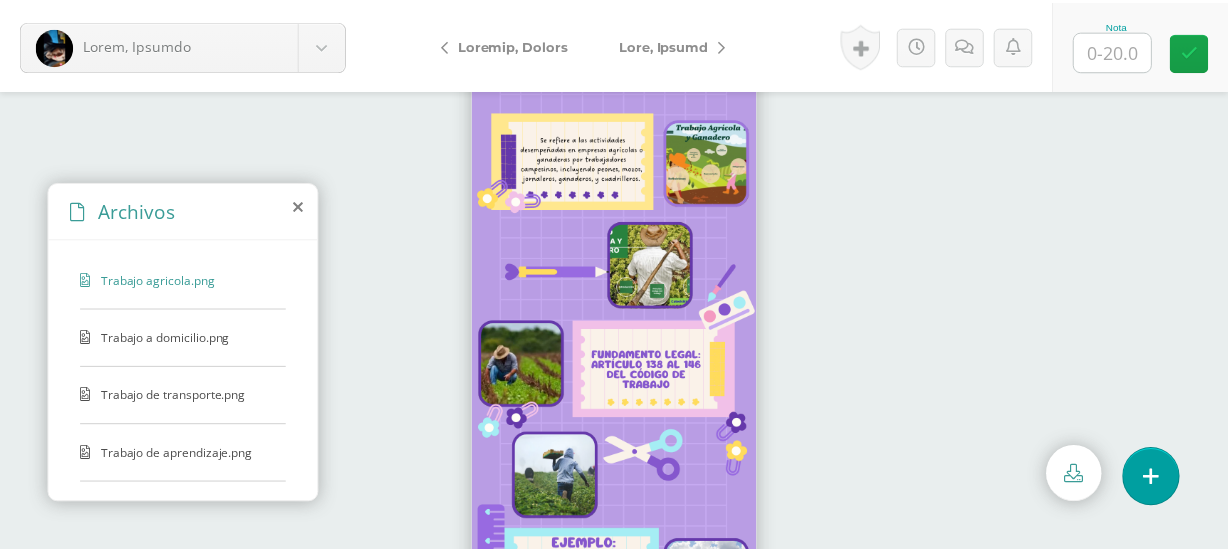 scroll, scrollTop: 0, scrollLeft: 0, axis: both 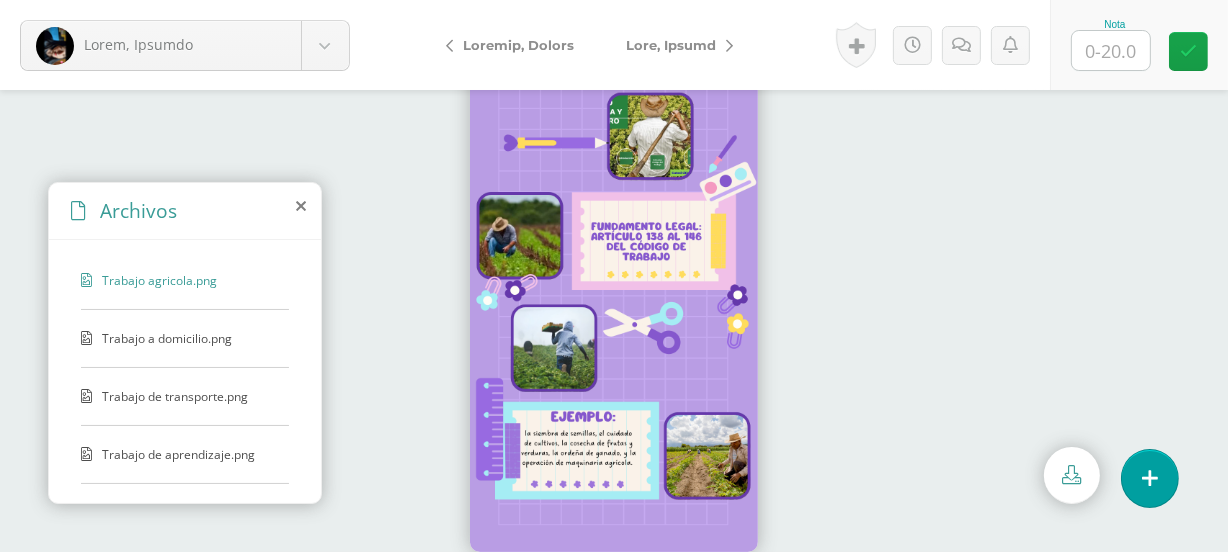 click on "Trabajo a domicilio.png" at bounding box center (184, 280) 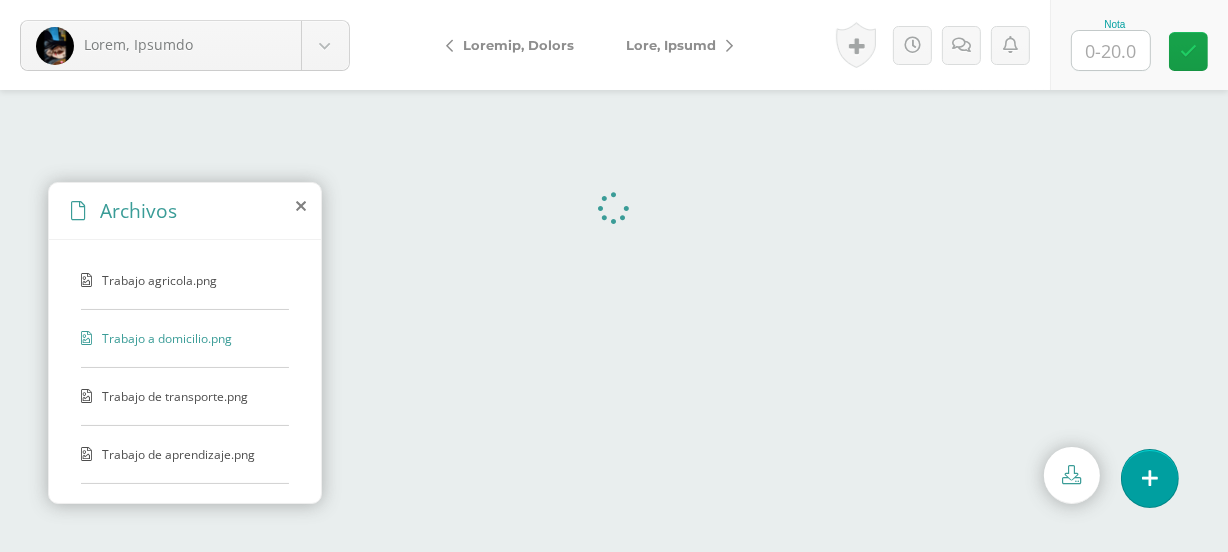 scroll, scrollTop: 0, scrollLeft: 0, axis: both 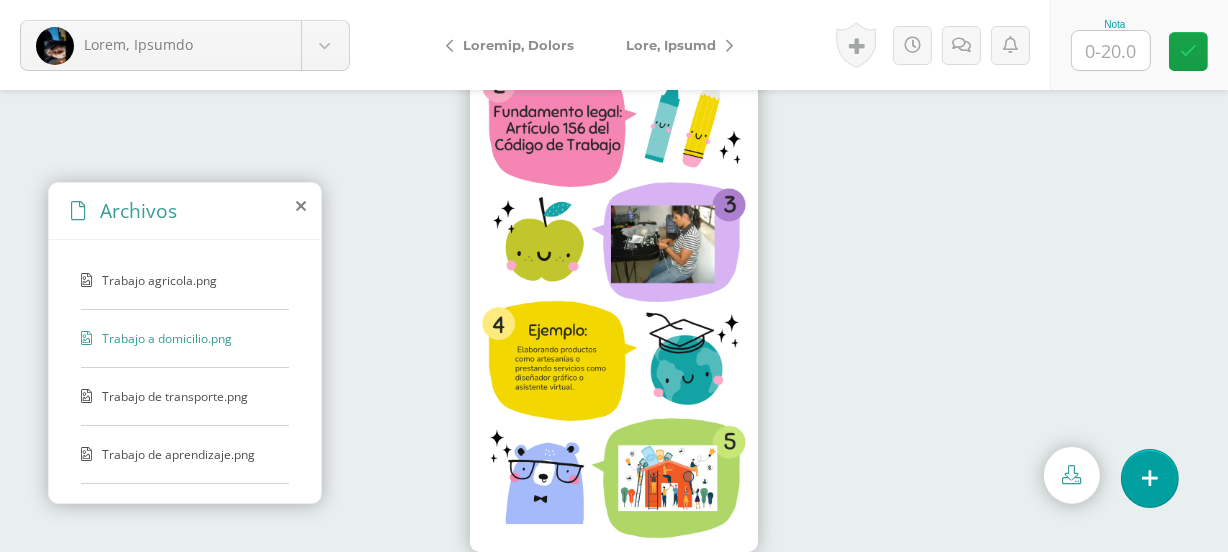click on "Trabajo de transporte.png" at bounding box center (184, 280) 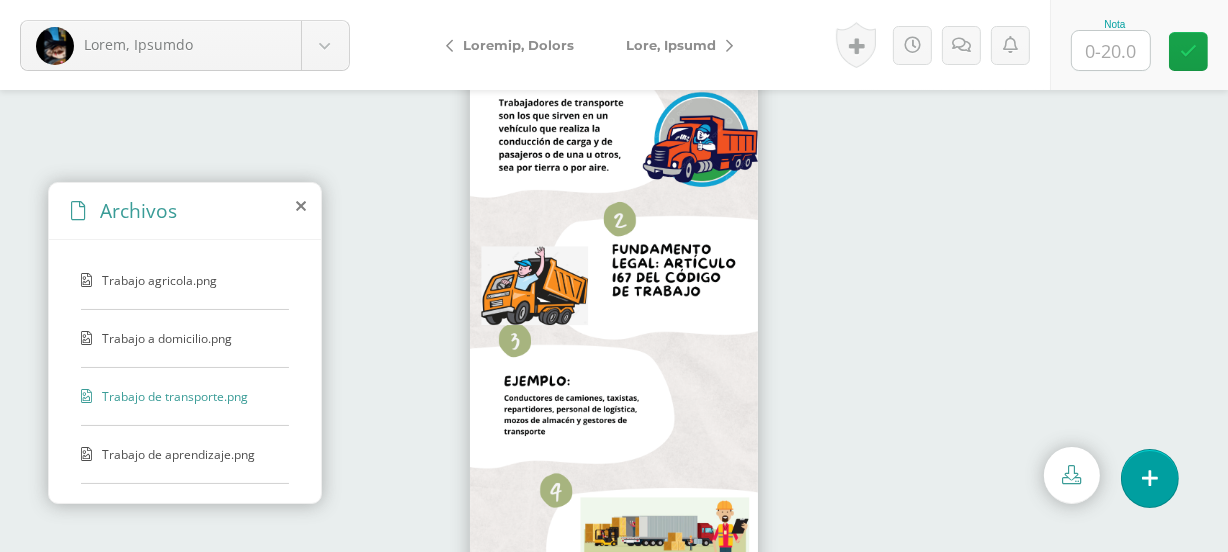 scroll, scrollTop: 129, scrollLeft: 0, axis: vertical 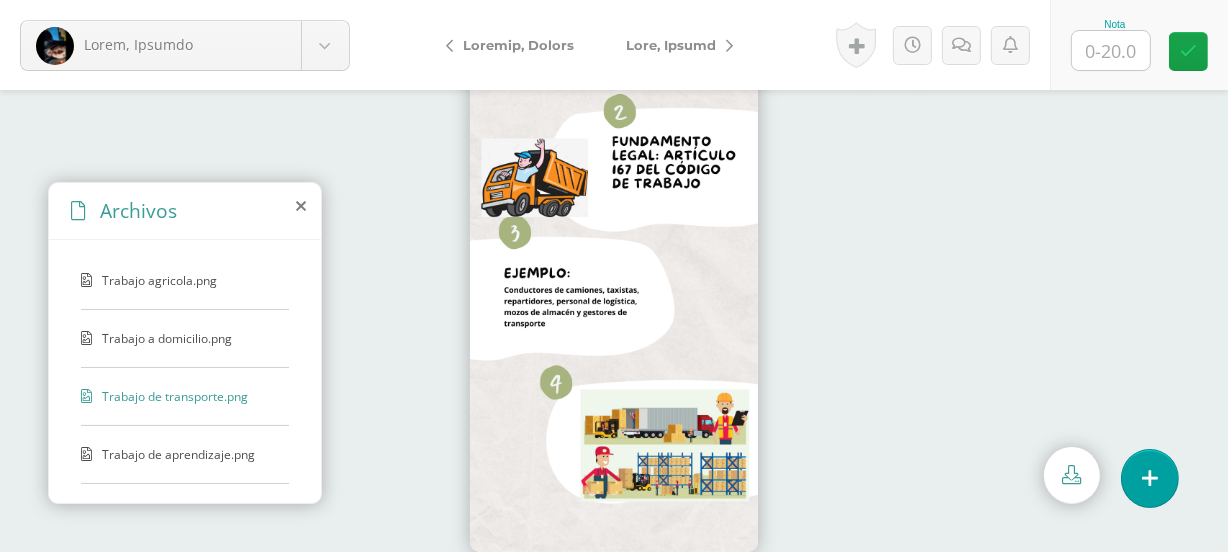 click on "Trabajo de aprendizaje.png" at bounding box center (184, 280) 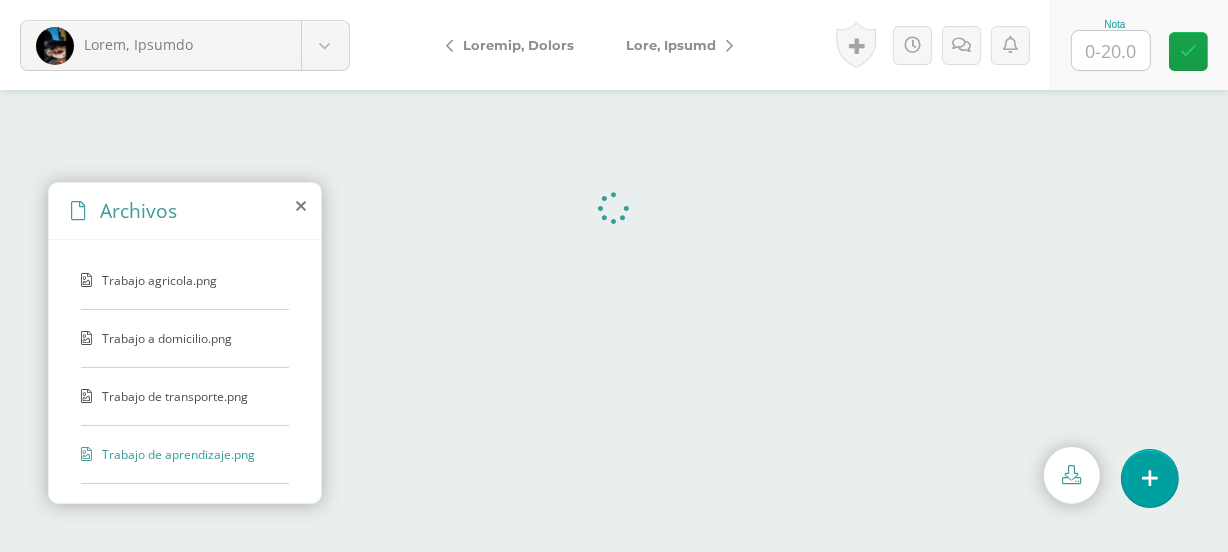 scroll, scrollTop: 0, scrollLeft: 0, axis: both 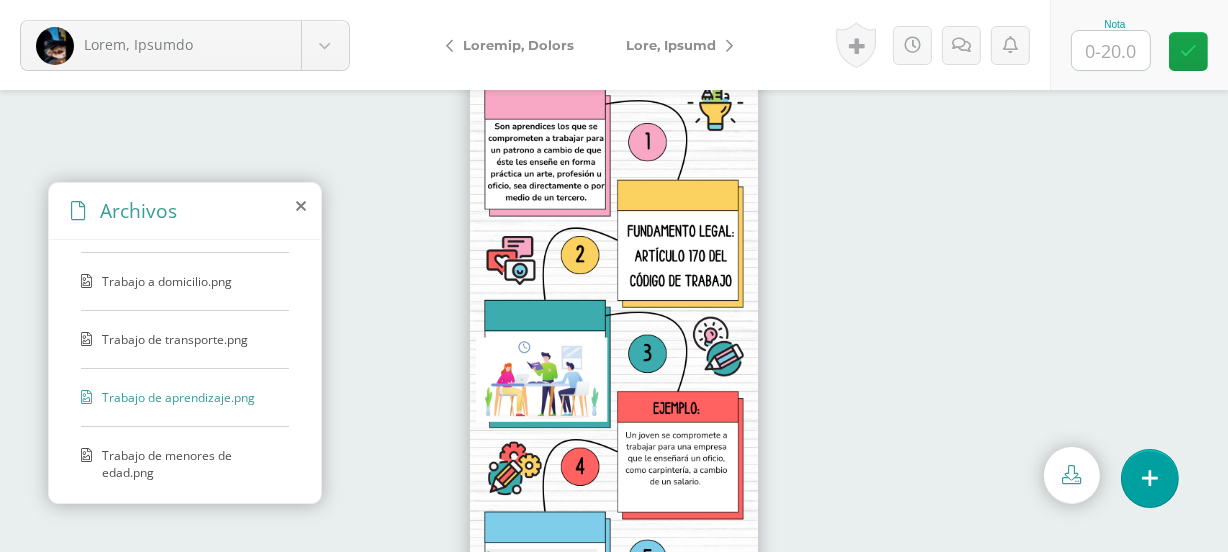 click on "Trabajo de menores de edad.png" at bounding box center [184, 223] 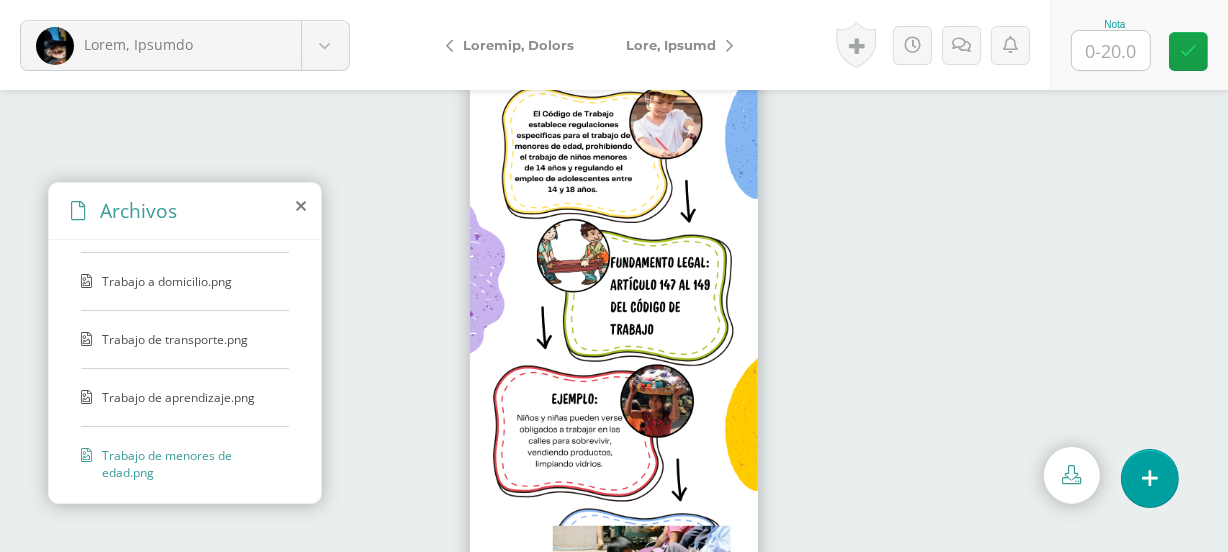 scroll, scrollTop: 129, scrollLeft: 0, axis: vertical 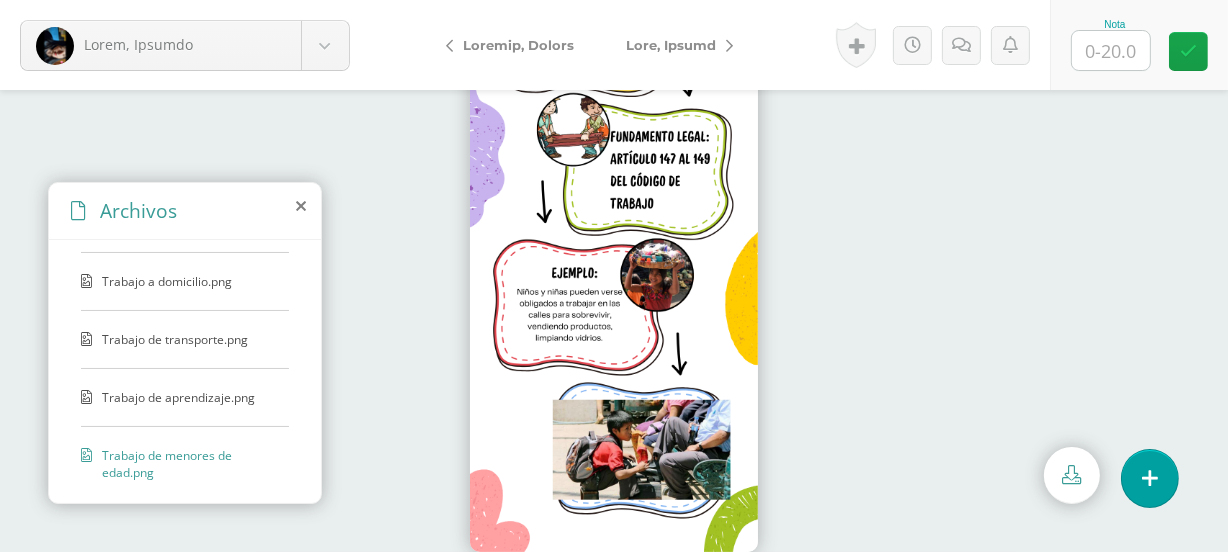 click at bounding box center (1111, 50) 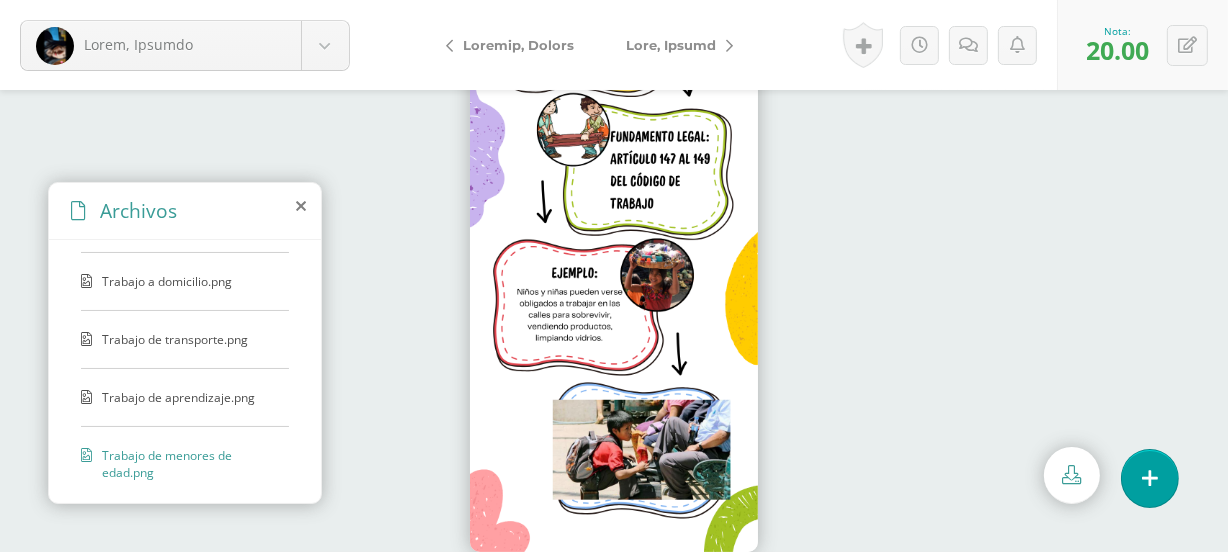 click on "[LAST], [FIRST]" at bounding box center [674, 45] 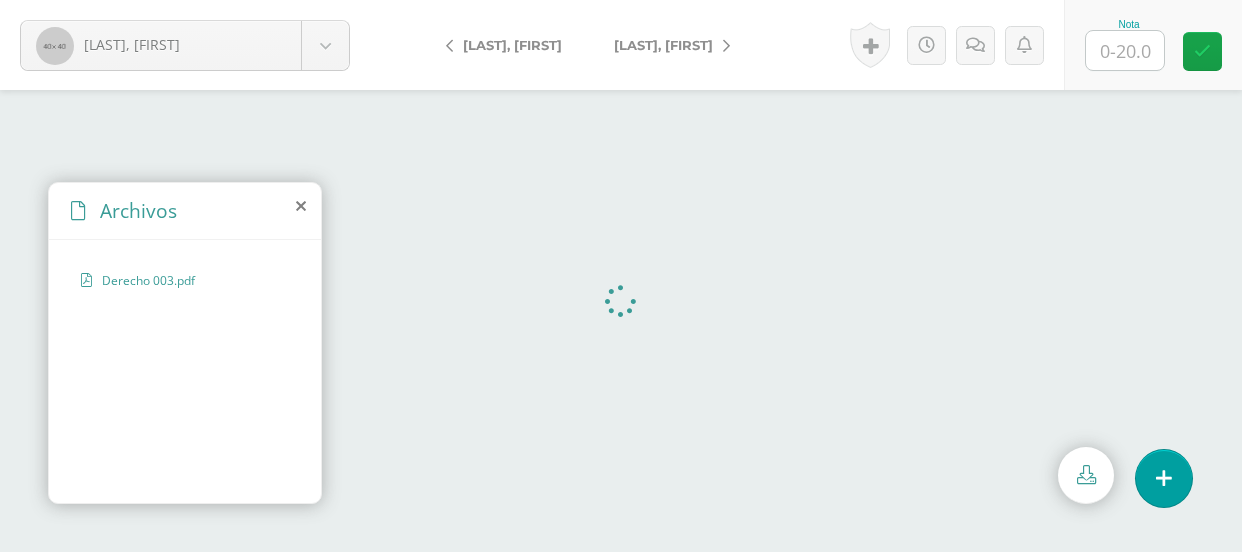 scroll, scrollTop: 0, scrollLeft: 0, axis: both 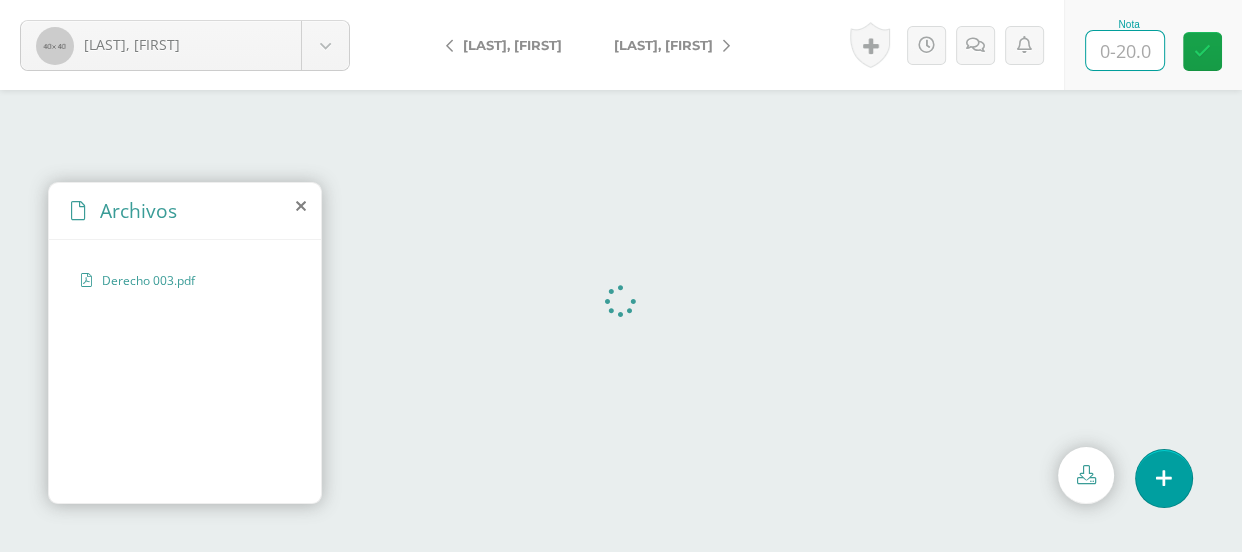 click at bounding box center [1125, 50] 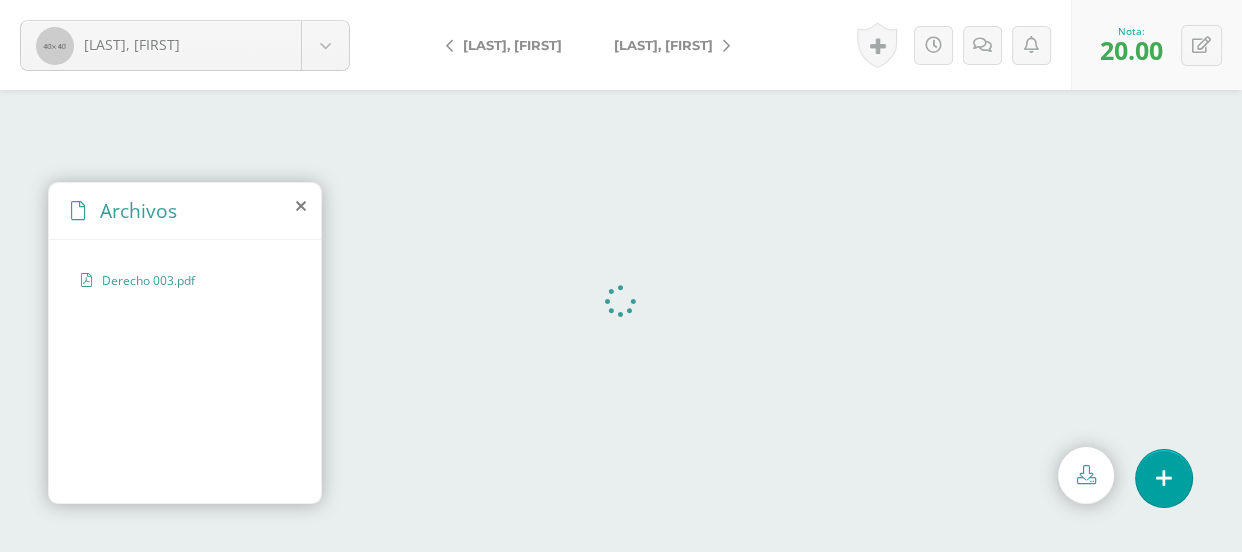 click on "[LAST], [FIRST]" at bounding box center (667, 45) 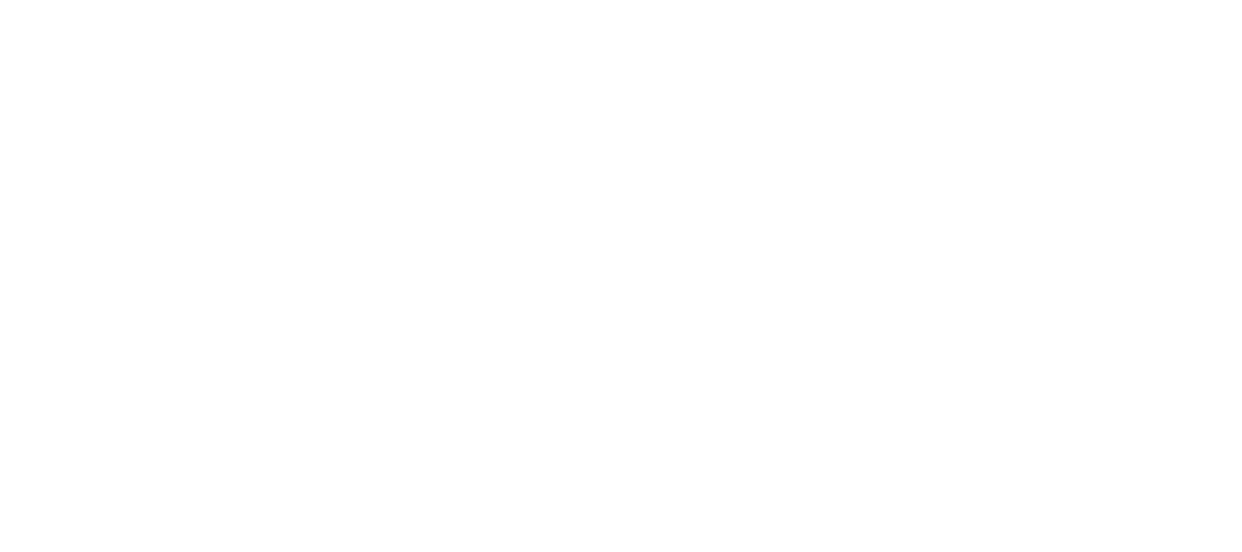 scroll, scrollTop: 0, scrollLeft: 0, axis: both 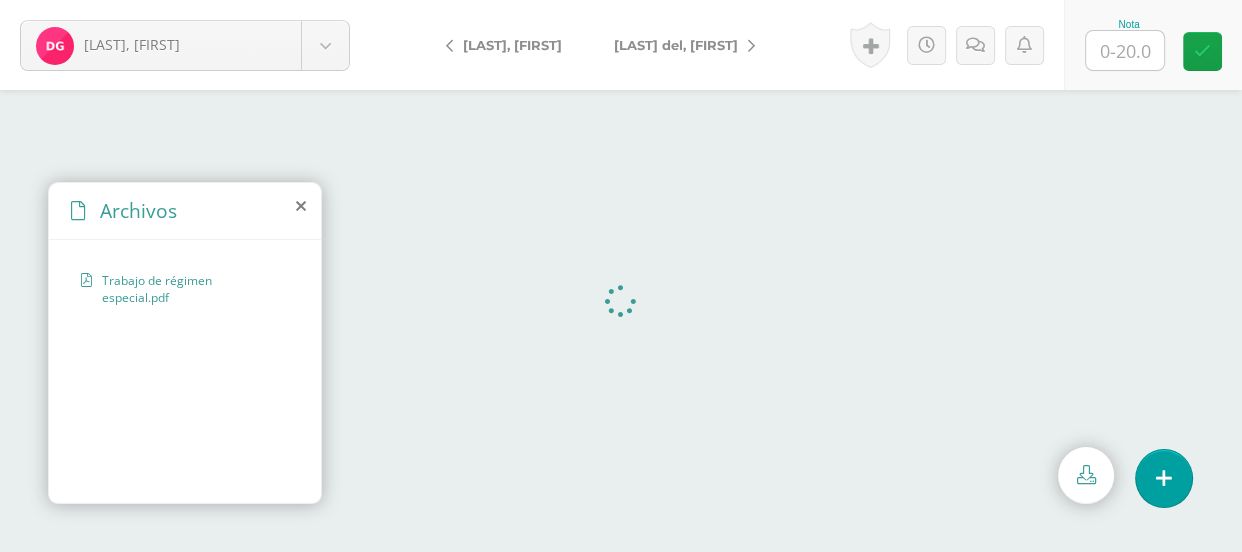 click at bounding box center (1125, 50) 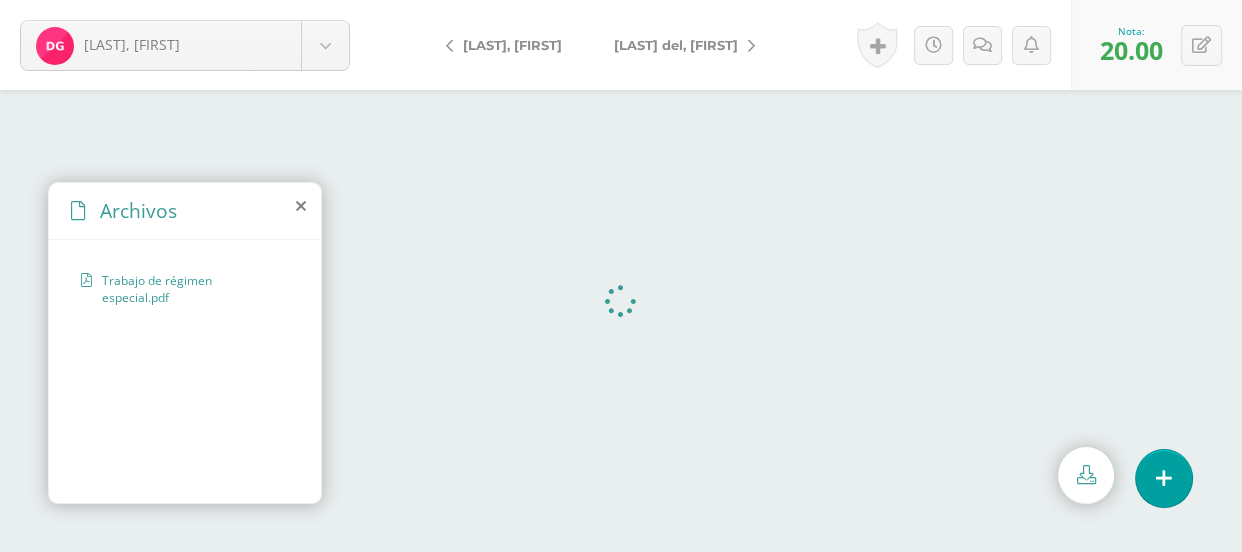 click on "Loremi dol, Sitam" at bounding box center (676, 45) 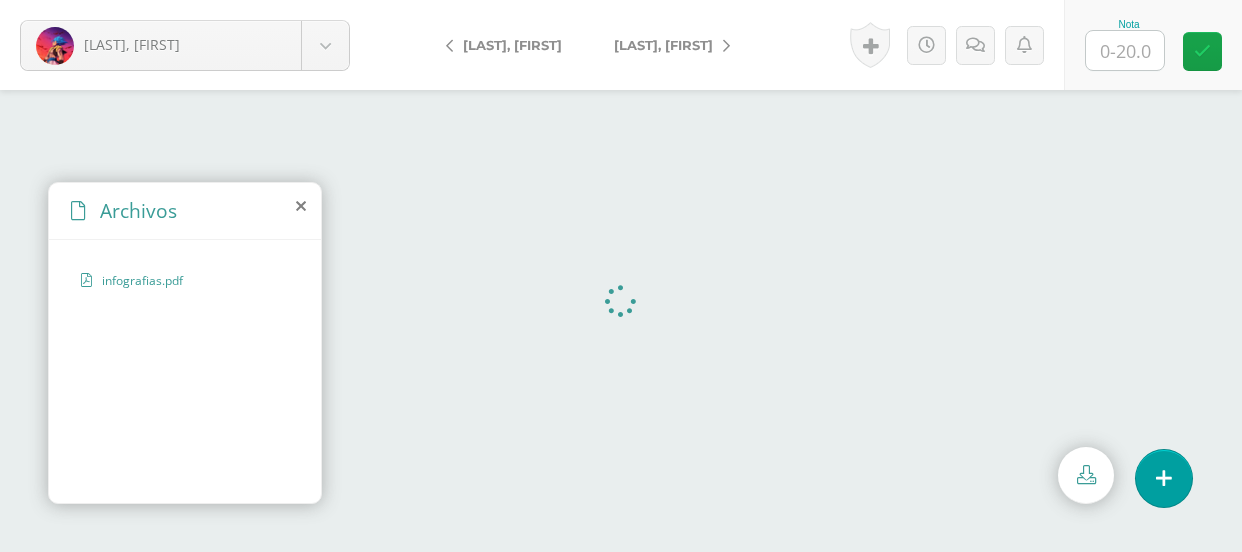scroll, scrollTop: 0, scrollLeft: 0, axis: both 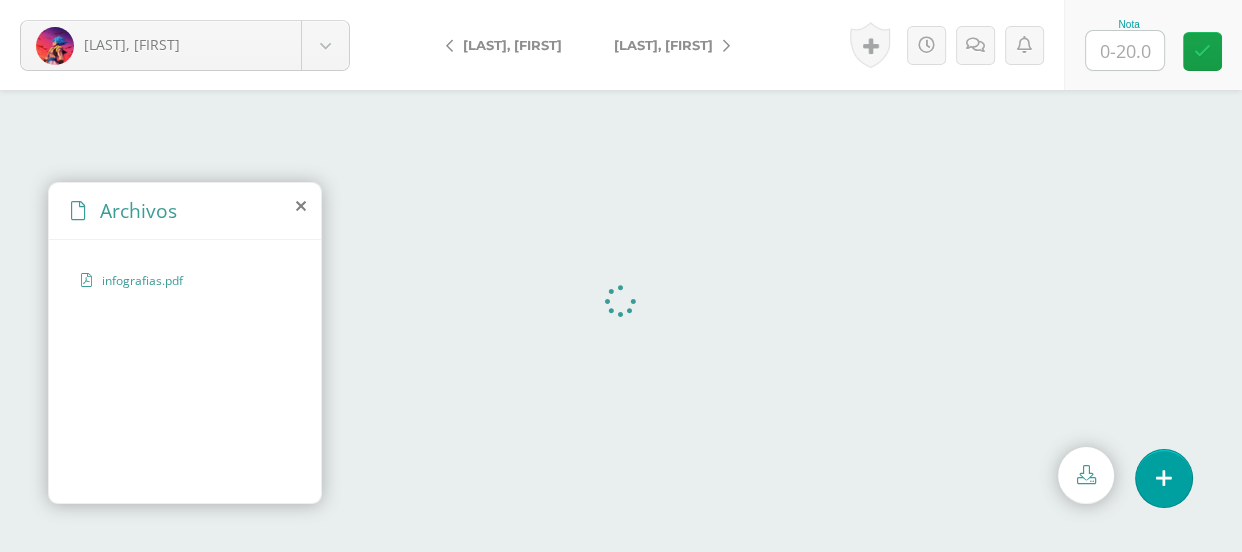 click at bounding box center (1125, 50) 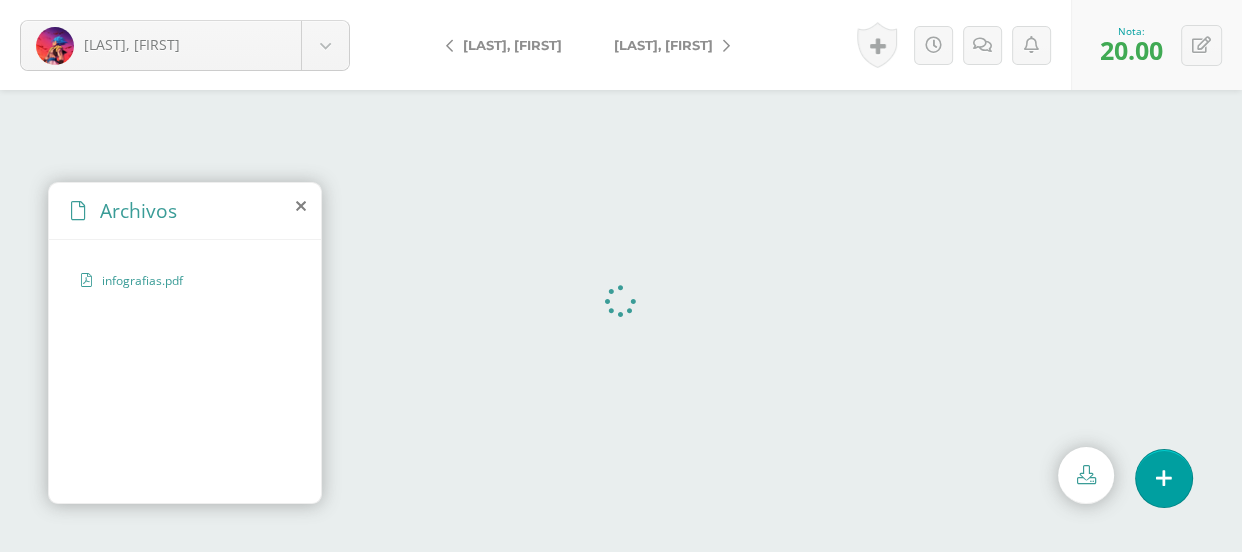click on "[LAST], [FIRST]" at bounding box center [667, 45] 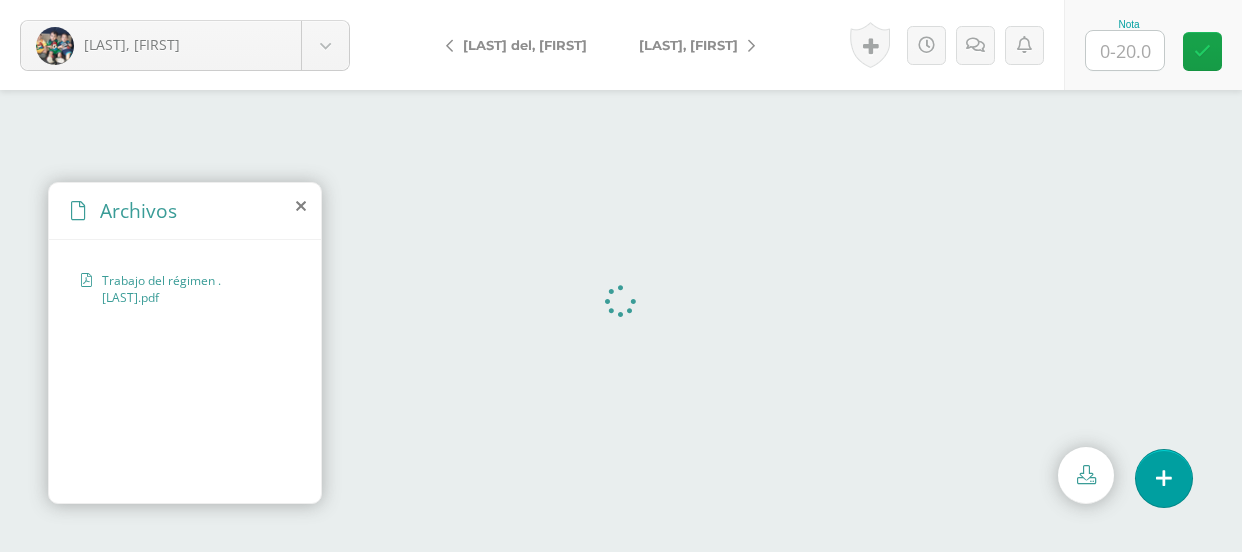 scroll, scrollTop: 0, scrollLeft: 0, axis: both 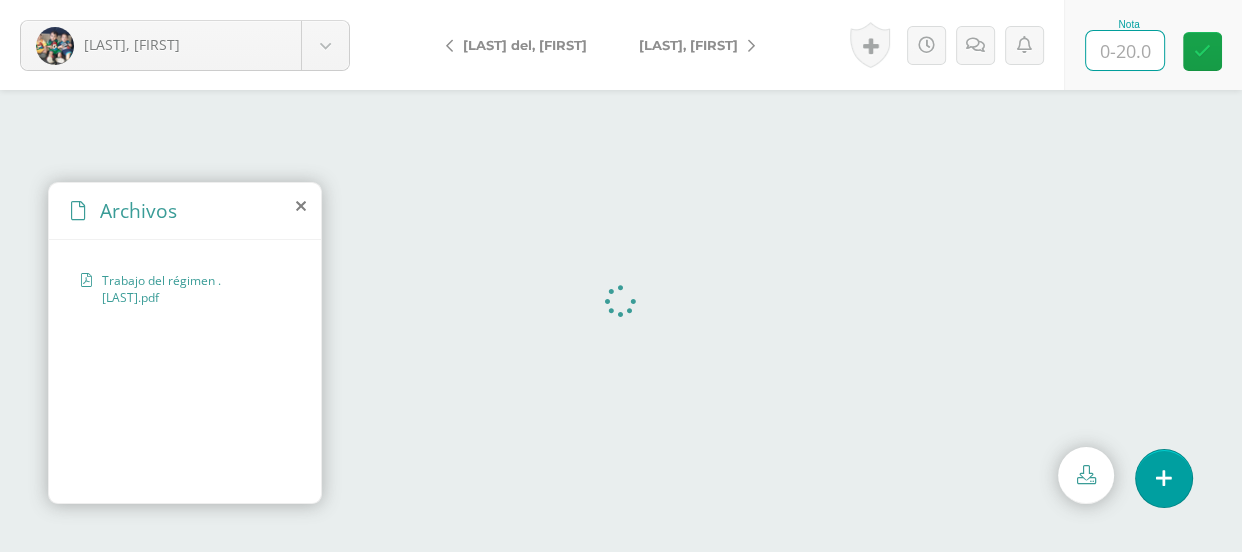 click at bounding box center (1125, 50) 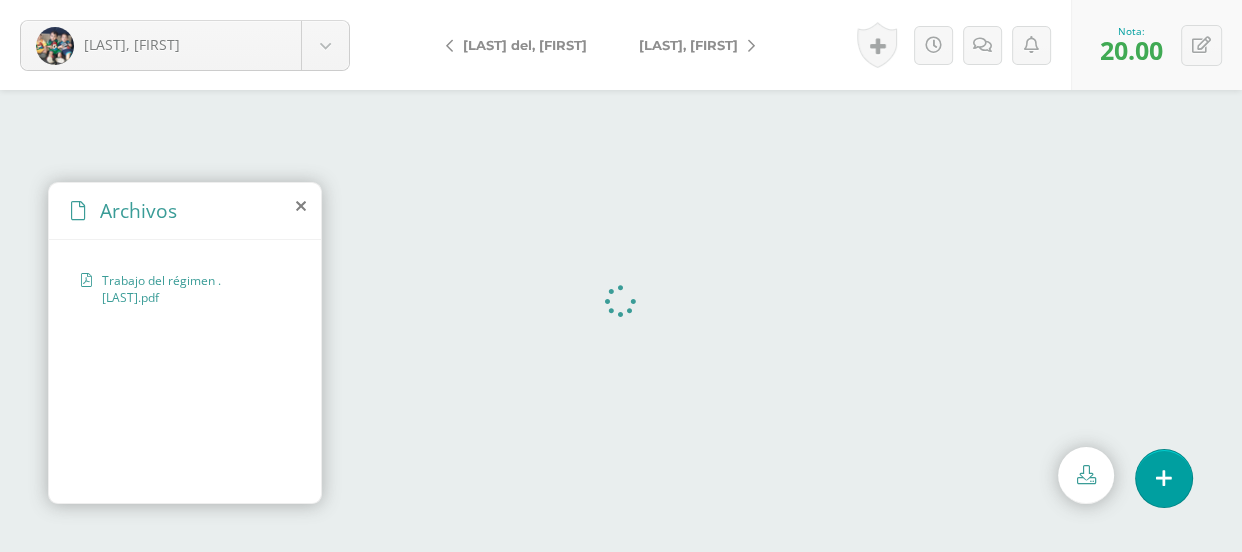 click on "[LAST], [FIRST]" at bounding box center (688, 45) 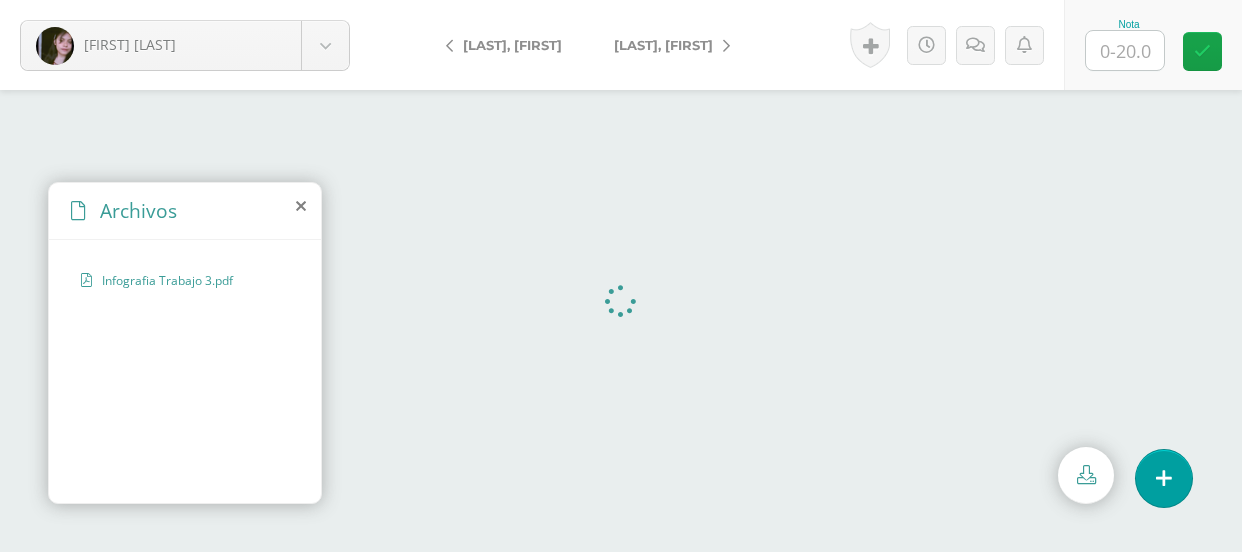 scroll, scrollTop: 0, scrollLeft: 0, axis: both 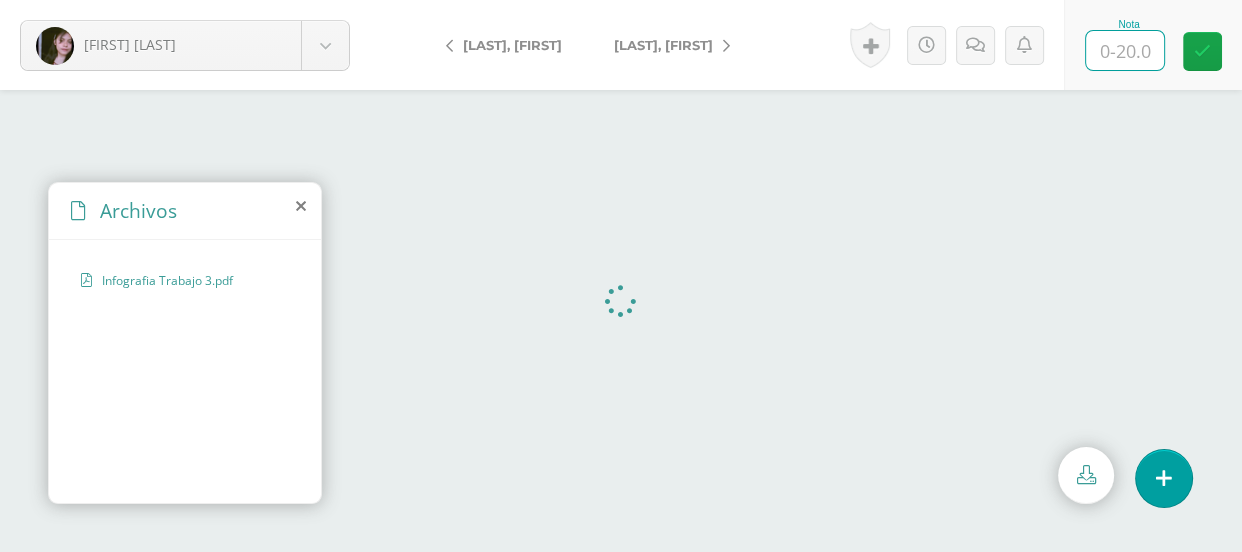 click at bounding box center (1125, 50) 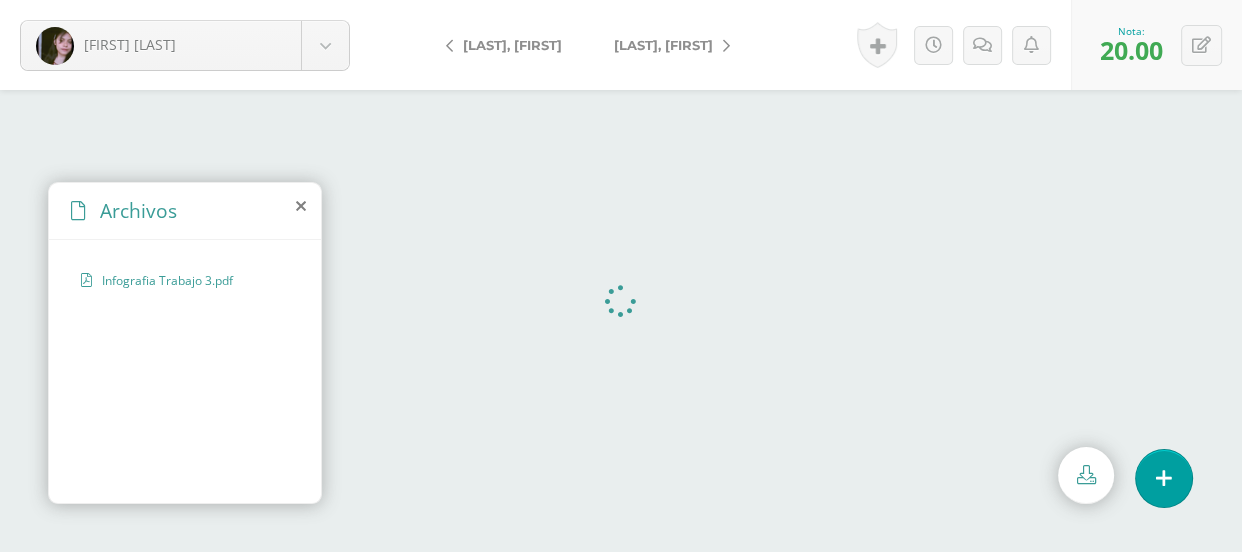 click on "[LAST], [FIRST]" at bounding box center [663, 45] 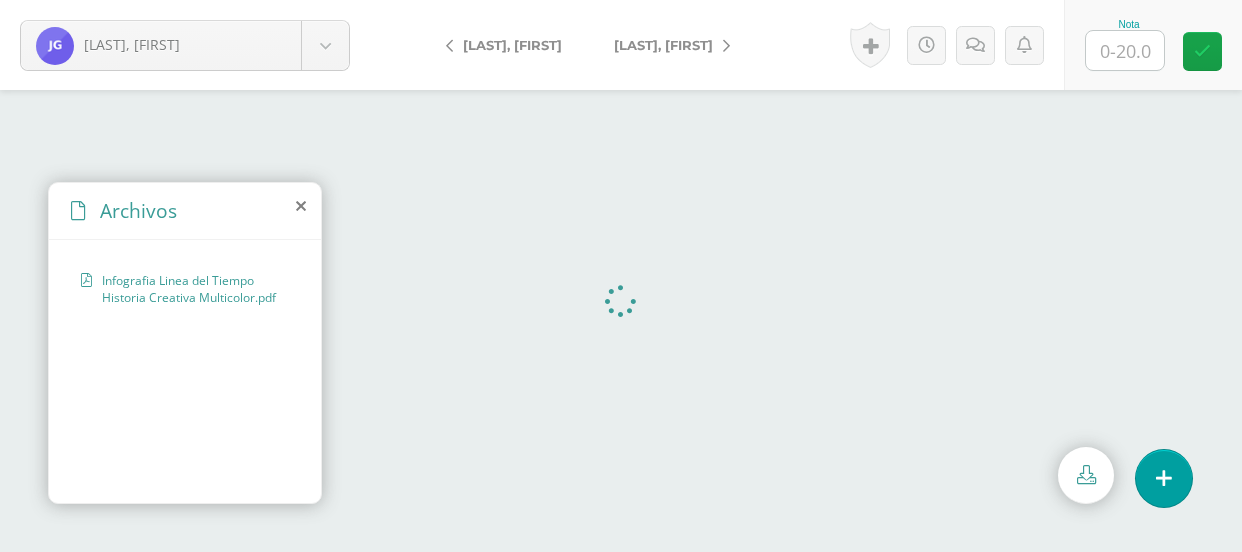 scroll, scrollTop: 0, scrollLeft: 0, axis: both 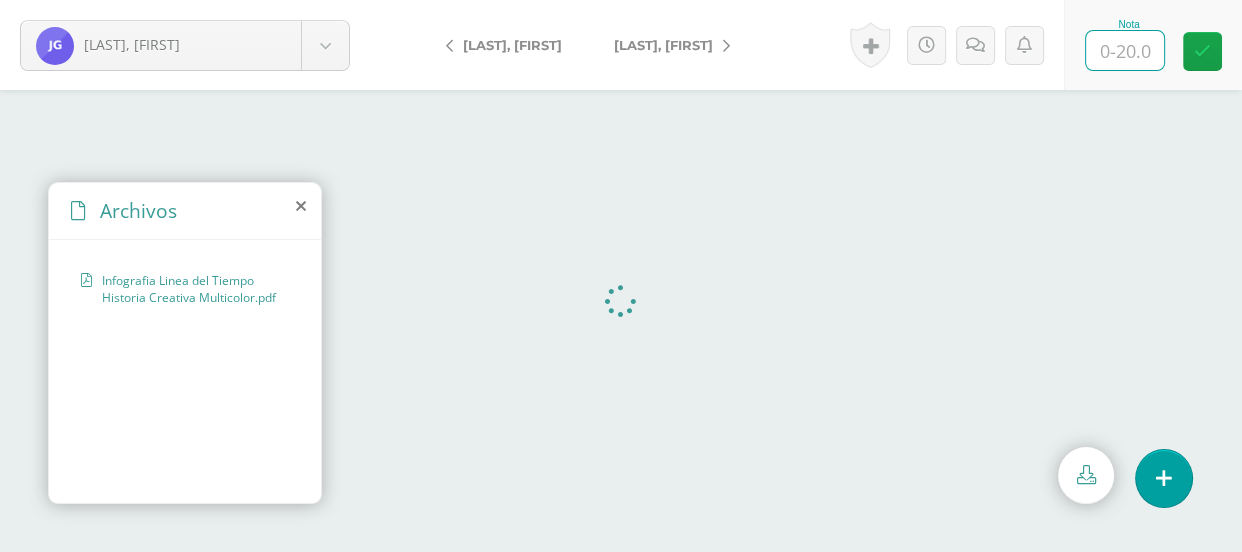 click at bounding box center [1125, 50] 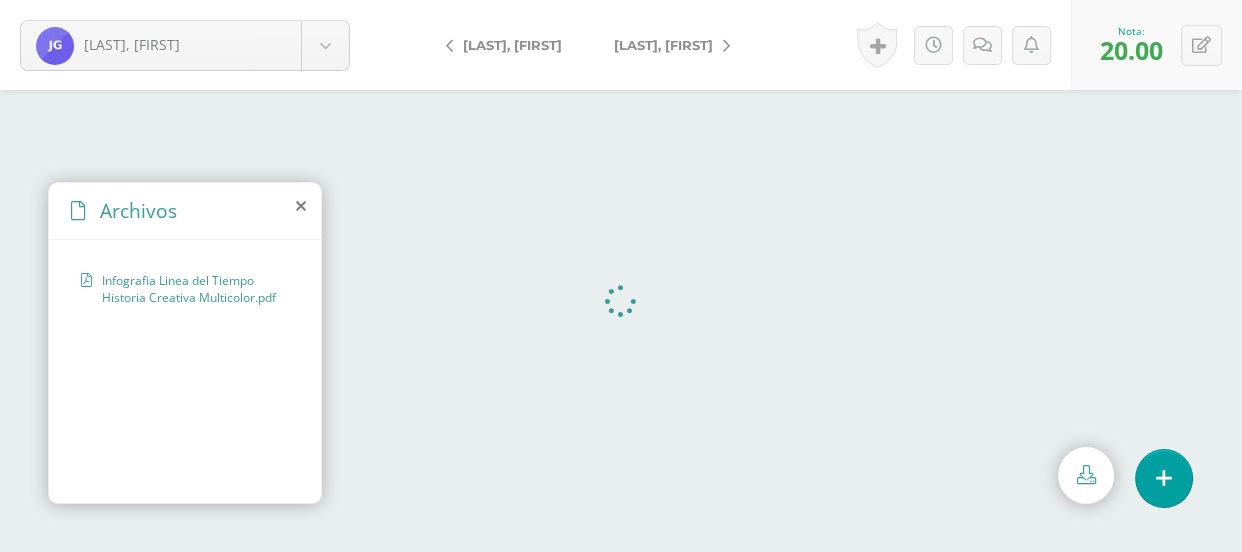 click on "[LAST], [FIRST]" at bounding box center [663, 45] 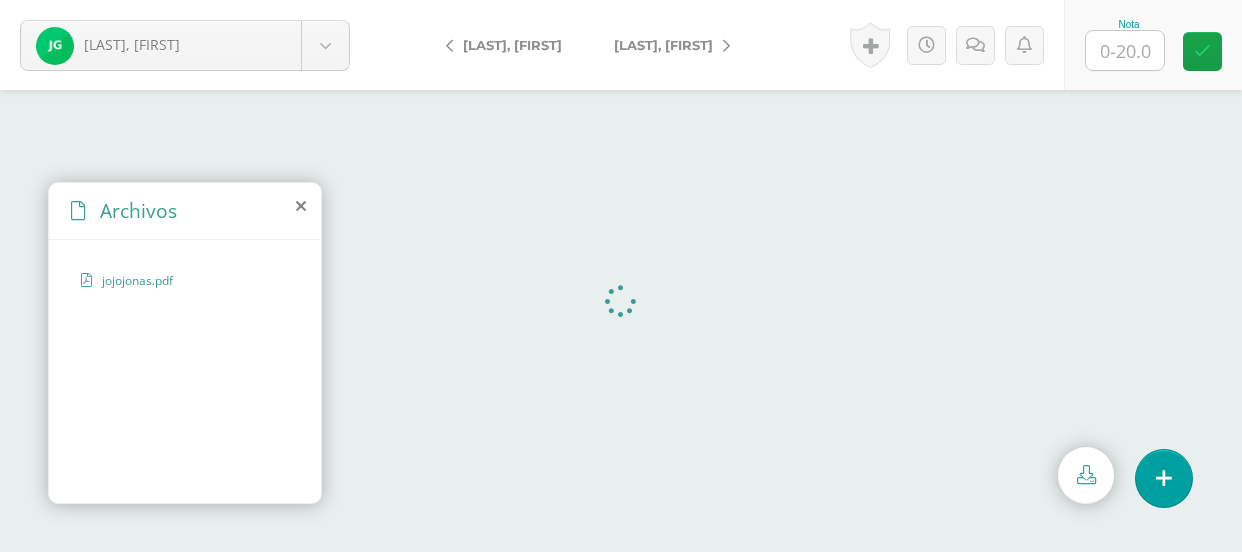 scroll, scrollTop: 0, scrollLeft: 0, axis: both 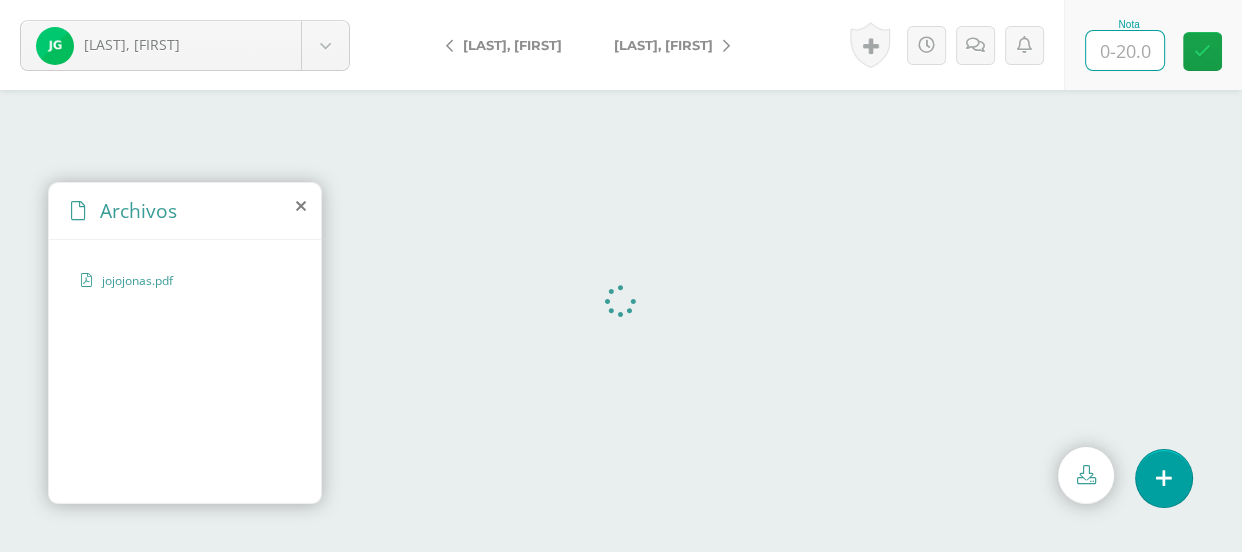 click at bounding box center [1125, 50] 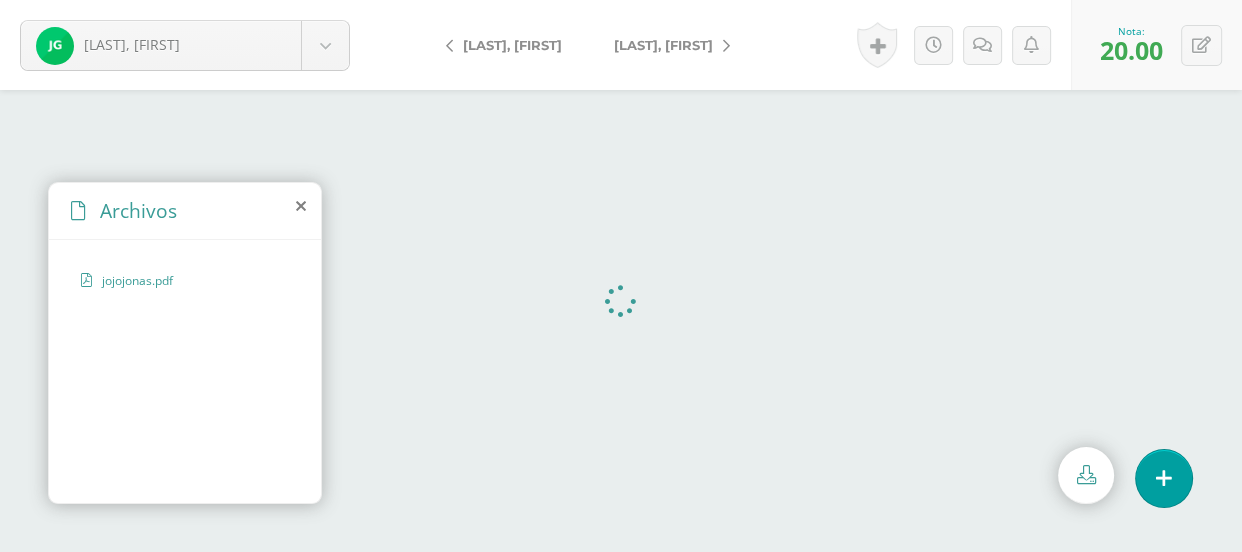 click on "[FIRST], [LAST]" at bounding box center [663, 45] 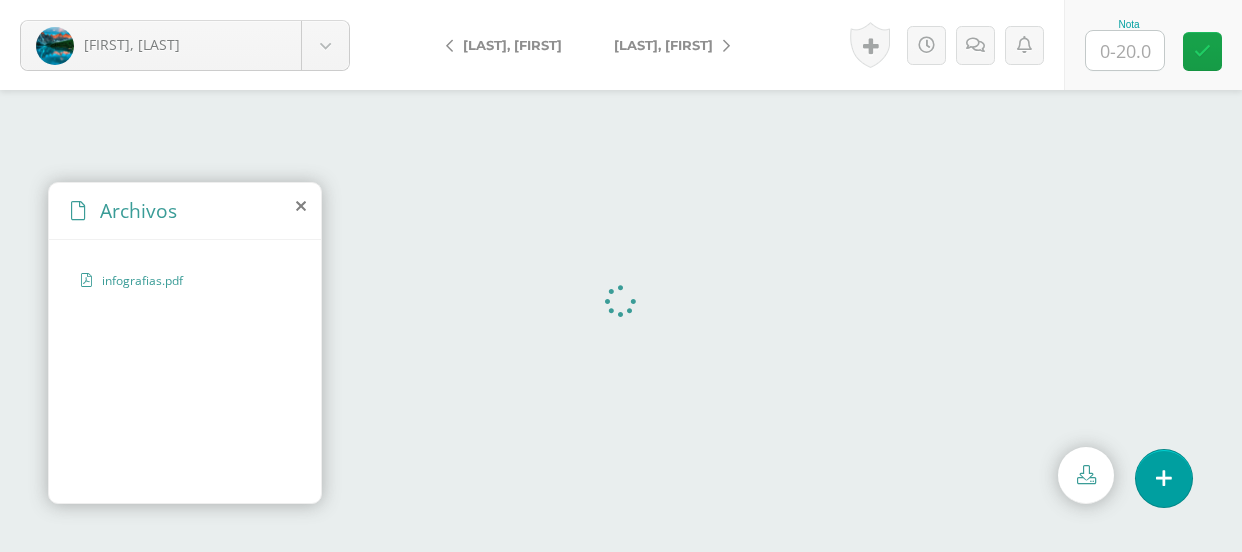 scroll, scrollTop: 0, scrollLeft: 0, axis: both 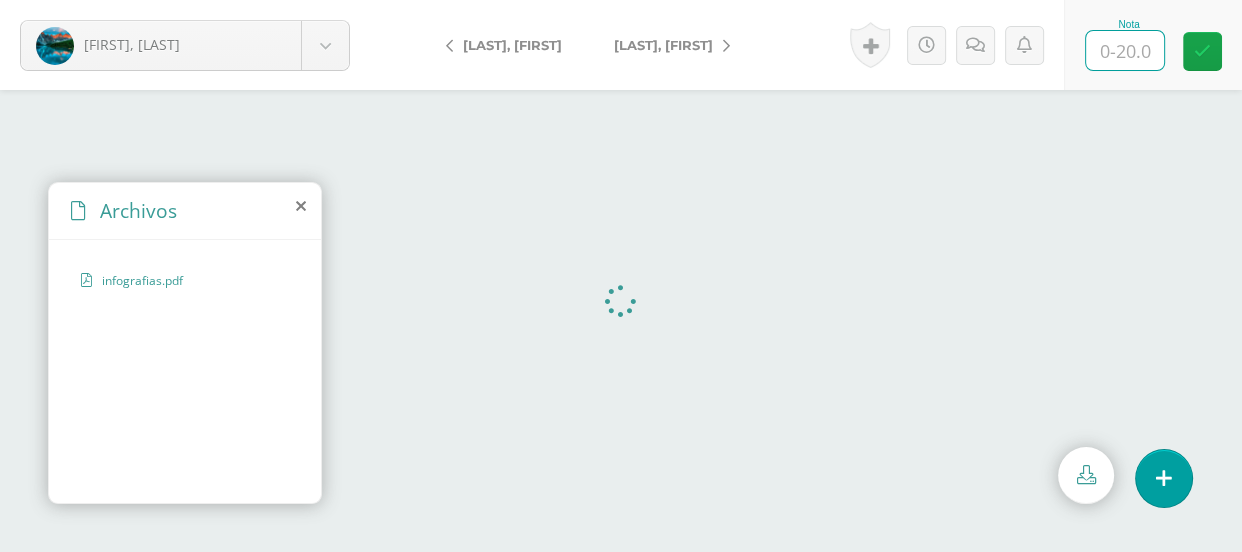 click at bounding box center (1125, 50) 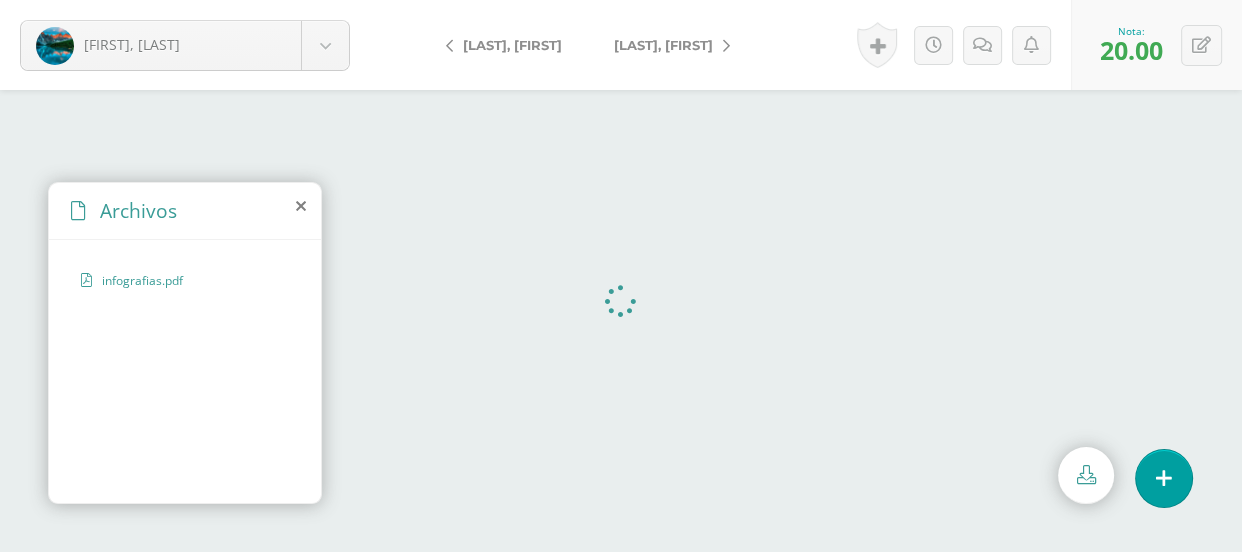 click on "[LAST], [FIRST]" at bounding box center [663, 45] 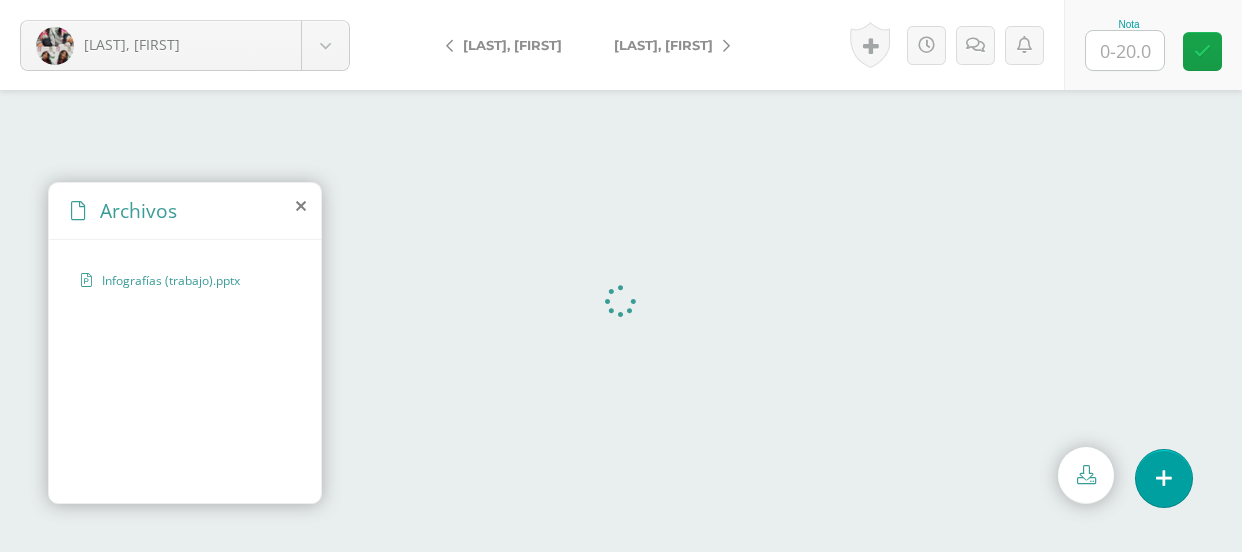 scroll, scrollTop: 0, scrollLeft: 0, axis: both 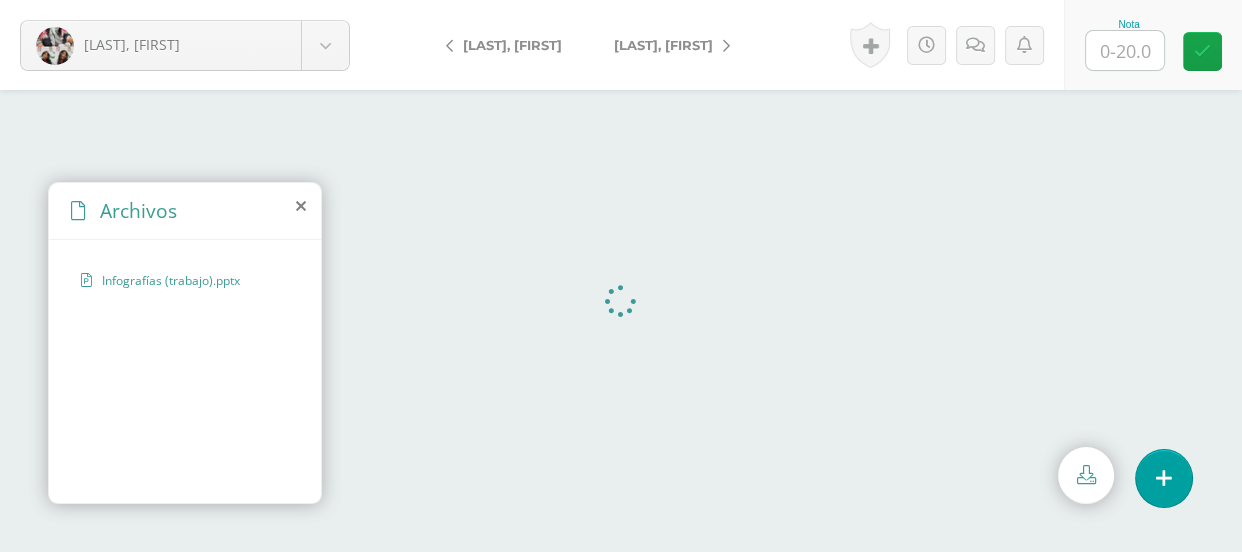 click at bounding box center (1125, 50) 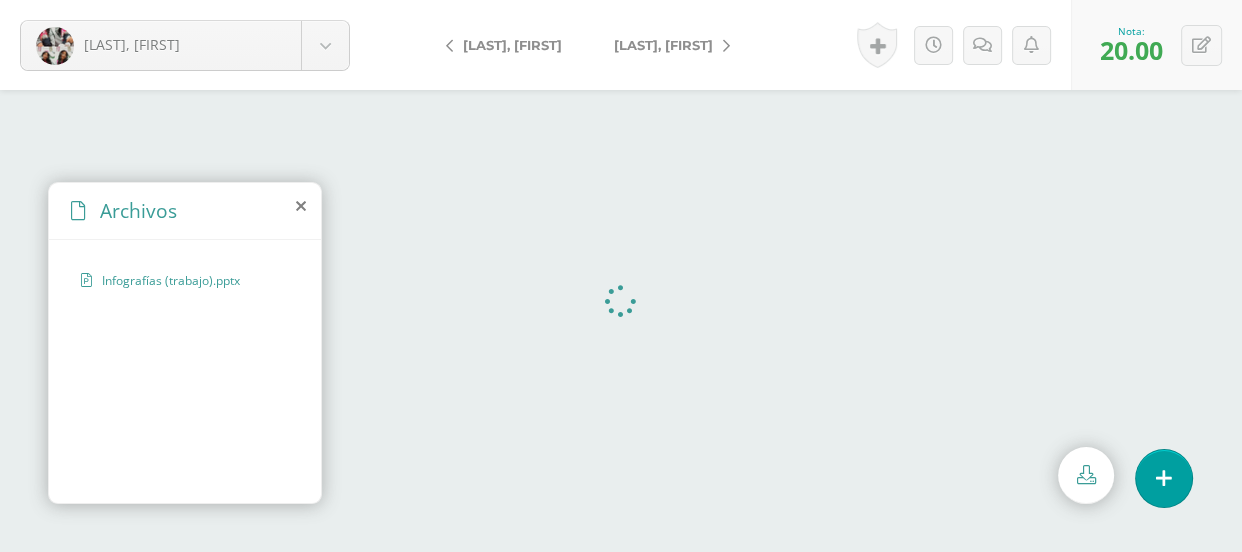 click on "[LAST], [FIRST]" at bounding box center [663, 45] 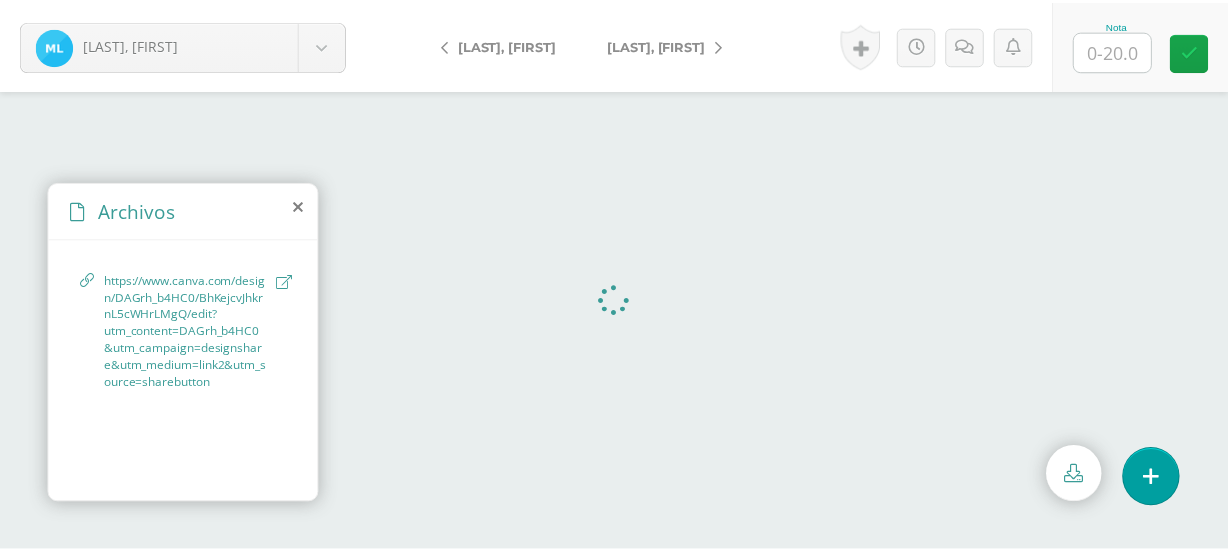 scroll, scrollTop: 0, scrollLeft: 0, axis: both 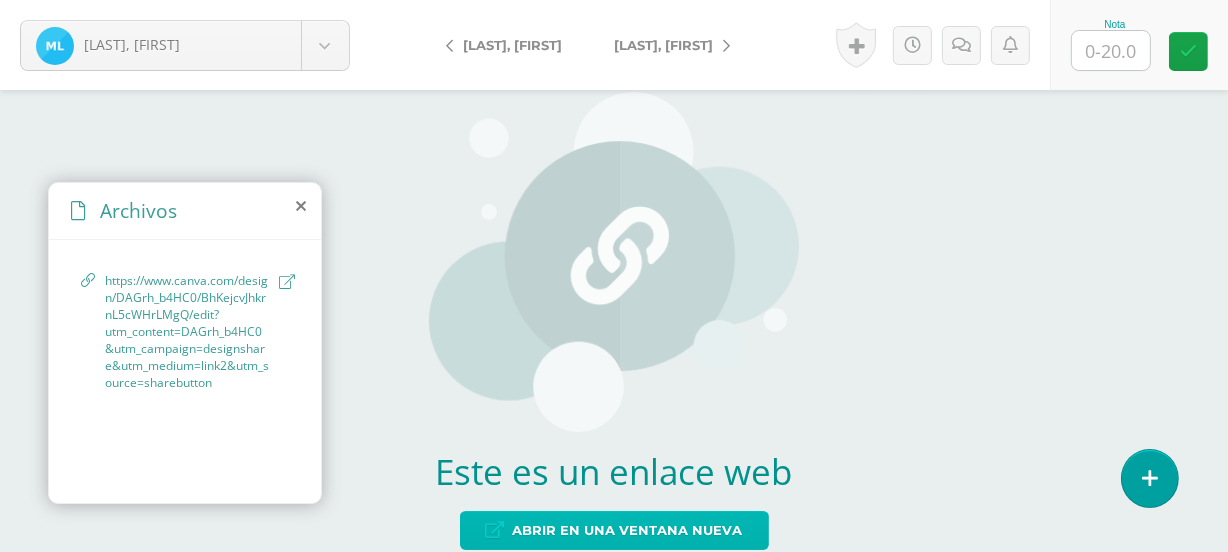 click on "Abrir en una ventana nueva" at bounding box center [628, 530] 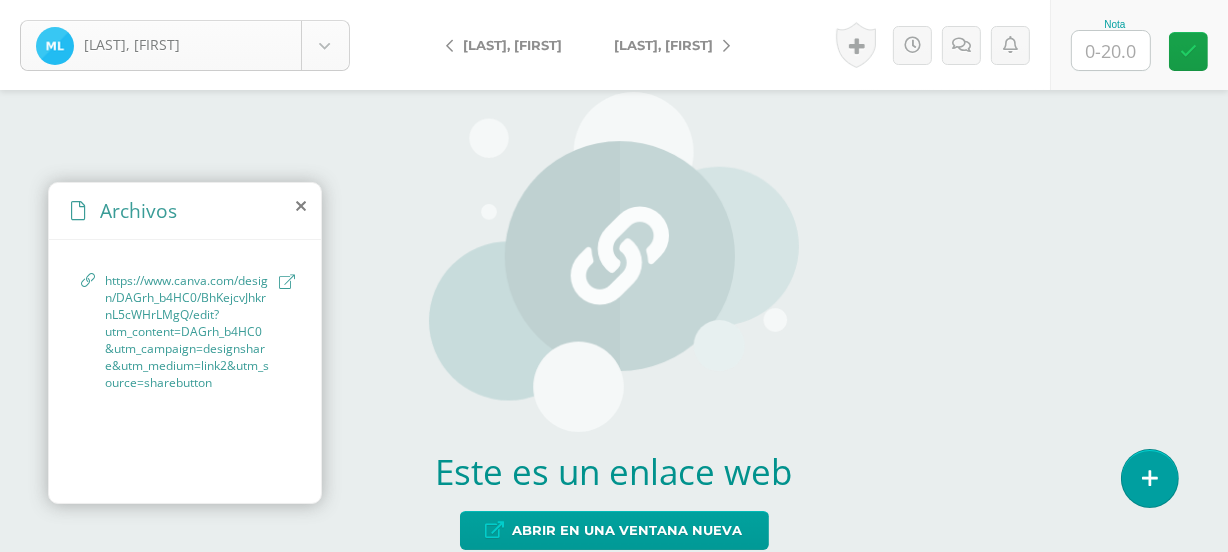 click on "López, María
Albizures, Karla
Alonzo, Nancy
Argujo, Keilly
Beltran, Selvin
Chile, Cinthia
Cujá, Yasmin
García, Dennis
García del, Abner
García, Angela
Gomez, Hellen
Granados, Jonatan
Nota
0" at bounding box center (614, 0) 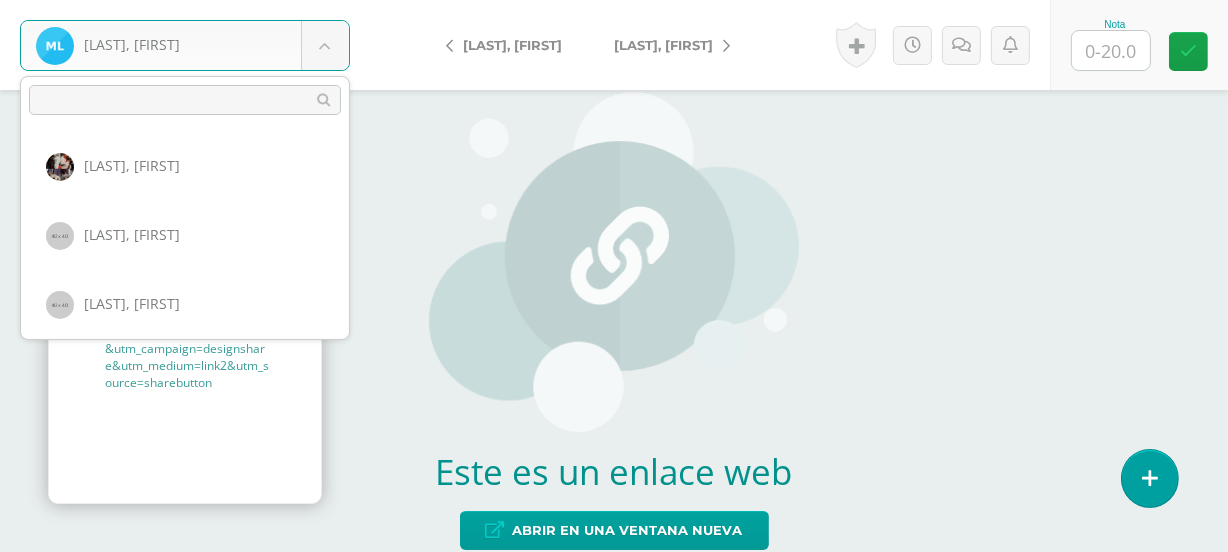 scroll, scrollTop: 826, scrollLeft: 0, axis: vertical 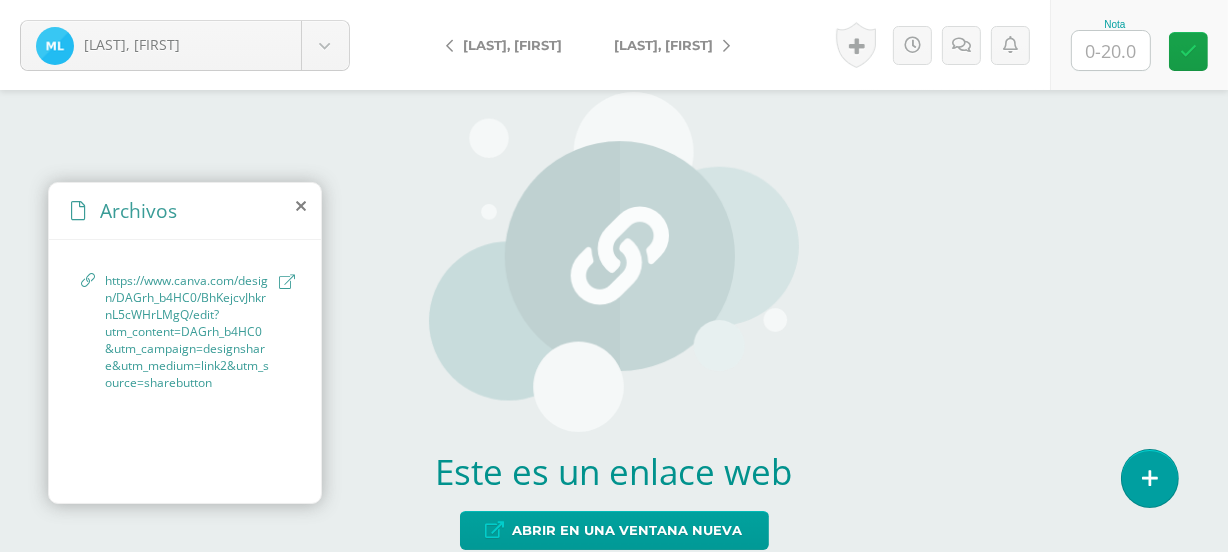 click on "López, María
Albizures, Karla
Alonzo, Nancy
Argujo, Keilly
Beltran, Selvin
Chile, Cinthia
Cujá, Yasmin
García, Dennis
García del, Abner
García, Angela
Gomez, Hellen
Granados, Jonatan
Gutierrez, Jonas
N/A" at bounding box center [614, 0] 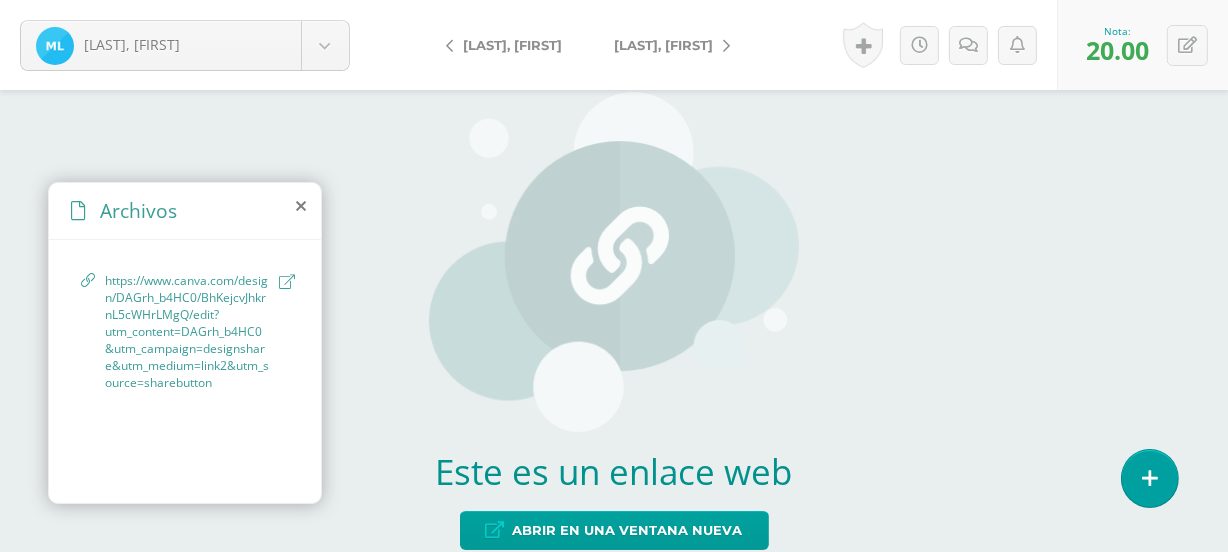 click on "[LAST], [LAST]" at bounding box center (663, 45) 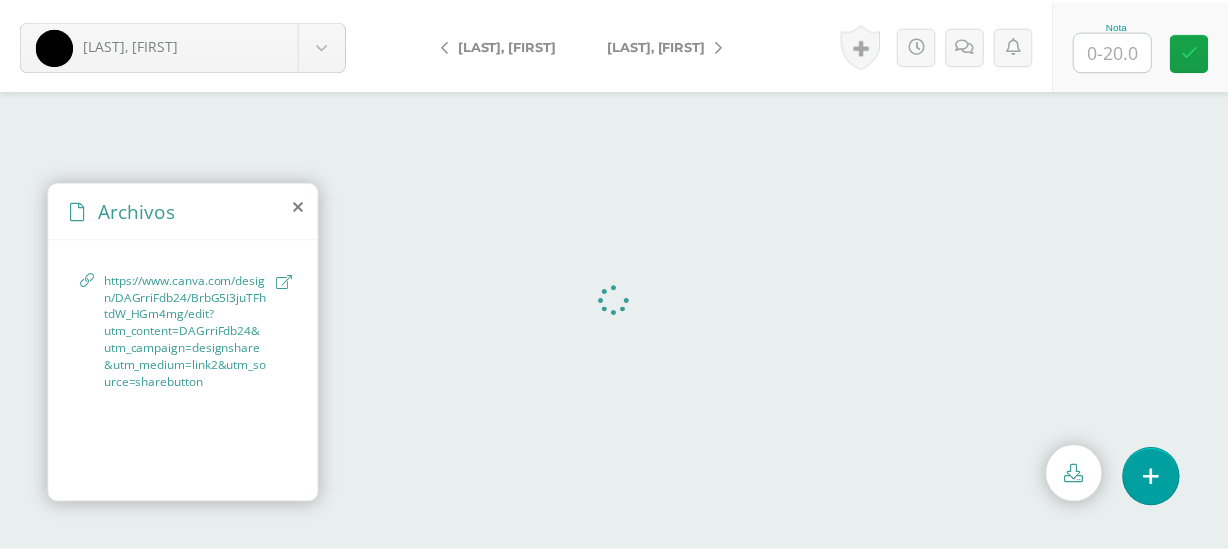 scroll, scrollTop: 0, scrollLeft: 0, axis: both 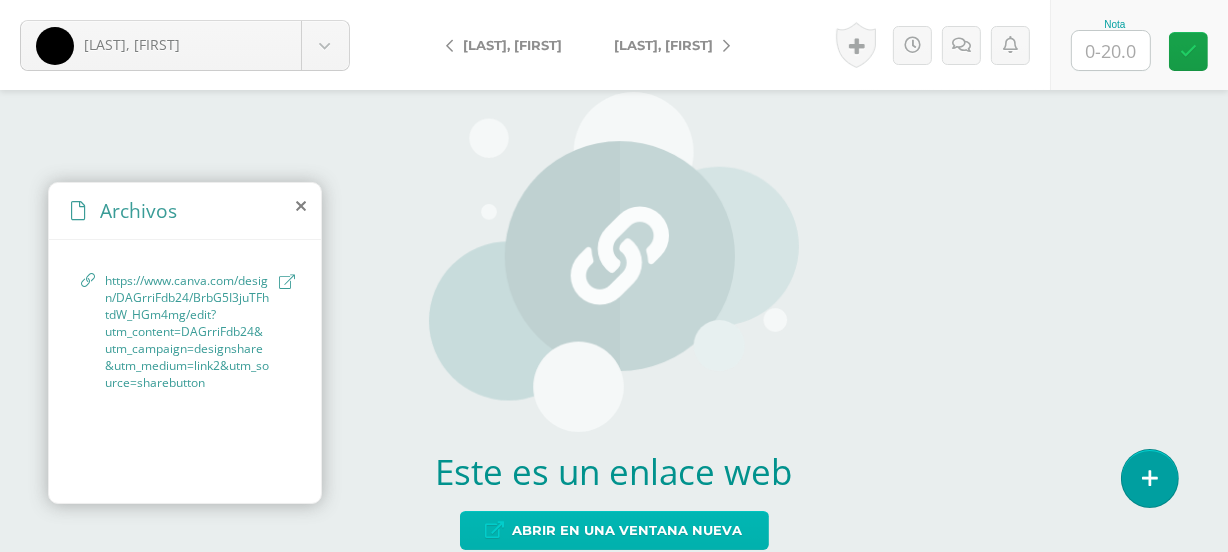 click on "Abrir en una ventana nueva" at bounding box center [628, 530] 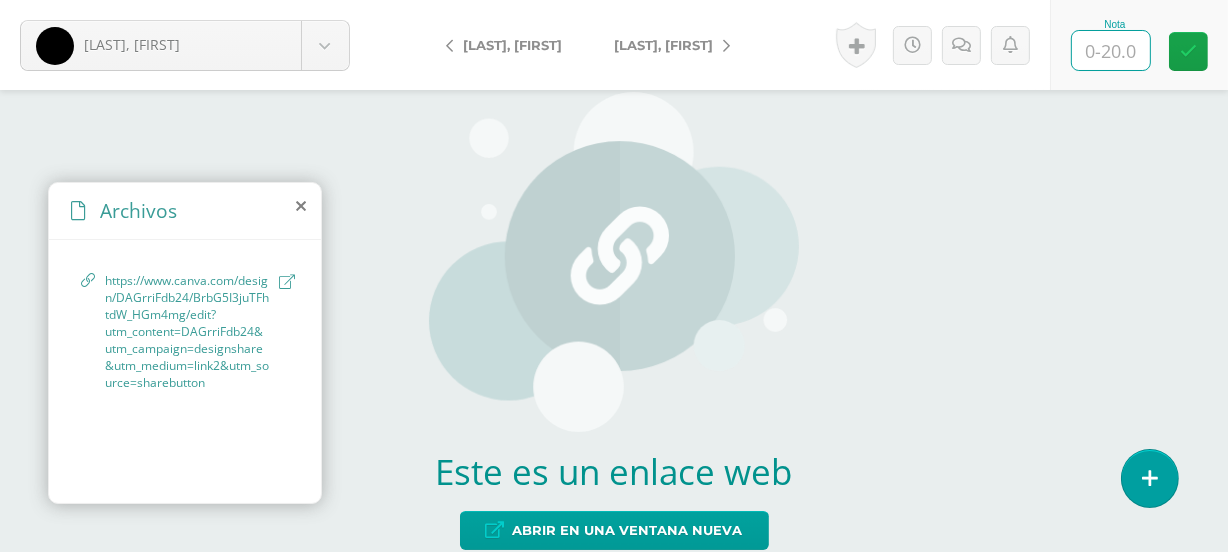 click at bounding box center (1111, 50) 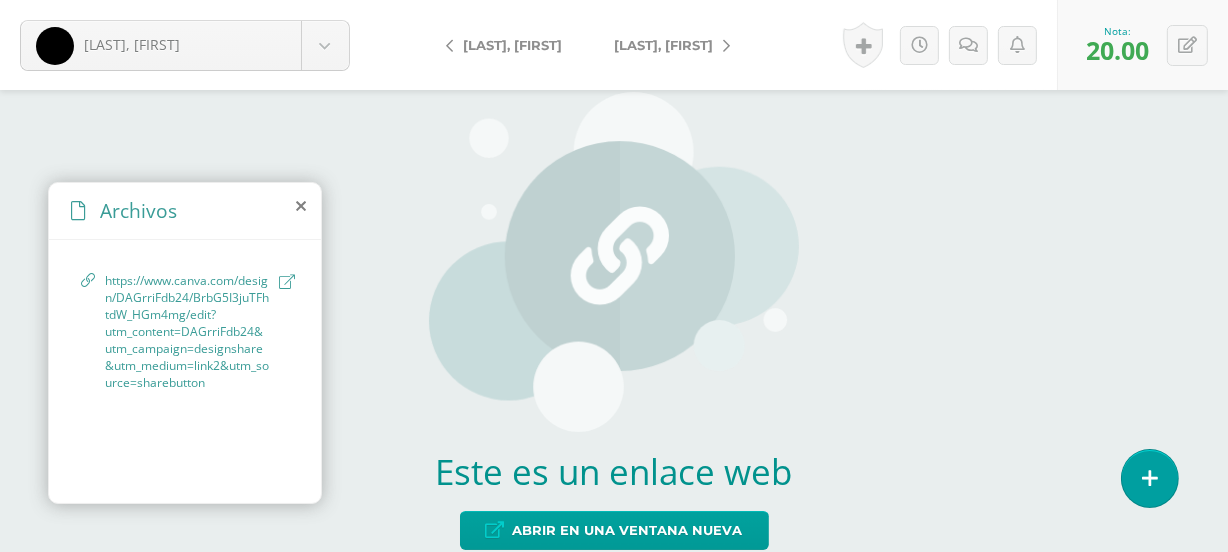 click on "[LAST], [LAST]" at bounding box center (663, 45) 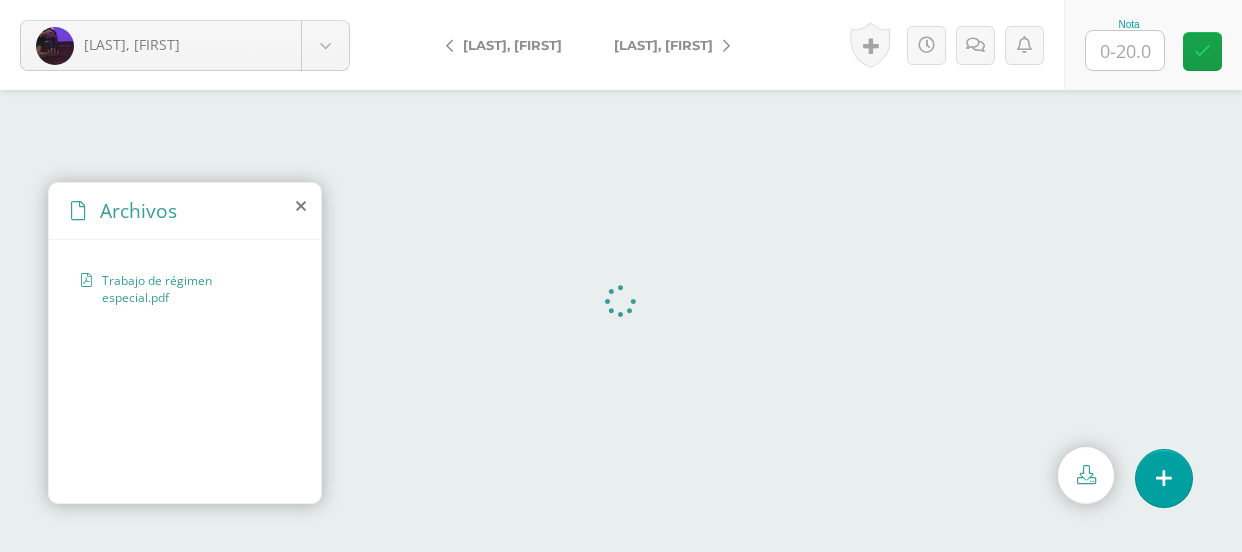 scroll, scrollTop: 0, scrollLeft: 0, axis: both 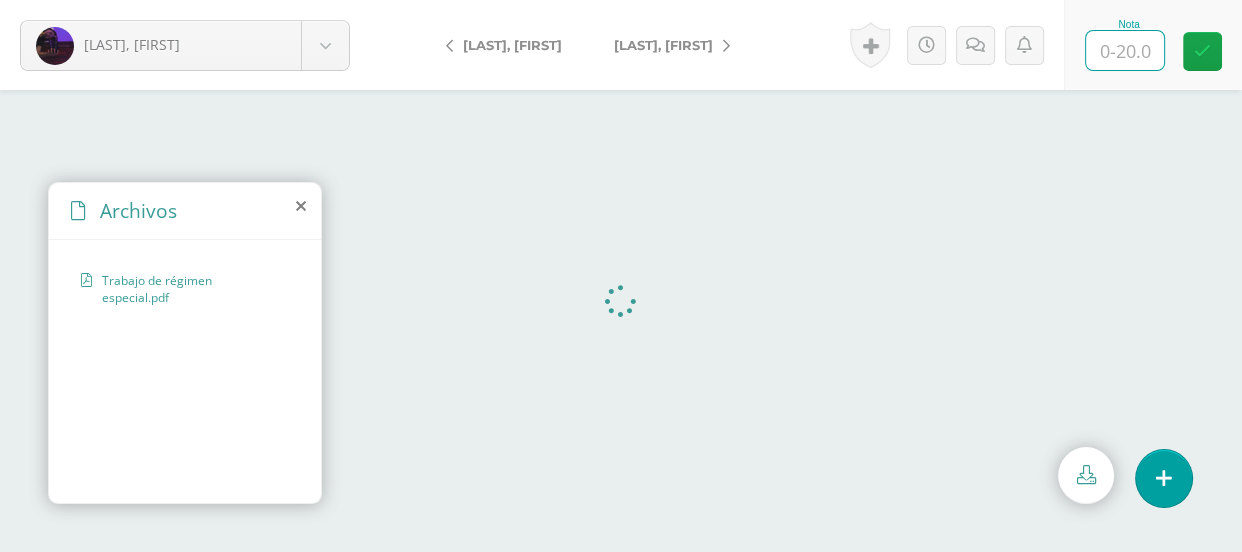 click at bounding box center (1125, 50) 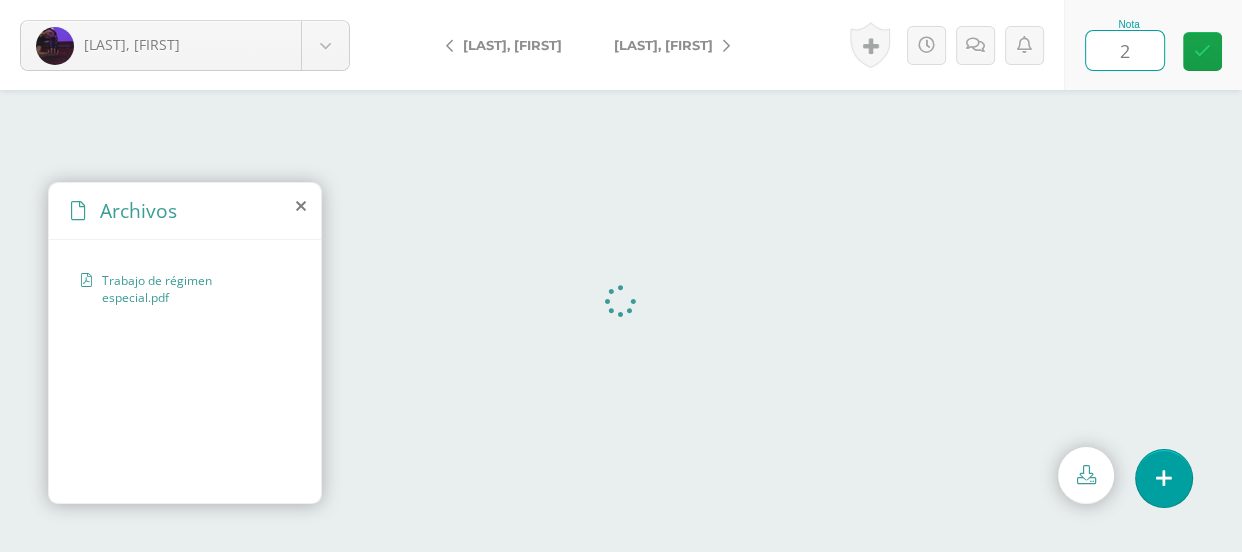 type on "02" 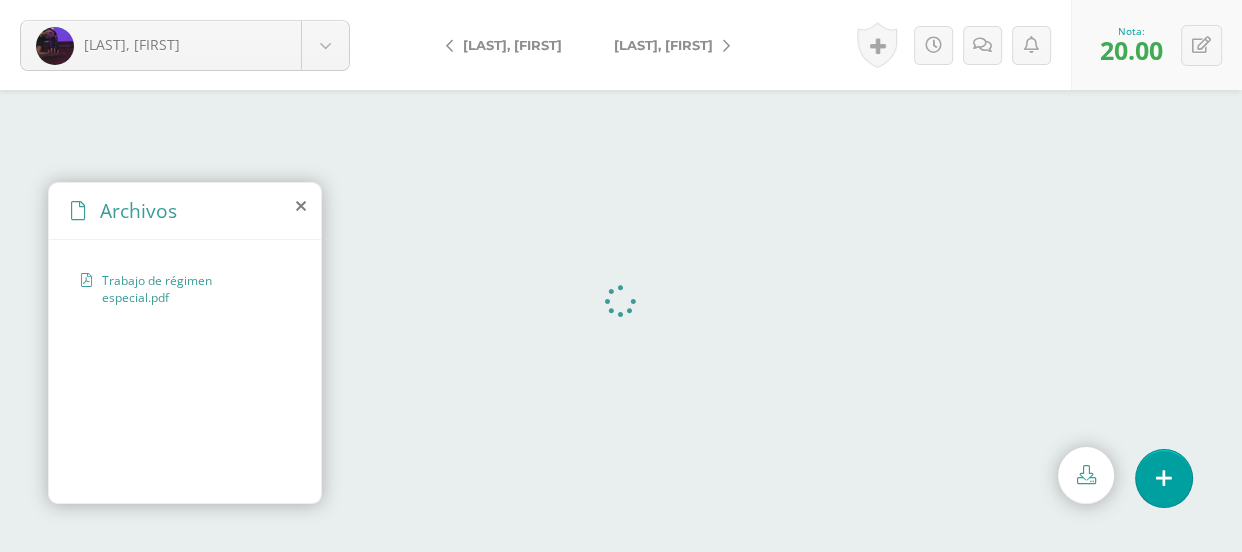 click on "[LAST], [FIRST]" at bounding box center [663, 45] 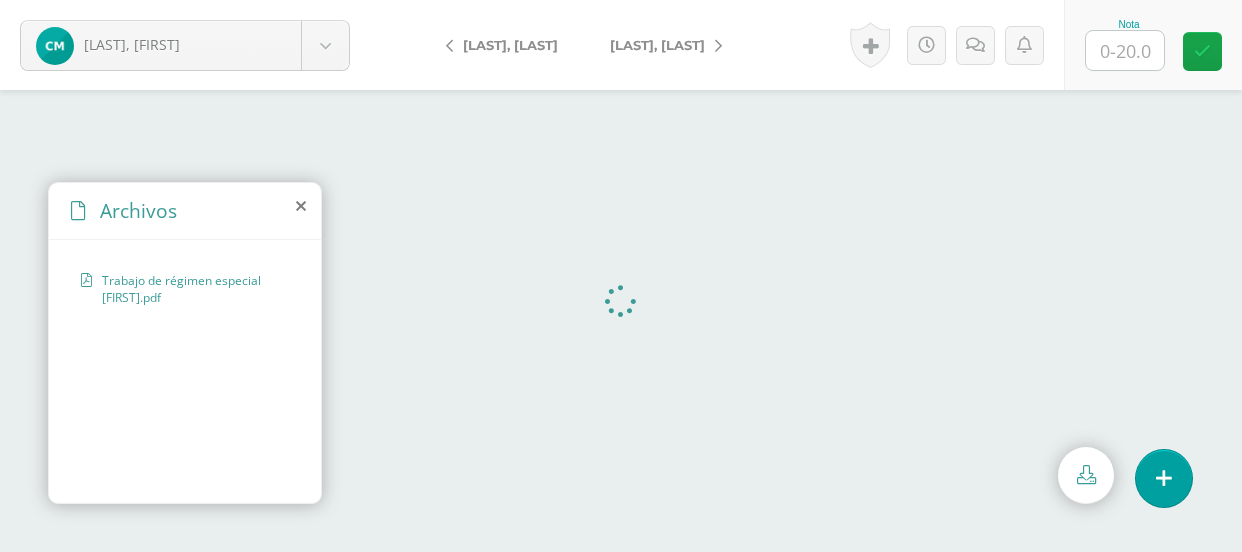 scroll, scrollTop: 0, scrollLeft: 0, axis: both 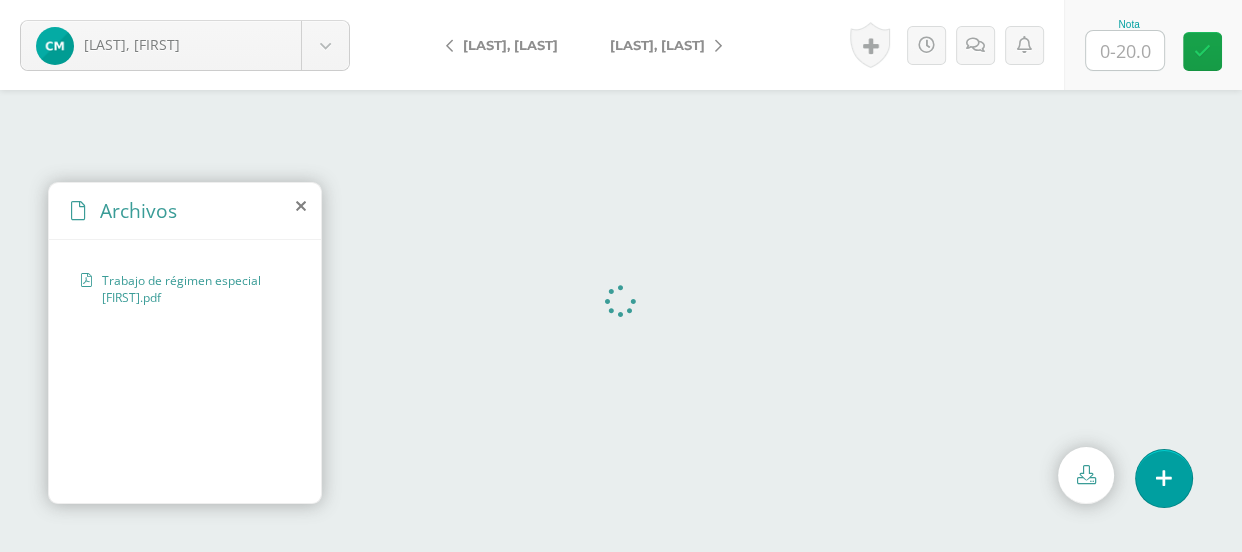 click at bounding box center (301, 206) 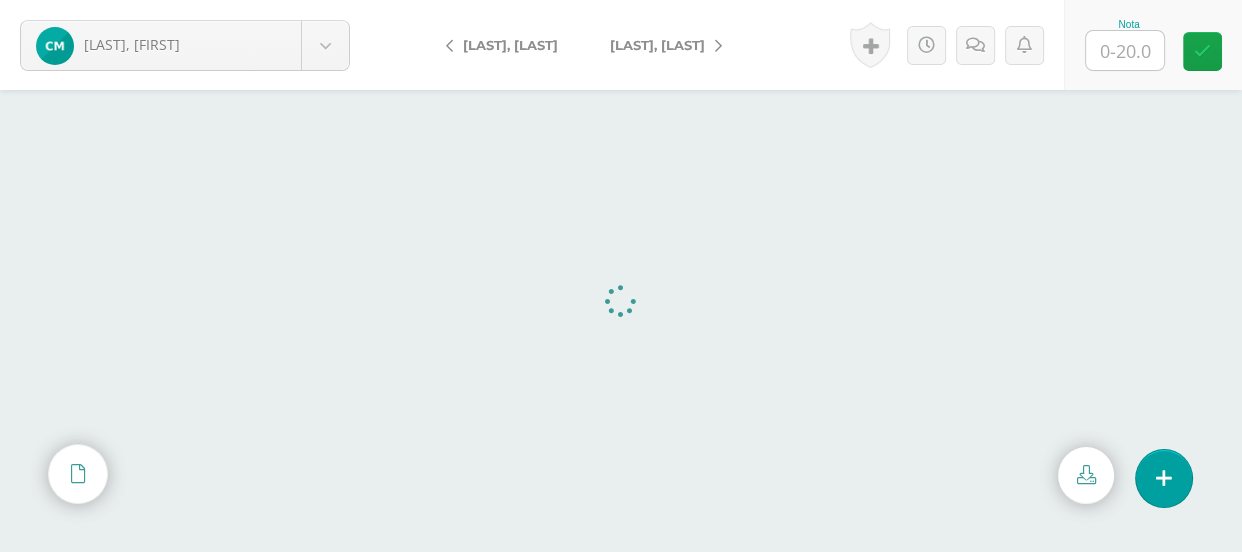 click at bounding box center (1125, 50) 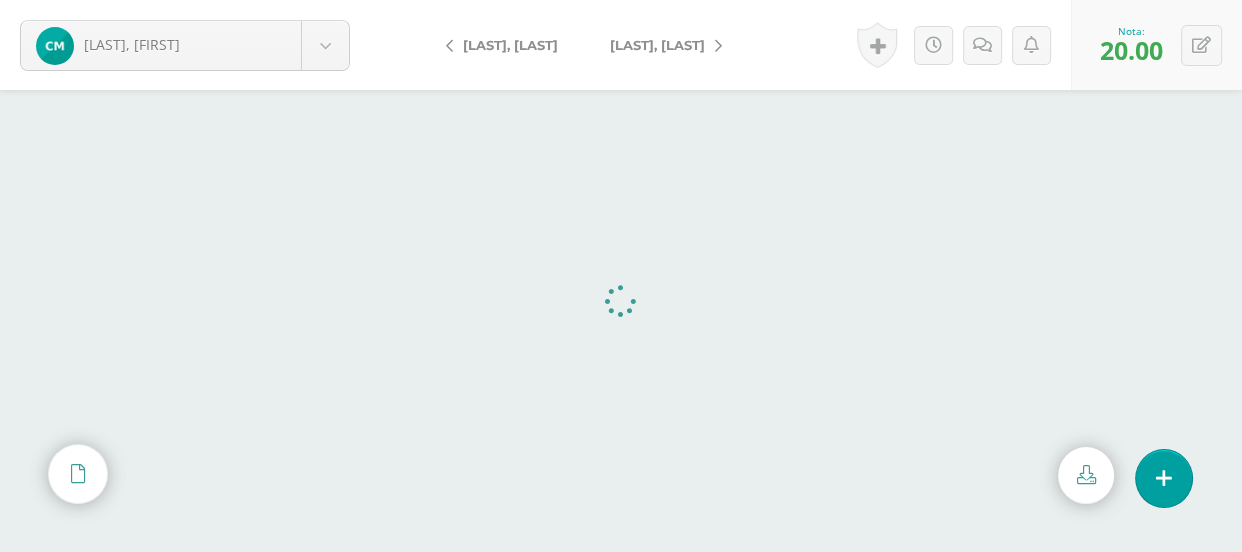 click on "[LAST], [LAST]" at bounding box center (657, 45) 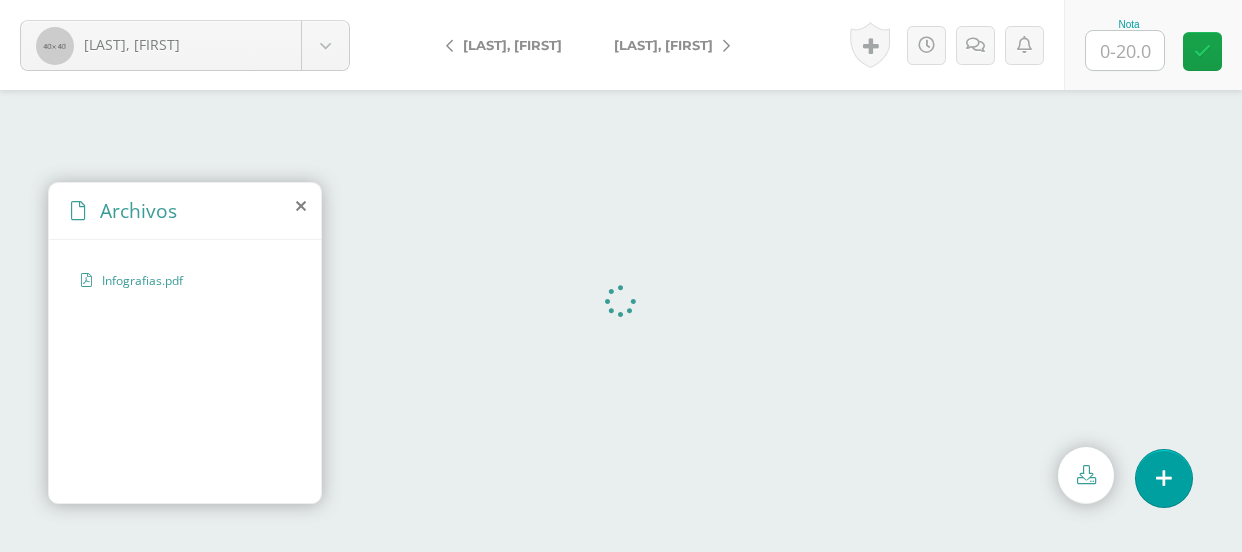 scroll, scrollTop: 0, scrollLeft: 0, axis: both 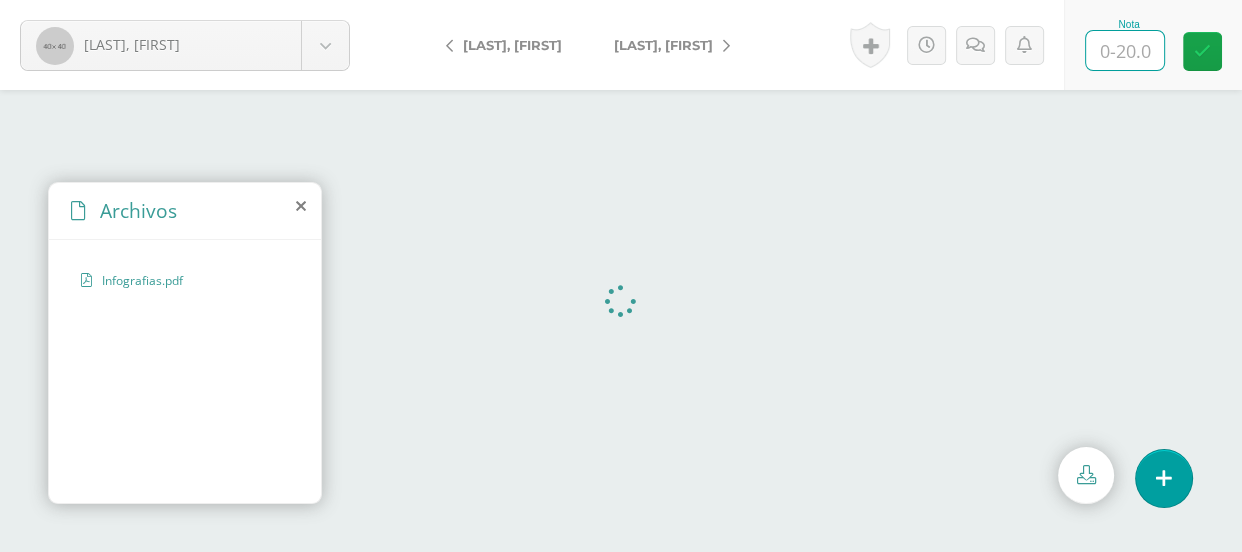 click at bounding box center [1125, 50] 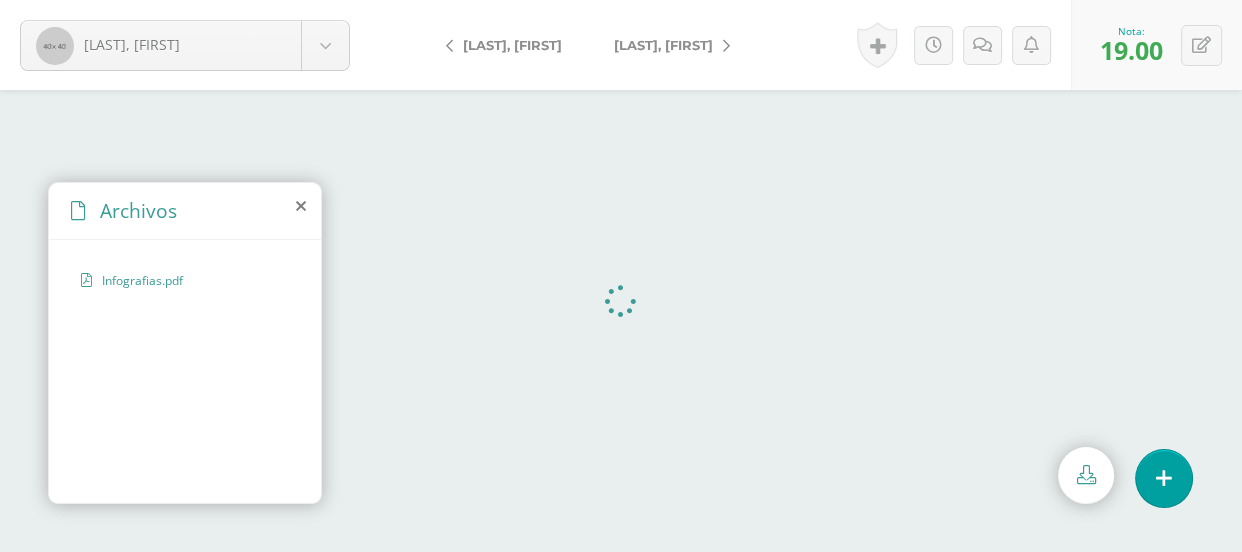 click on "[LAST], [FIRST]" at bounding box center (663, 45) 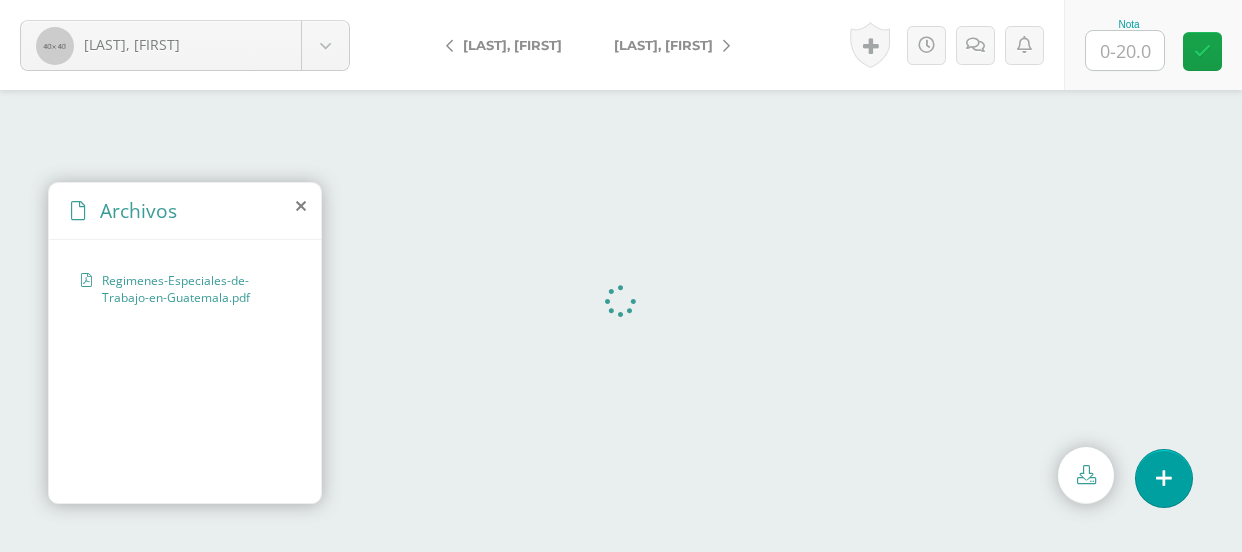 scroll, scrollTop: 0, scrollLeft: 0, axis: both 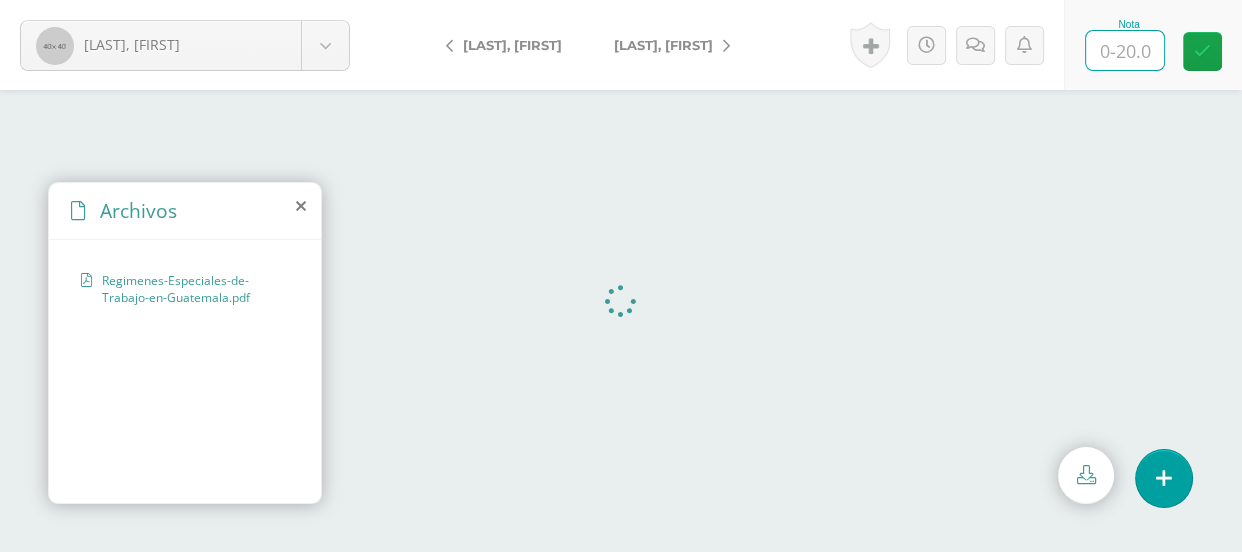 click at bounding box center (1125, 50) 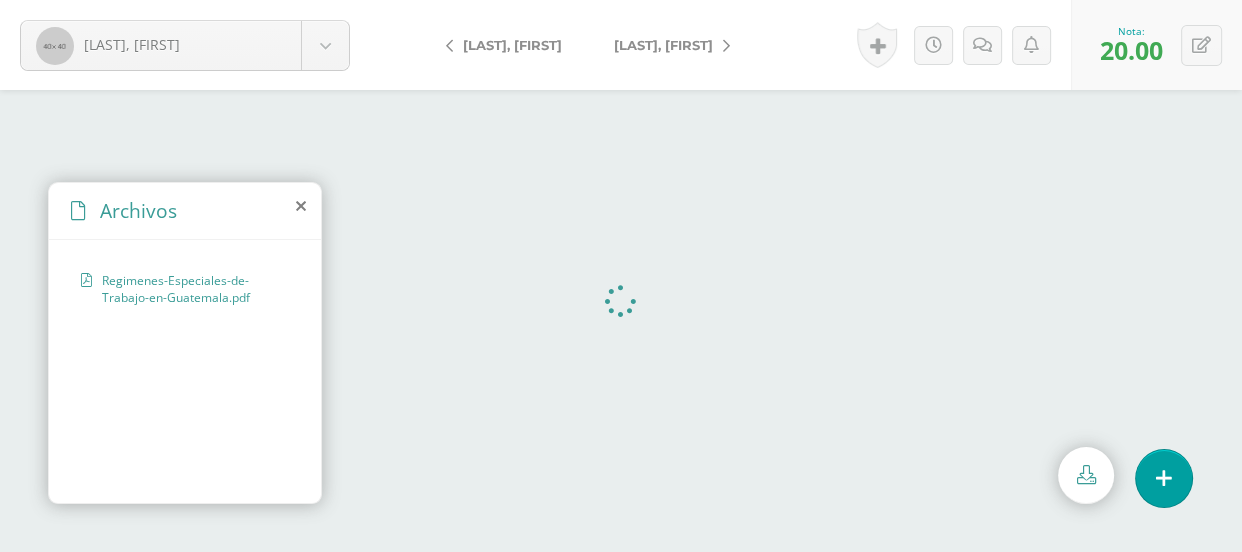 click on "[LAST], [FIRST]" at bounding box center [663, 45] 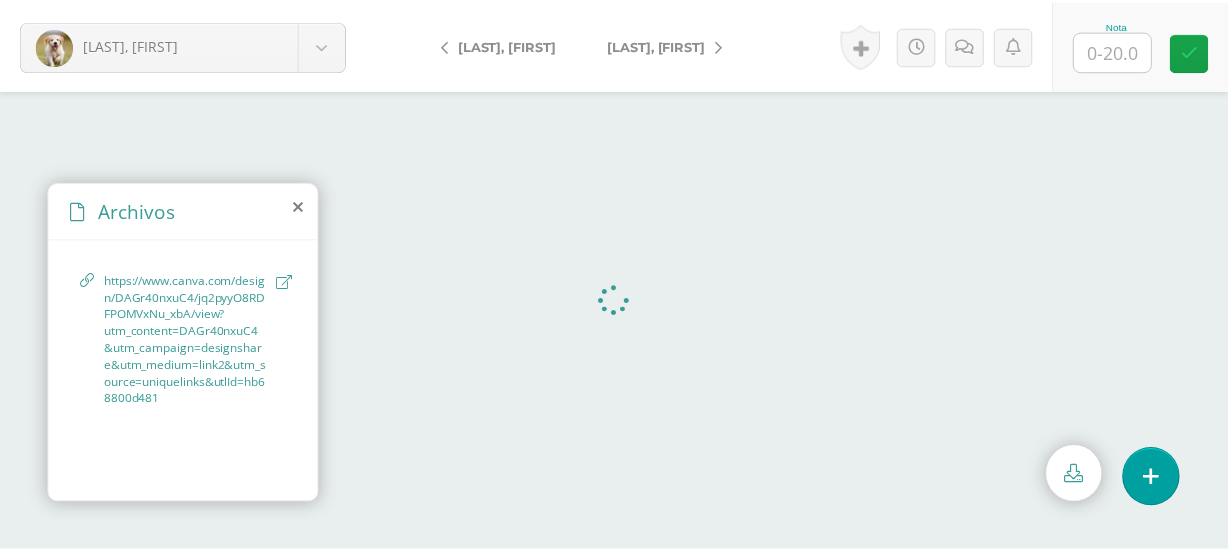 scroll, scrollTop: 0, scrollLeft: 0, axis: both 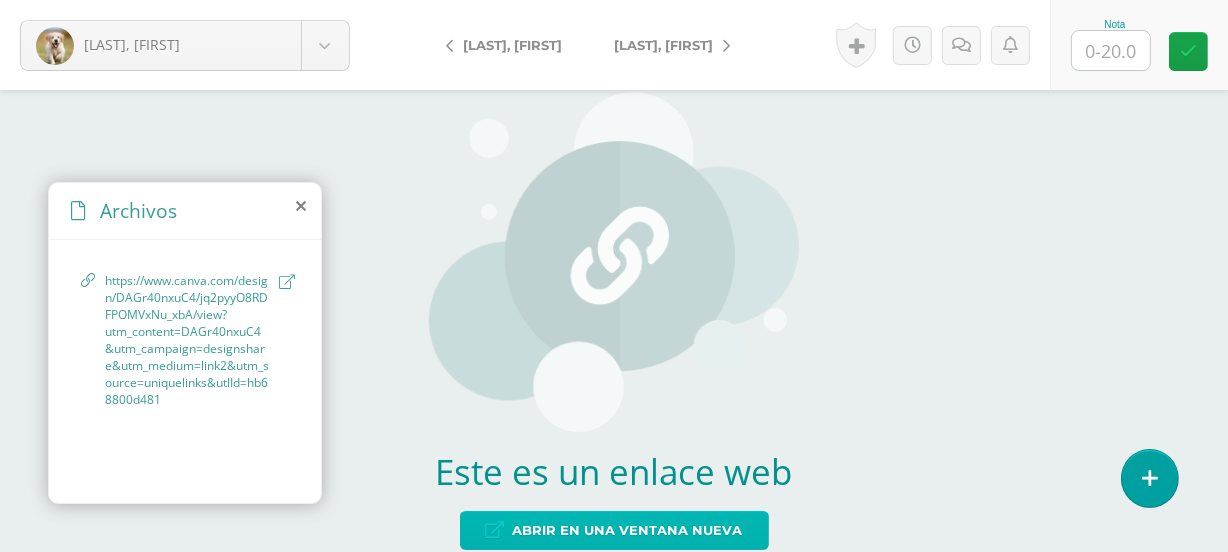 click on "Abrir en una ventana nueva" at bounding box center (628, 530) 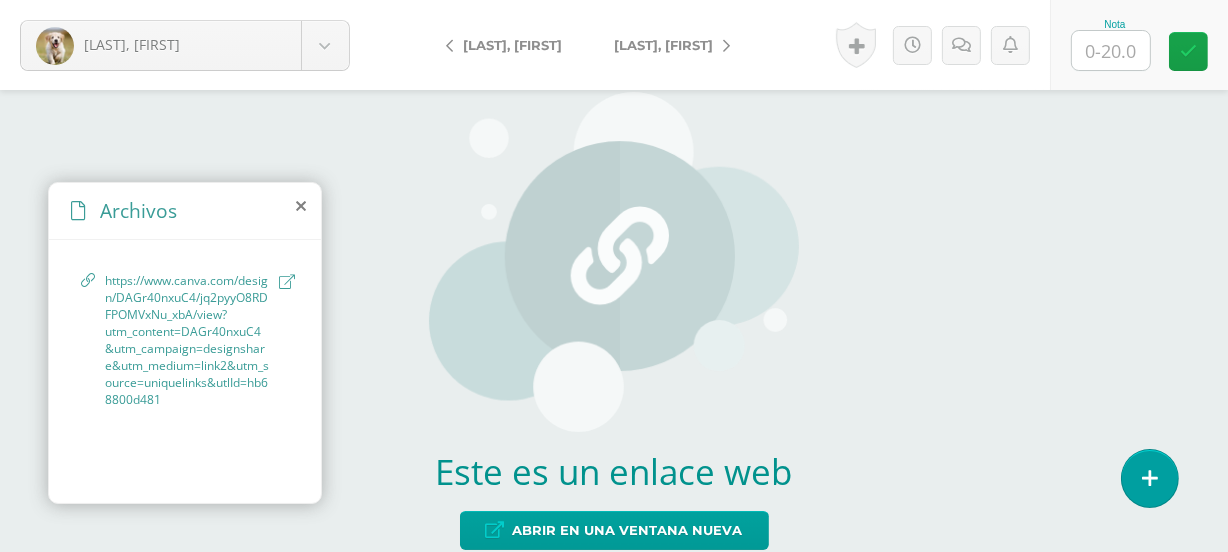 click at bounding box center (1111, 50) 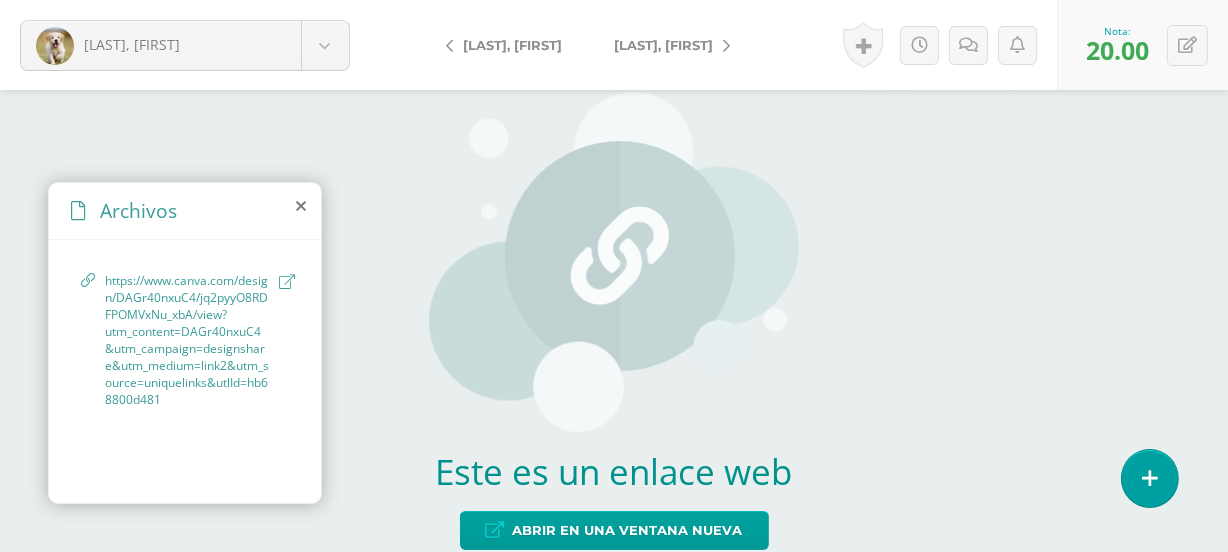 click on "[LAST], [FIRST]" at bounding box center [663, 45] 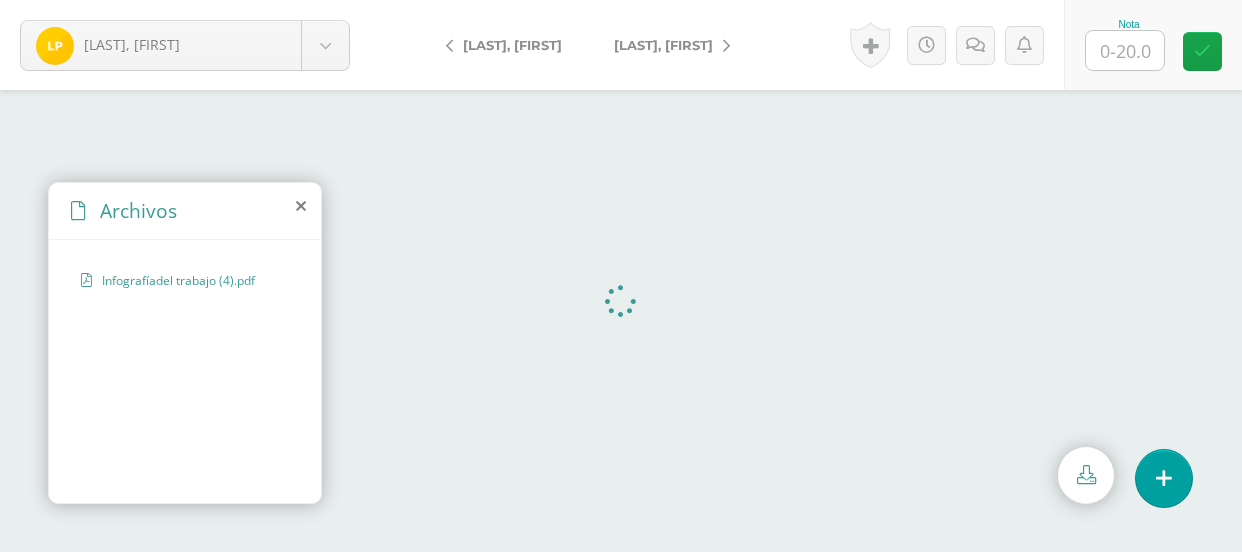 scroll, scrollTop: 0, scrollLeft: 0, axis: both 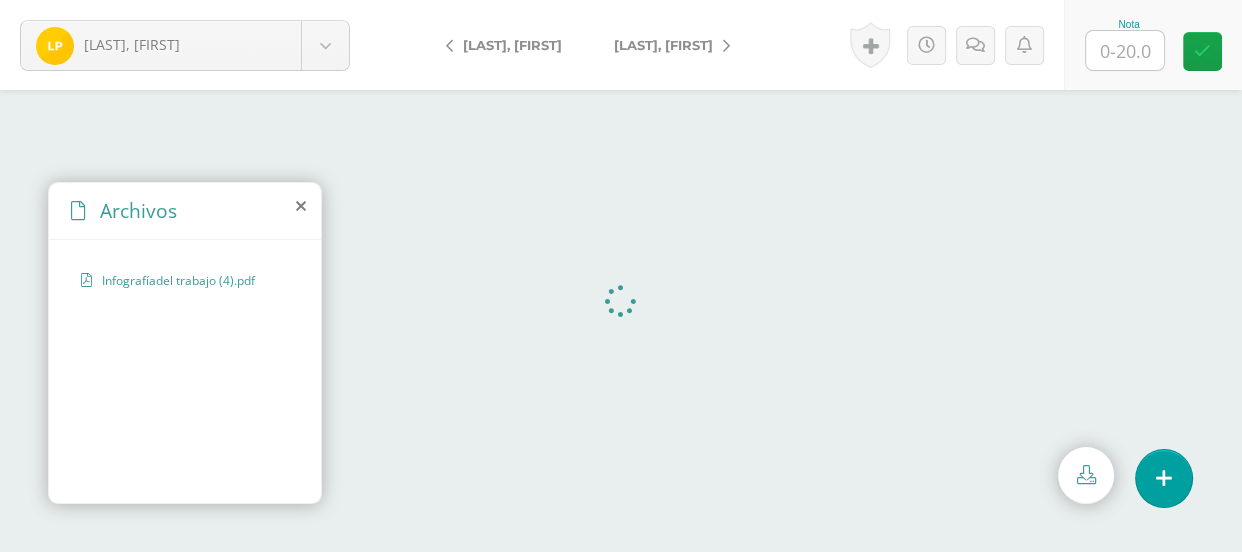 click at bounding box center (1125, 50) 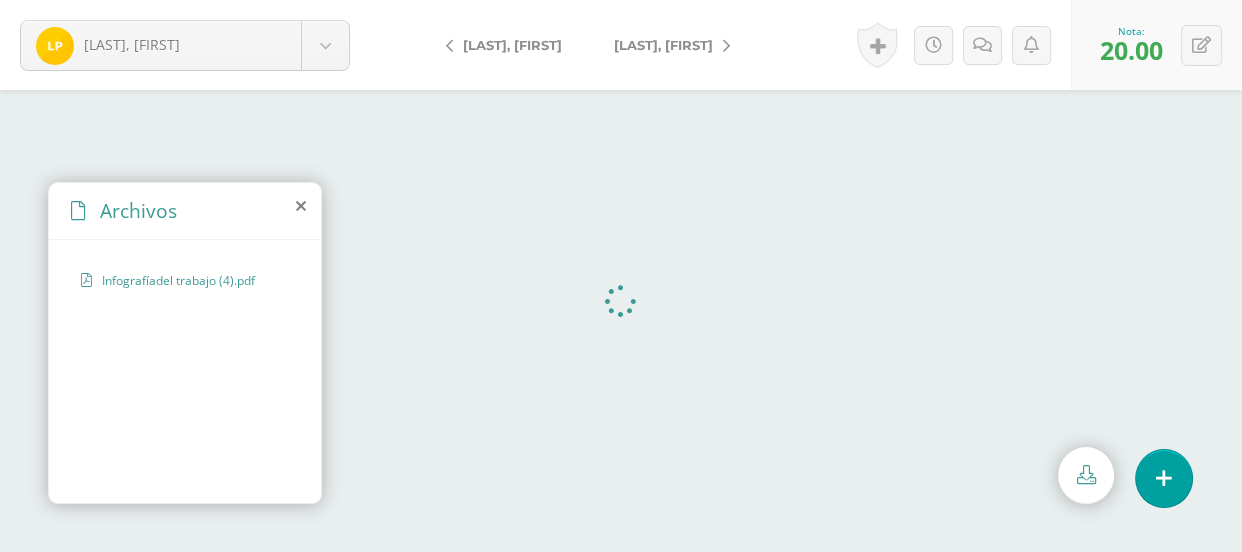 click on "[LAST], [FIRST]" at bounding box center [667, 45] 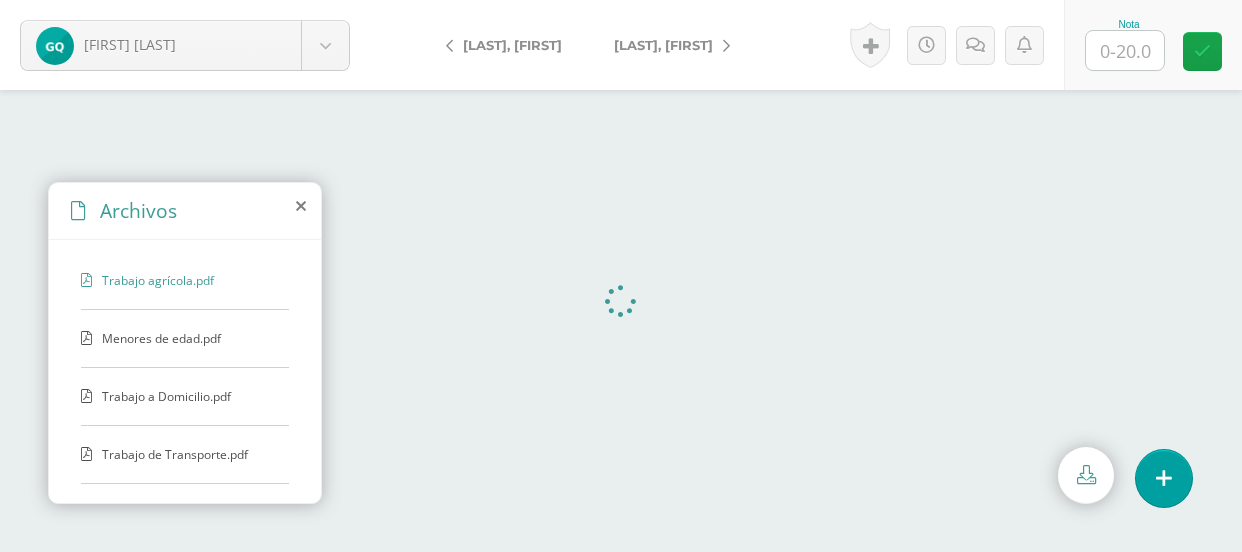 scroll, scrollTop: 0, scrollLeft: 0, axis: both 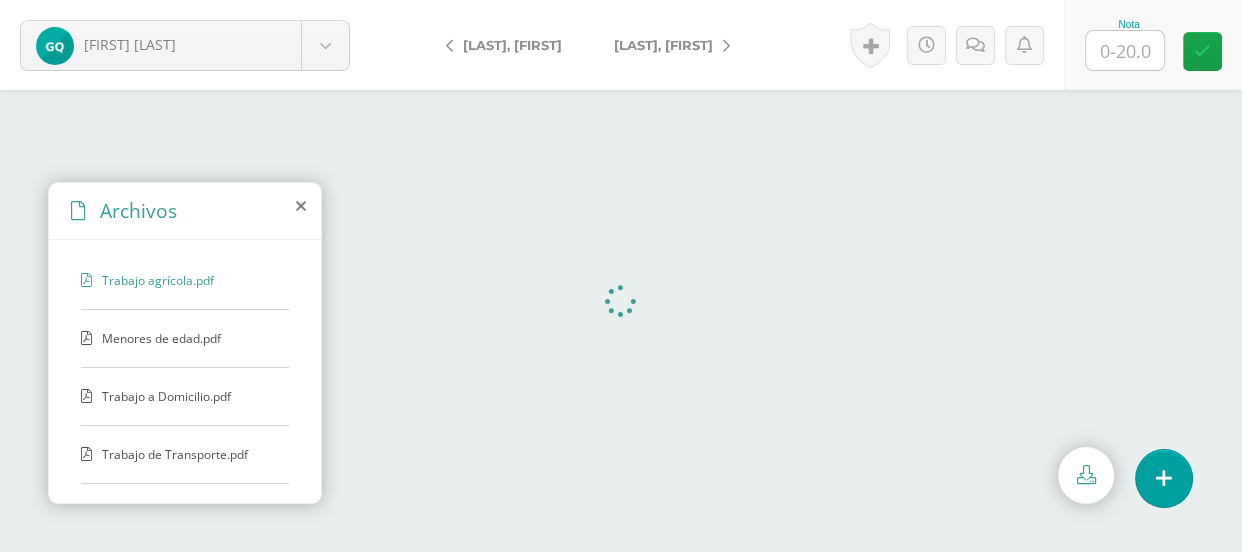 click on "Menores de edad.pdf" at bounding box center (184, 280) 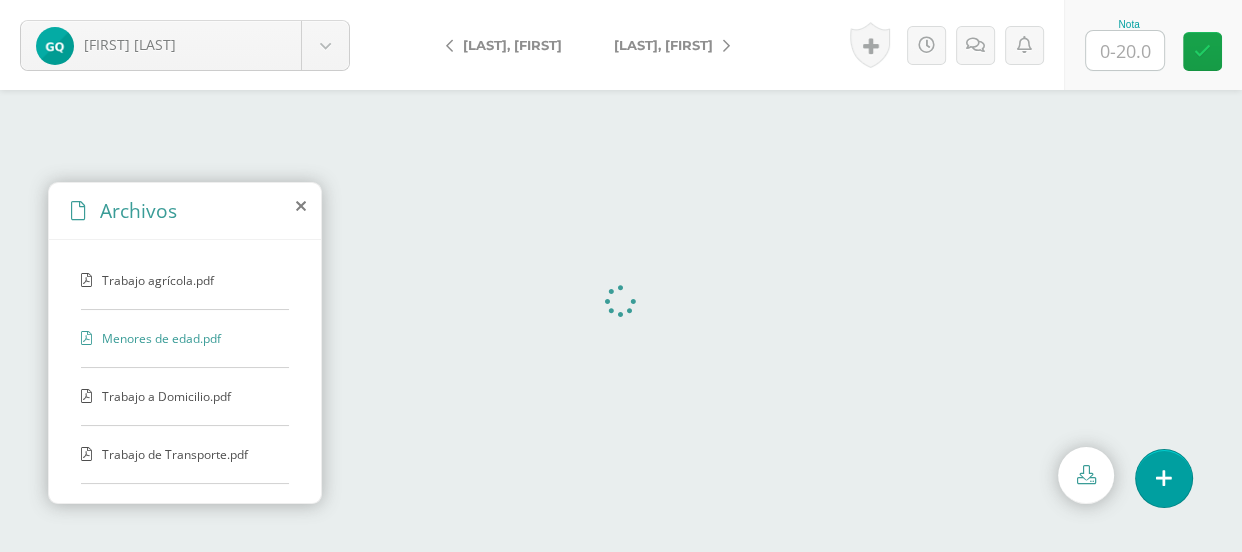 click at bounding box center [1125, 50] 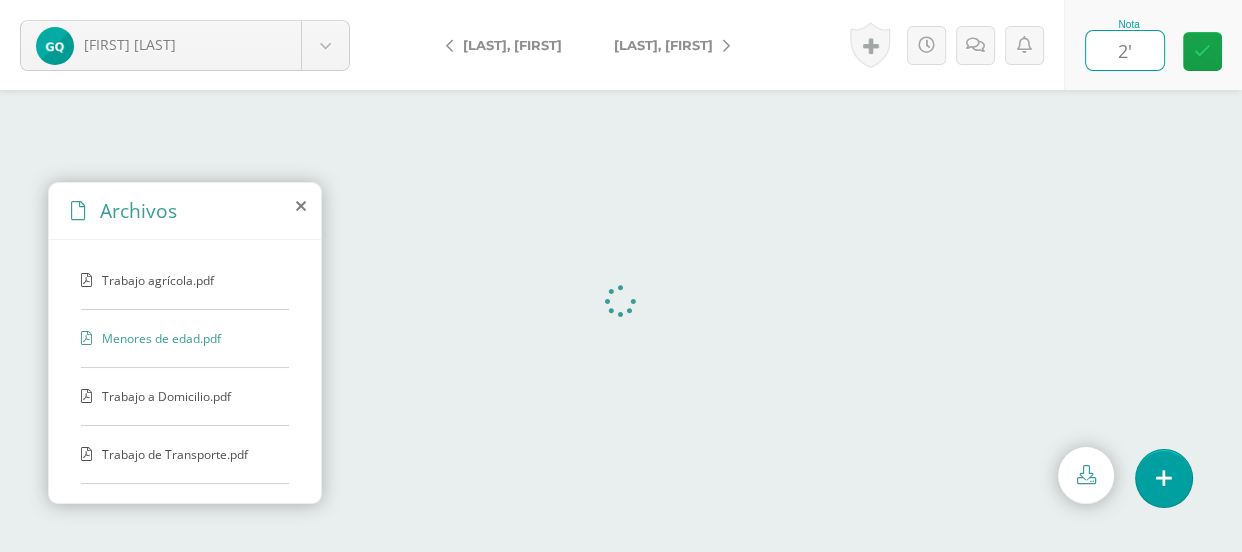 type on "2" 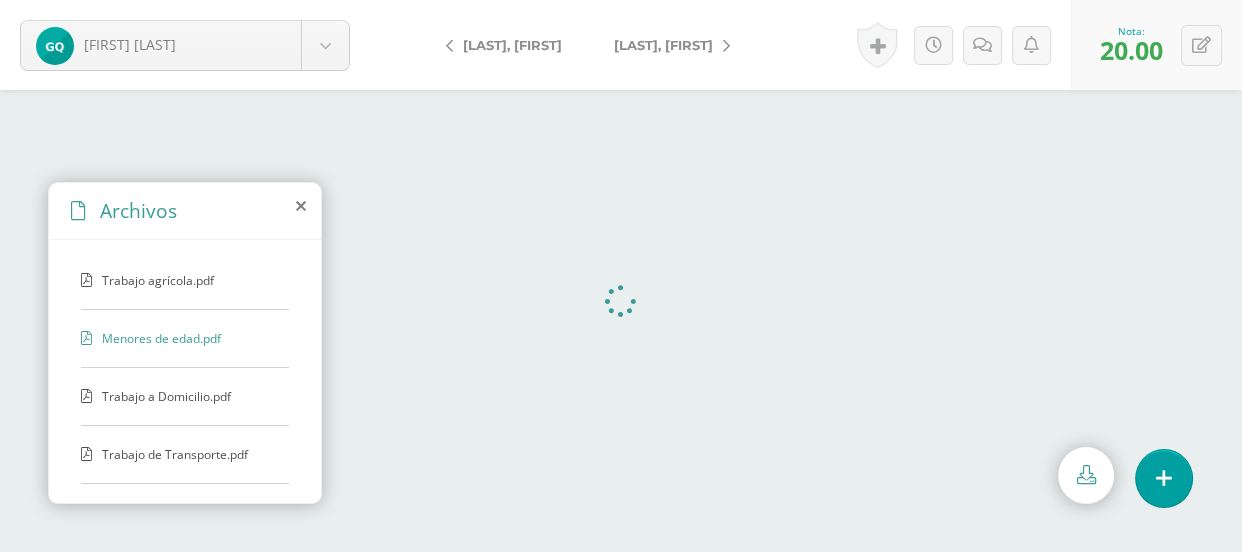click on "[LAST], [FIRST]" at bounding box center [663, 45] 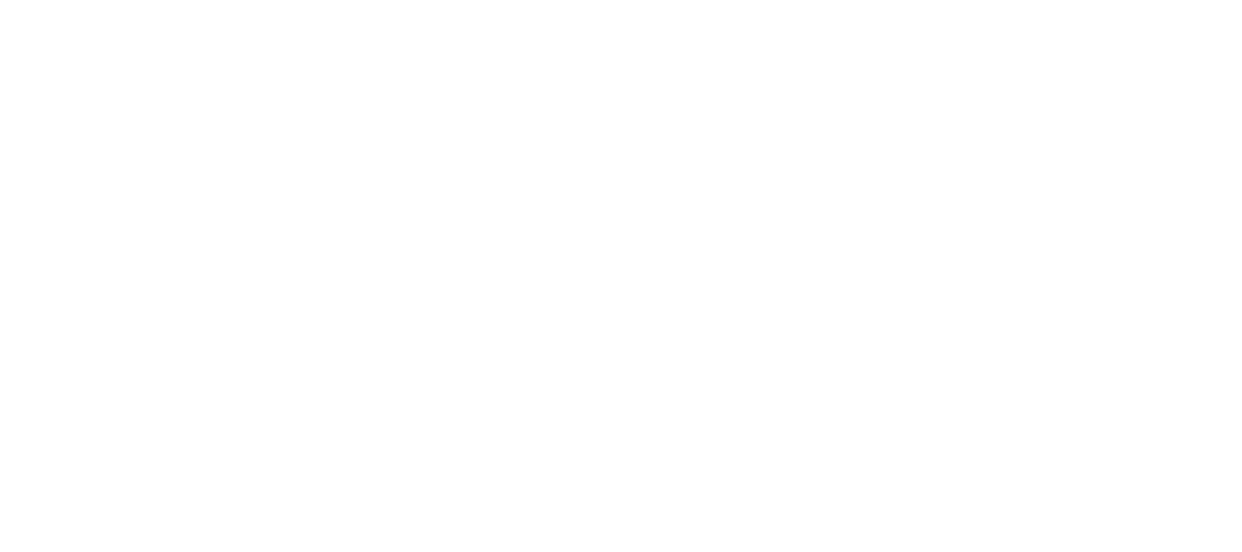 scroll, scrollTop: 0, scrollLeft: 0, axis: both 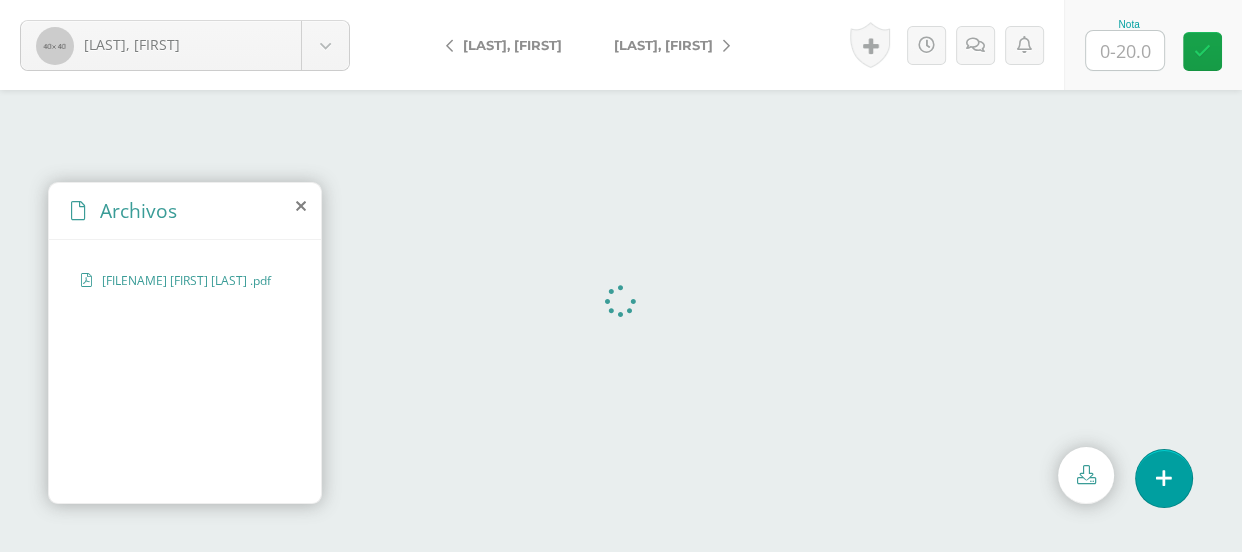 click at bounding box center (1125, 50) 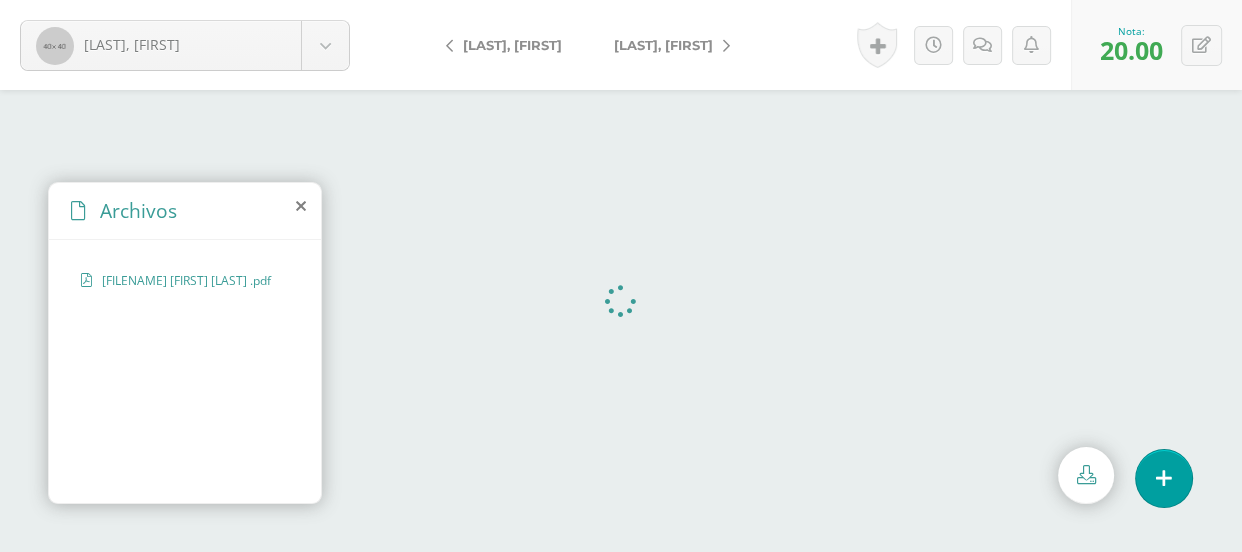 click on "[LAST], [FIRST]" at bounding box center [663, 45] 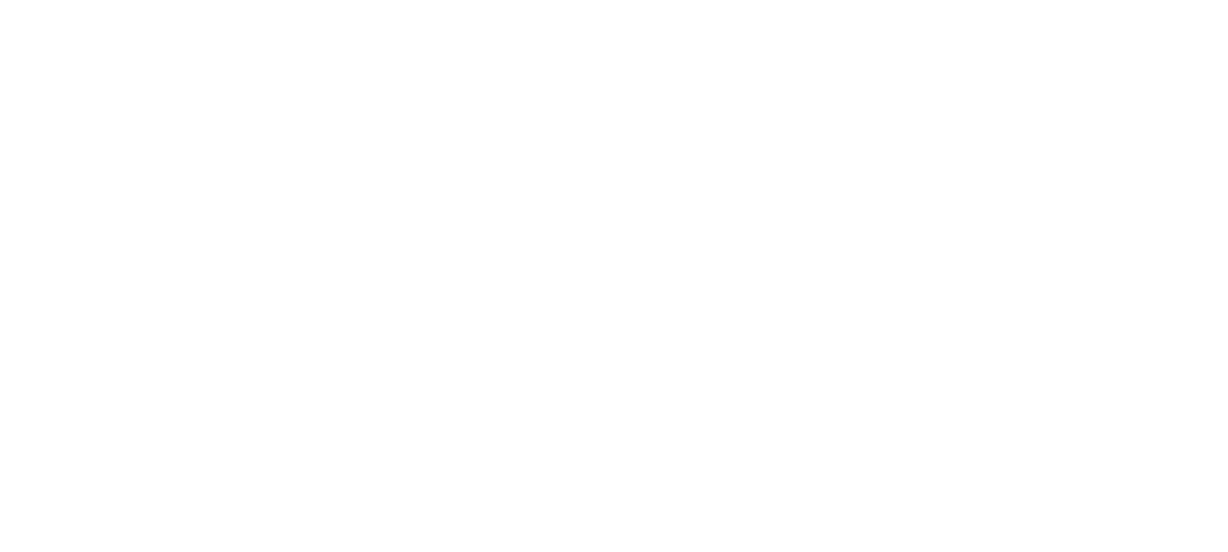 scroll, scrollTop: 0, scrollLeft: 0, axis: both 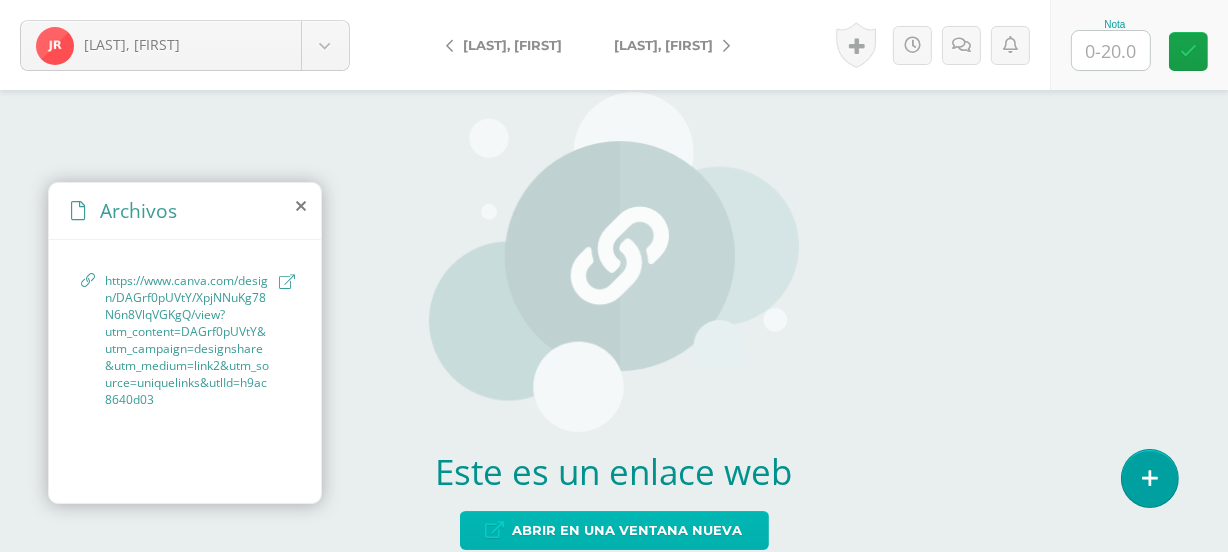 click on "Abrir en una ventana nueva" at bounding box center (628, 530) 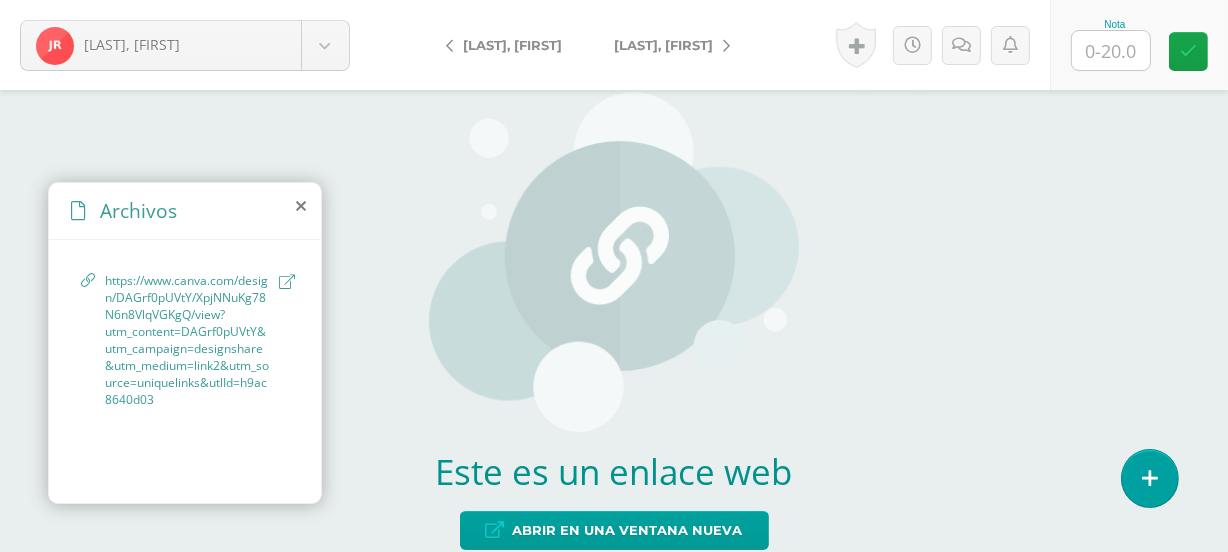 click at bounding box center [1111, 50] 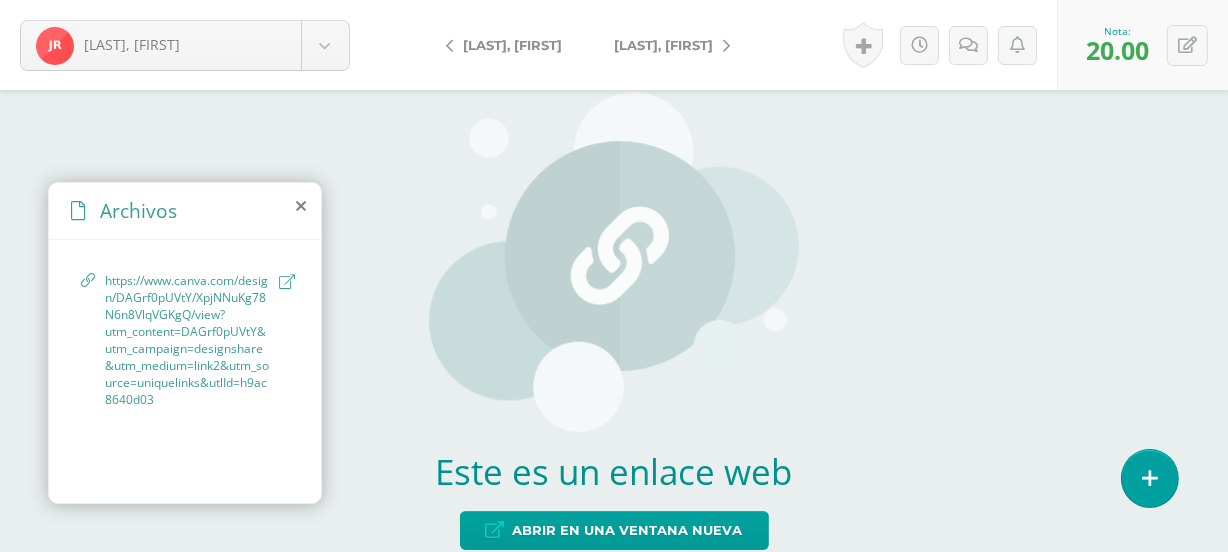 click on "[LAST], [FIRST]" at bounding box center [667, 45] 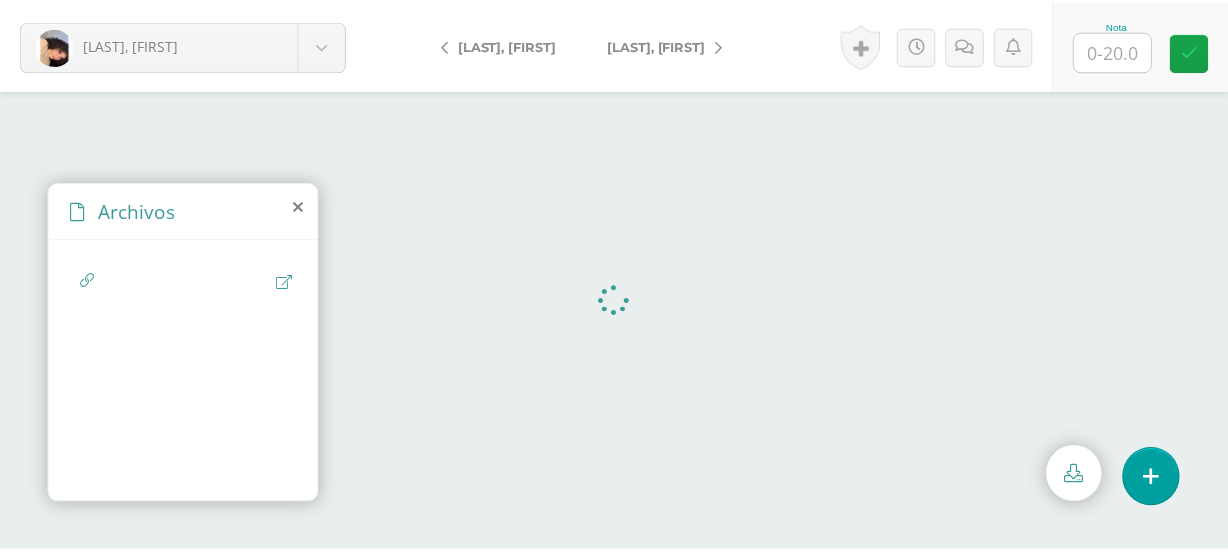 scroll, scrollTop: 0, scrollLeft: 0, axis: both 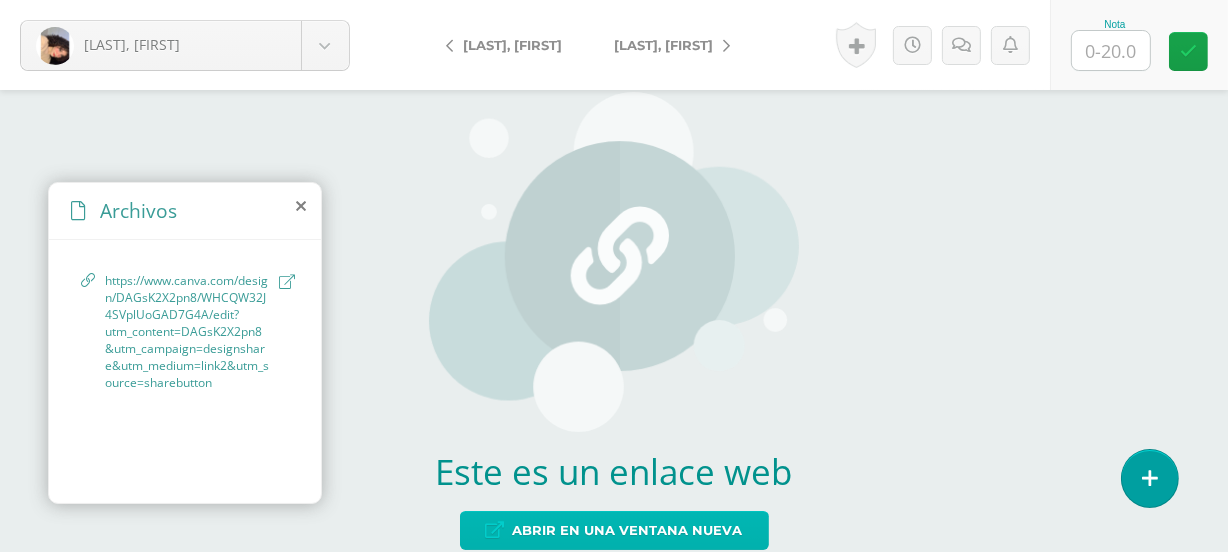 click on "Abrir en una ventana nueva" at bounding box center (628, 530) 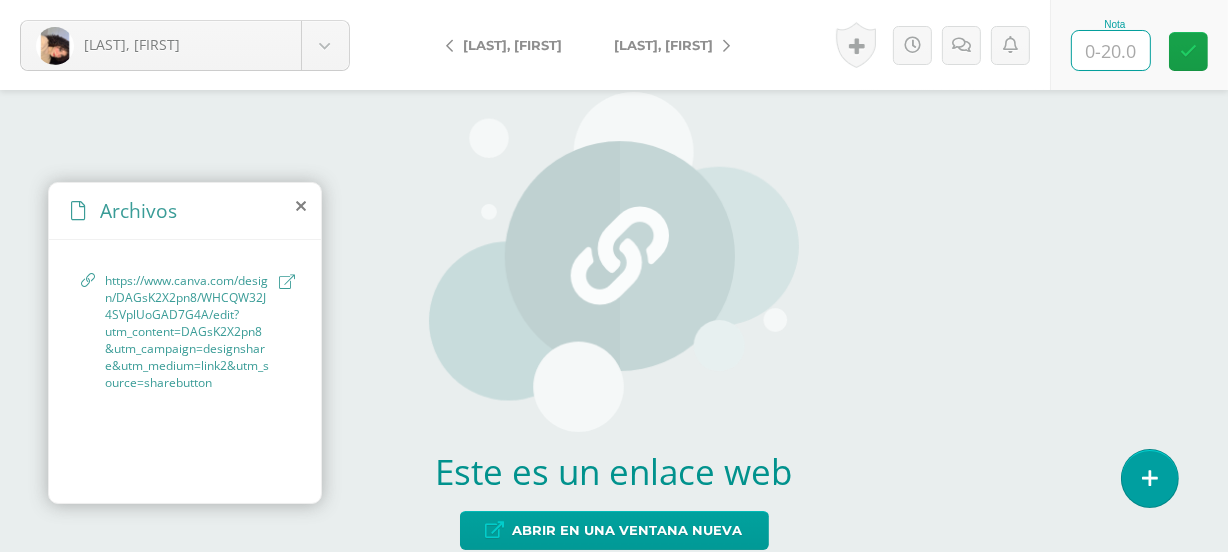 click at bounding box center (1111, 50) 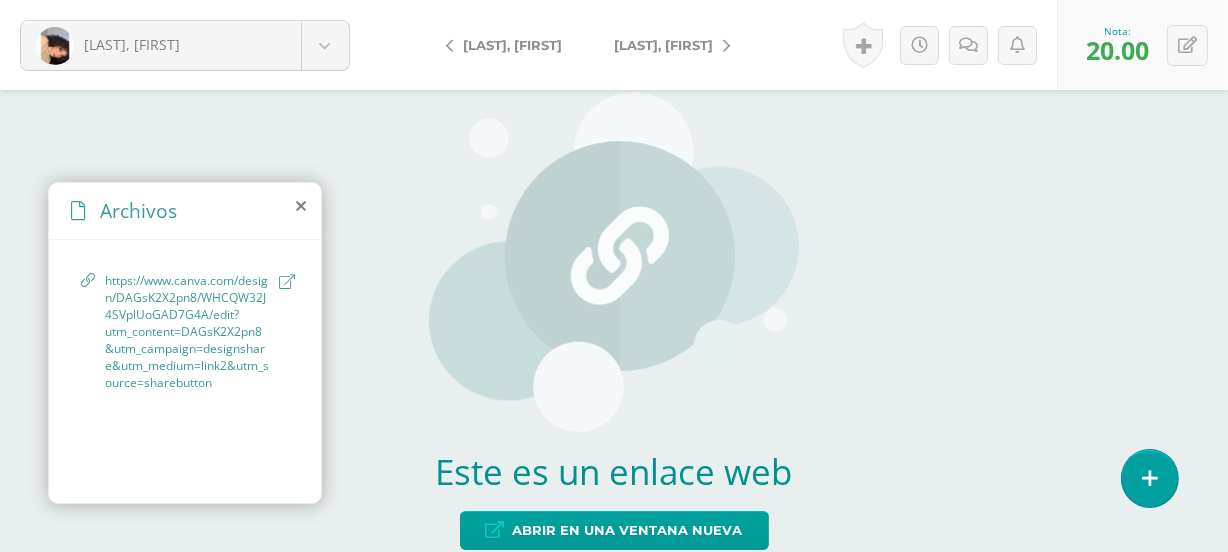 click on "[LAST], [FIRST]" at bounding box center (663, 45) 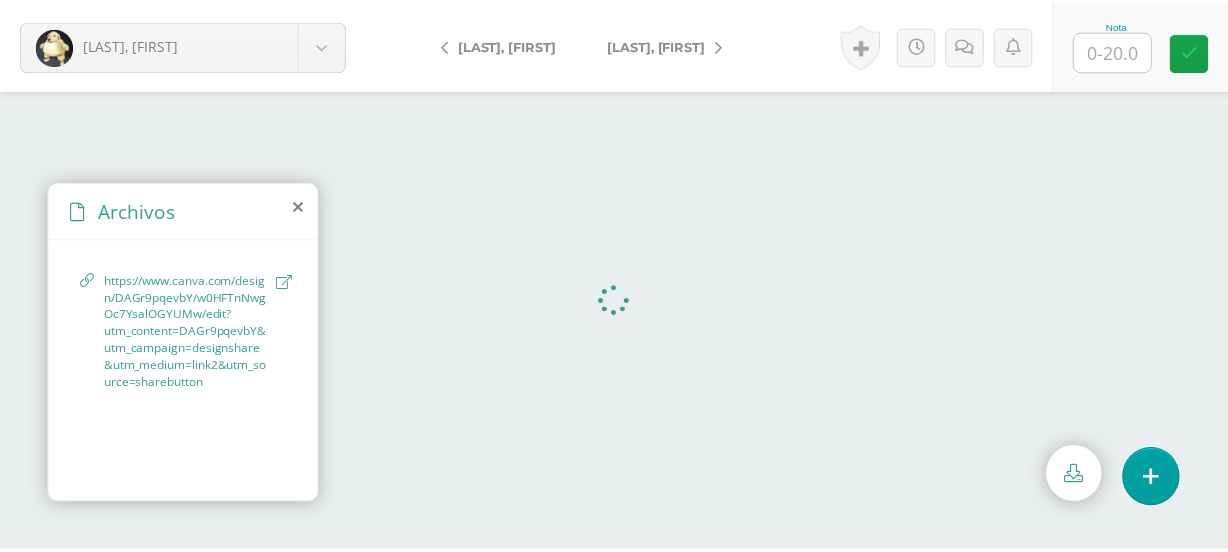 scroll, scrollTop: 0, scrollLeft: 0, axis: both 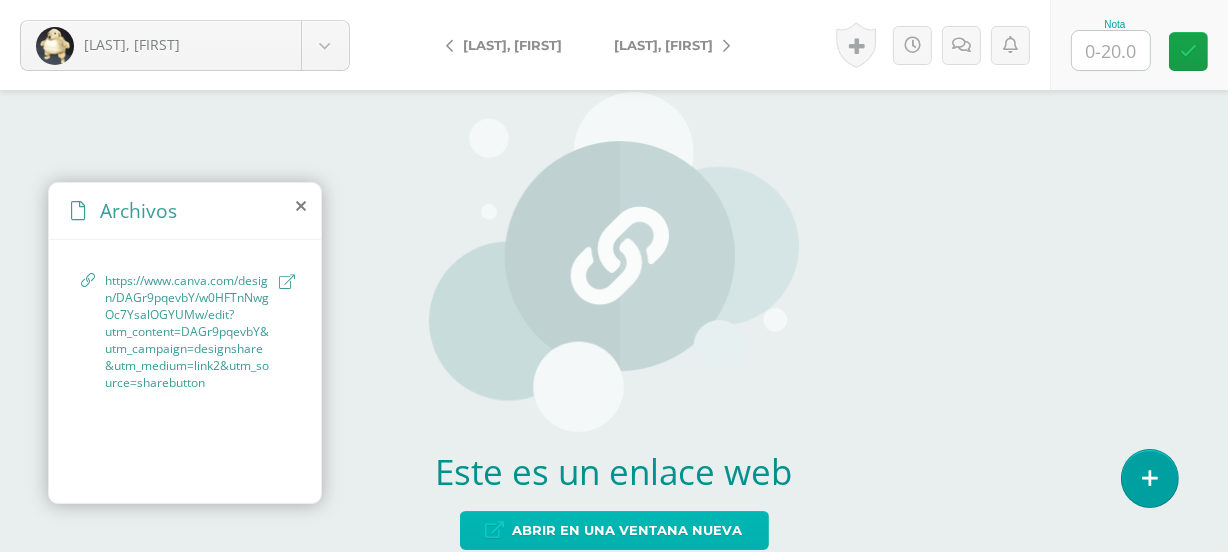 click on "Abrir en una ventana nueva" at bounding box center [628, 530] 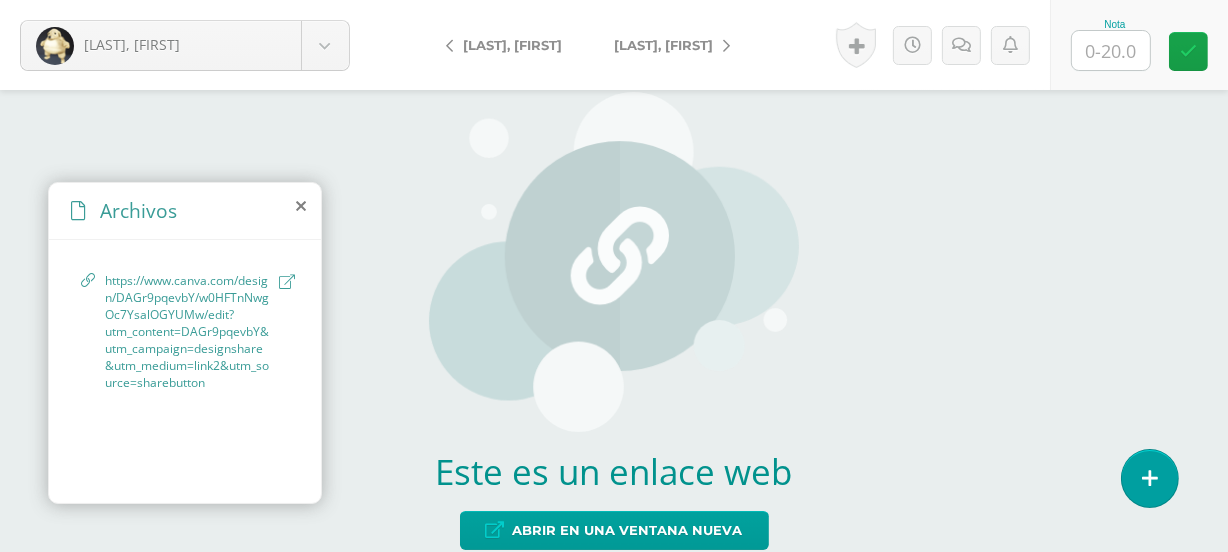 click at bounding box center (1111, 50) 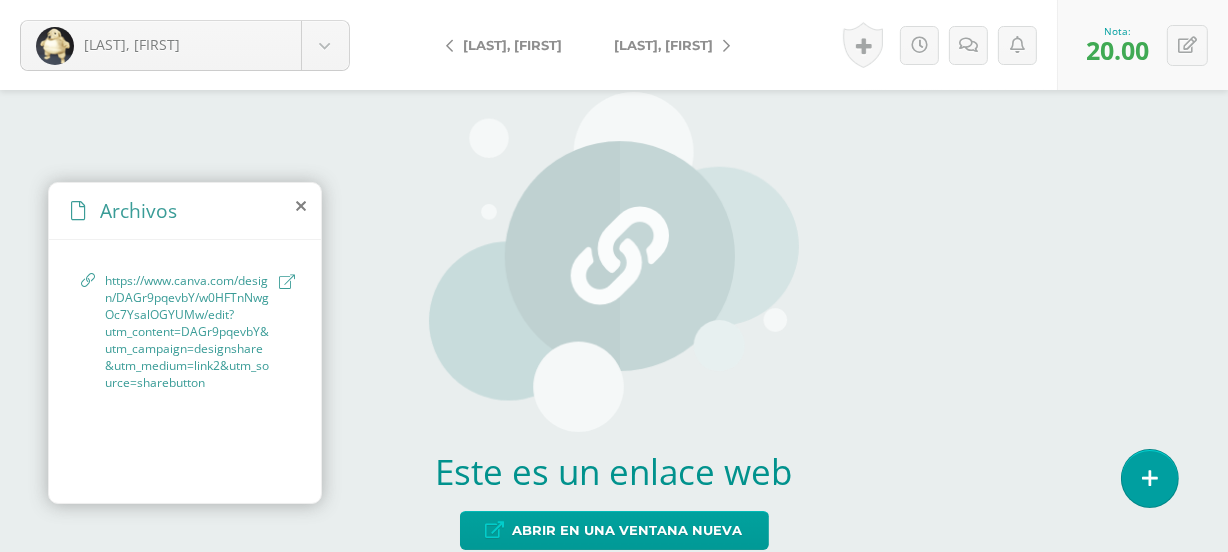 click on "[LAST], [FIRST]" at bounding box center (663, 45) 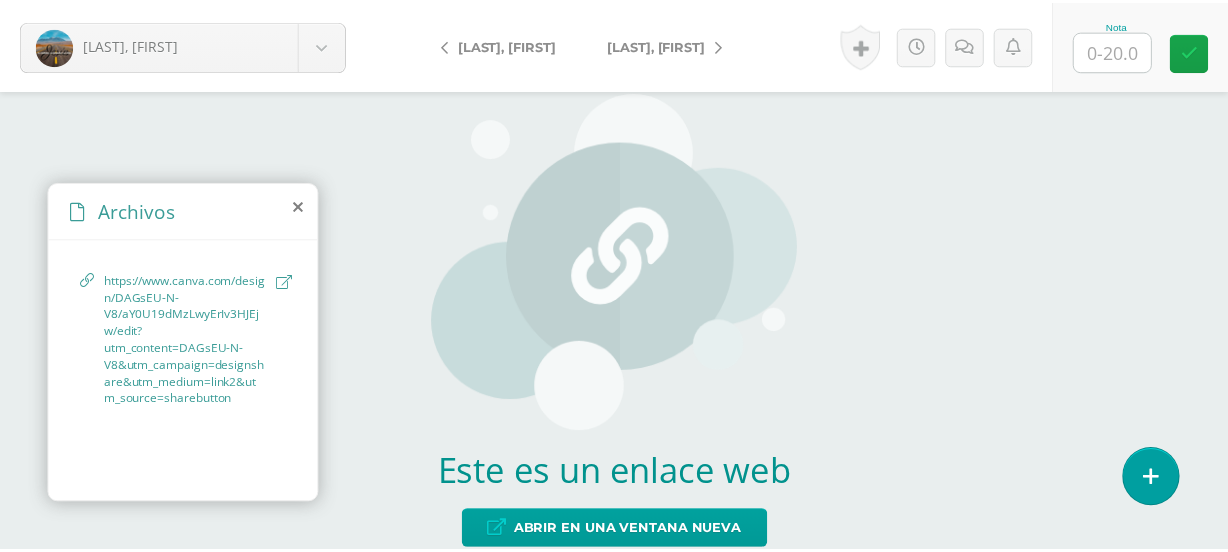scroll, scrollTop: 0, scrollLeft: 0, axis: both 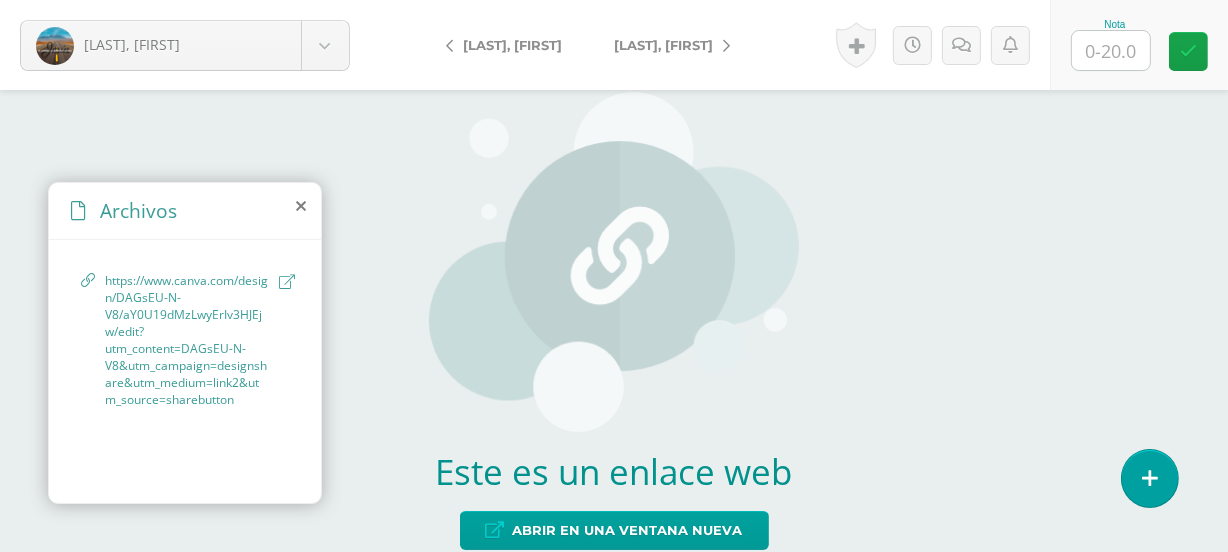 click at bounding box center (1111, 50) 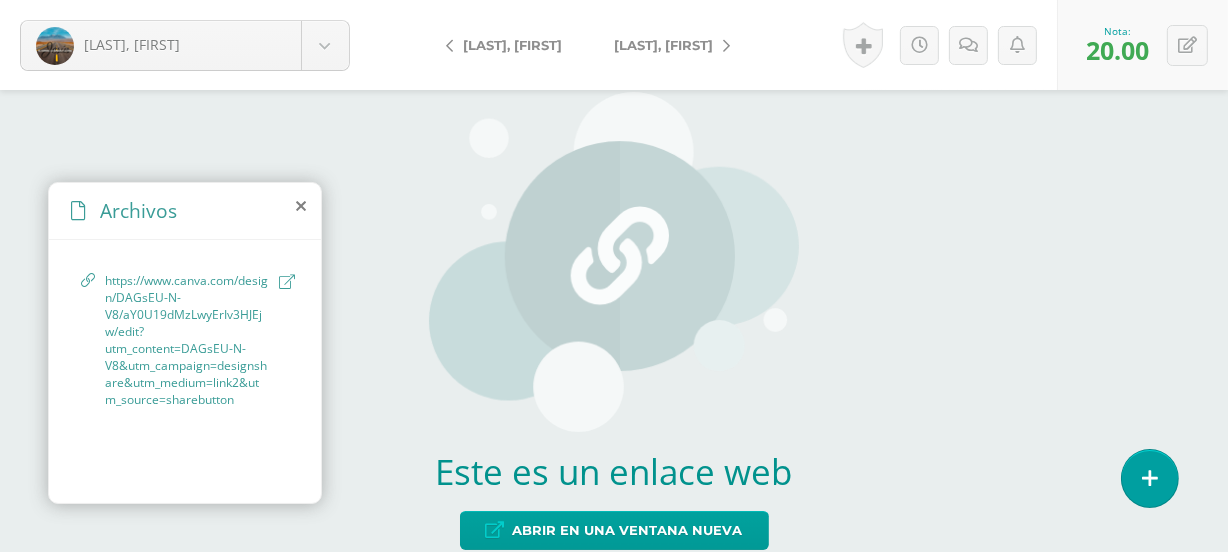 click on "[LAST], [FIRST]" at bounding box center (667, 45) 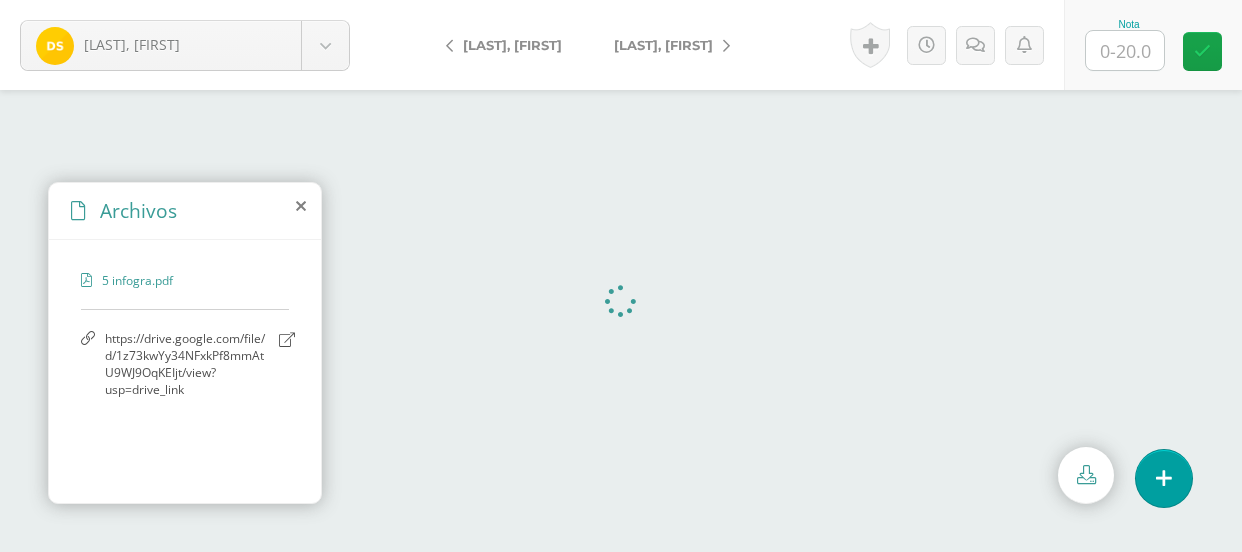 scroll, scrollTop: 0, scrollLeft: 0, axis: both 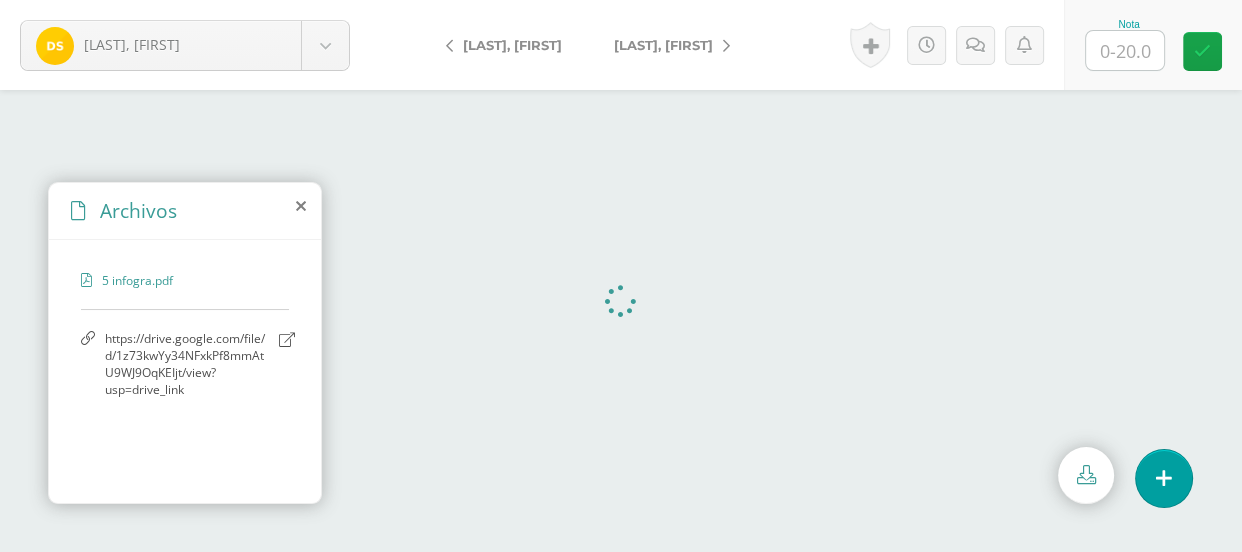 click at bounding box center (1125, 50) 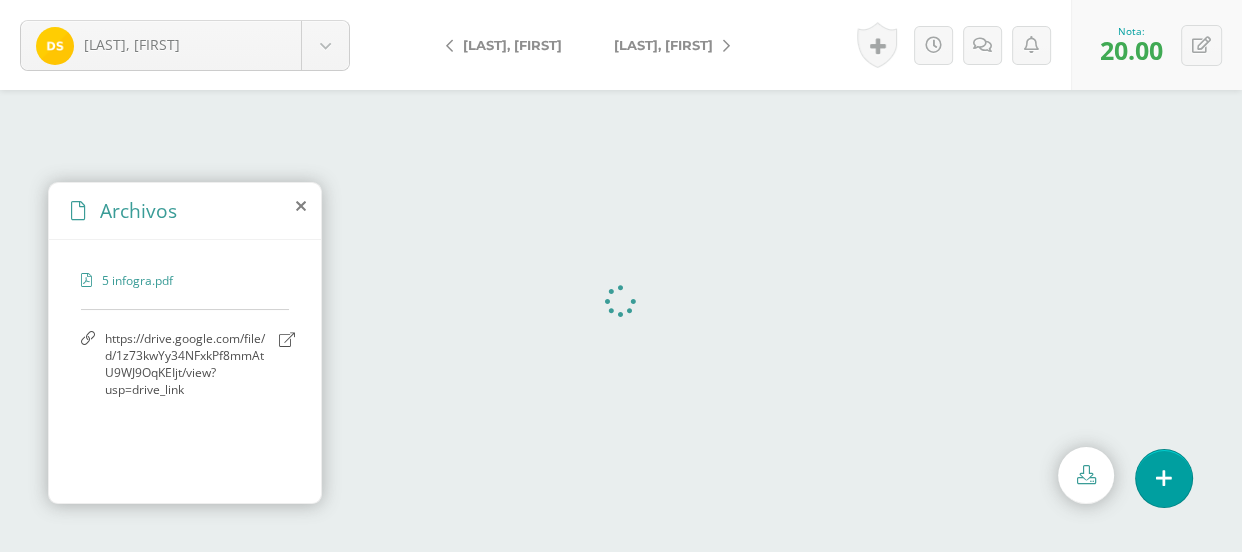 click on "[LAST], [FIRST]" at bounding box center (663, 45) 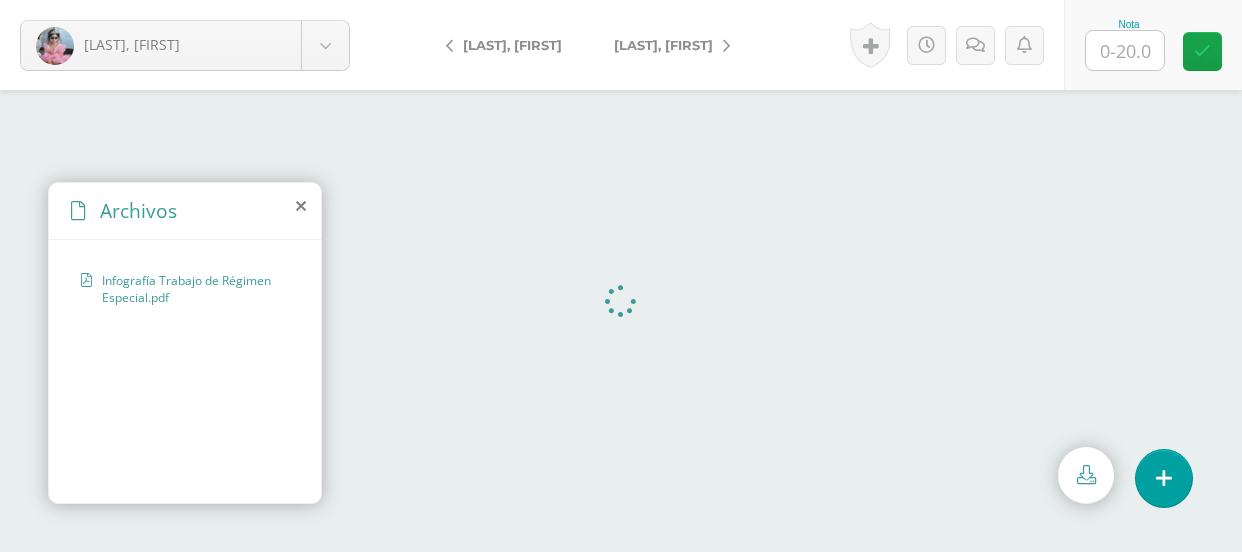 scroll, scrollTop: 0, scrollLeft: 0, axis: both 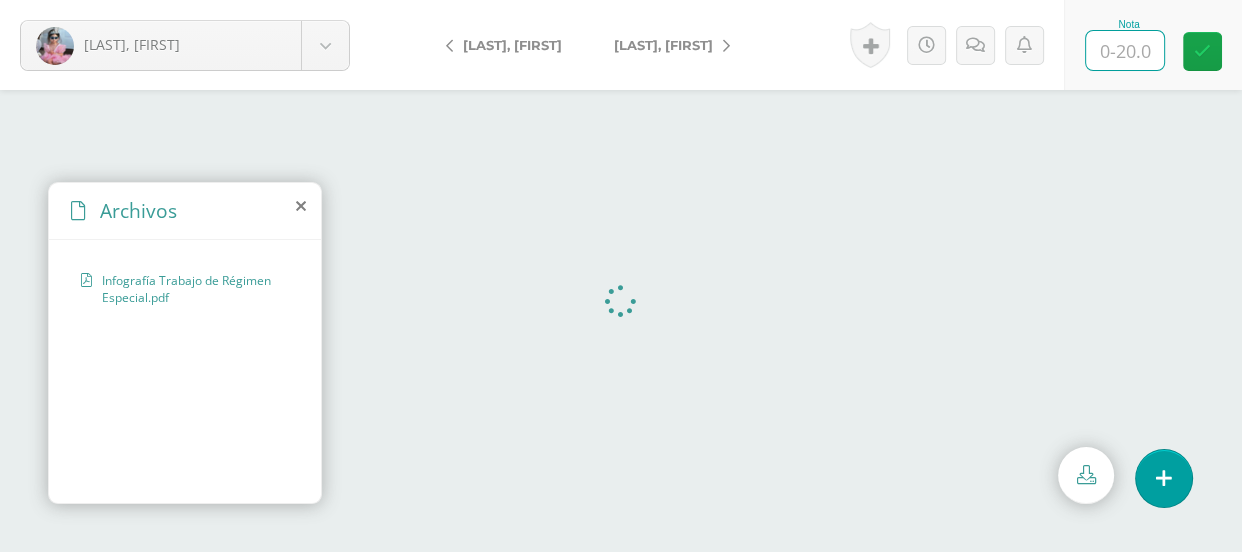 click at bounding box center (1125, 50) 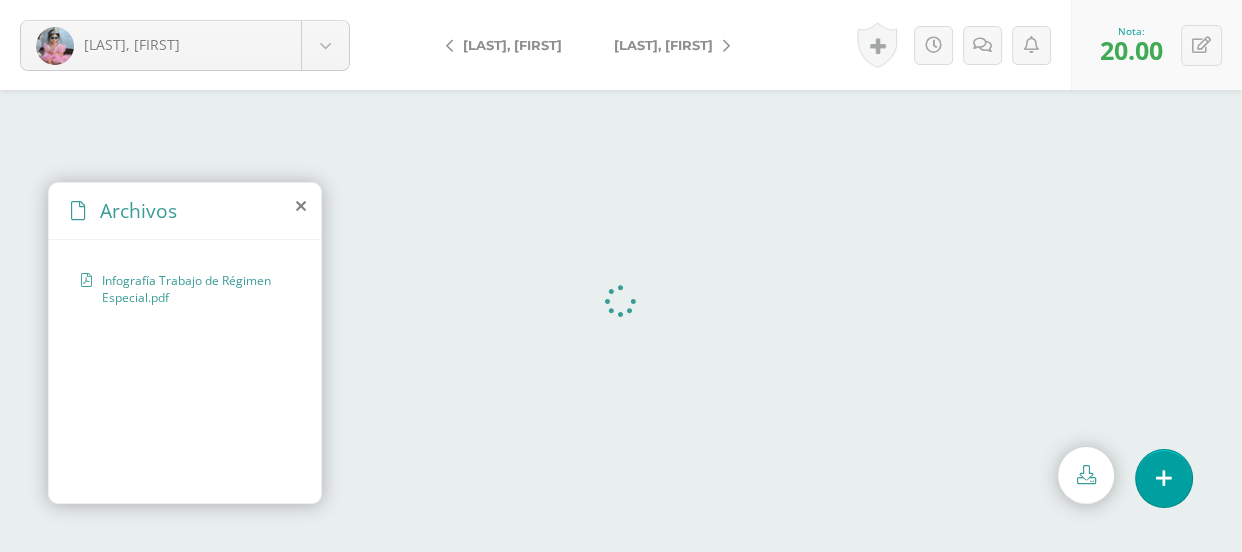 click on "[LAST], [FIRST]" at bounding box center (663, 45) 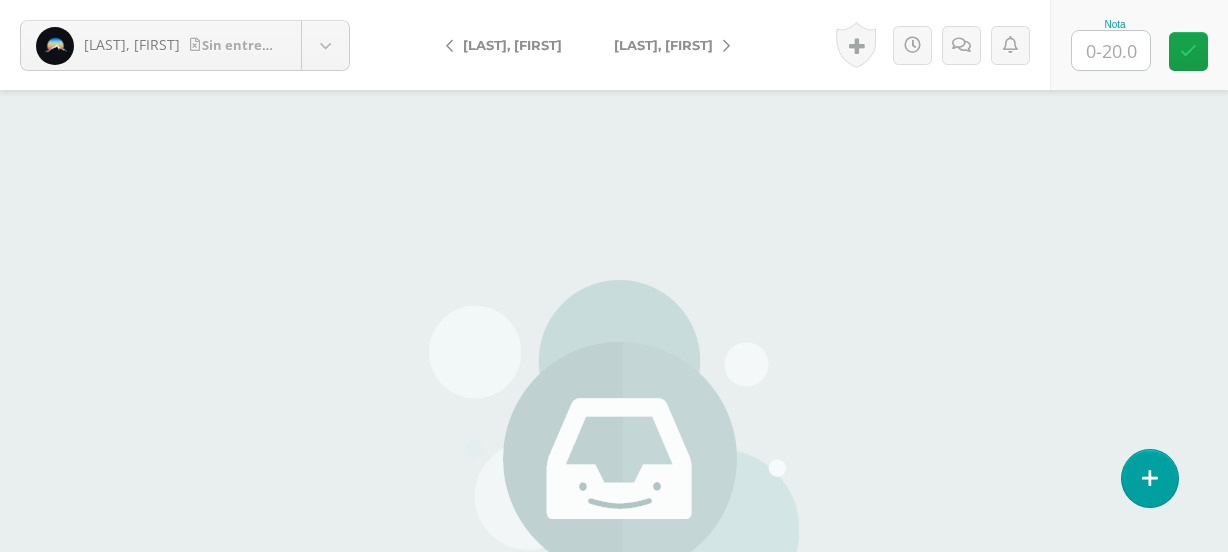 scroll, scrollTop: 0, scrollLeft: 0, axis: both 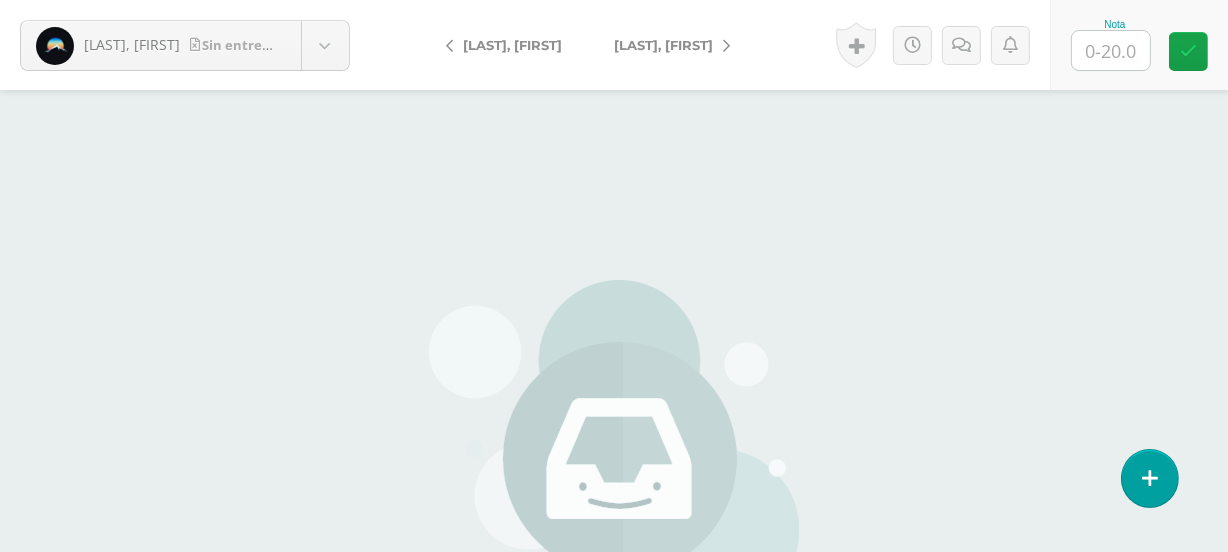 click at bounding box center (1111, 50) 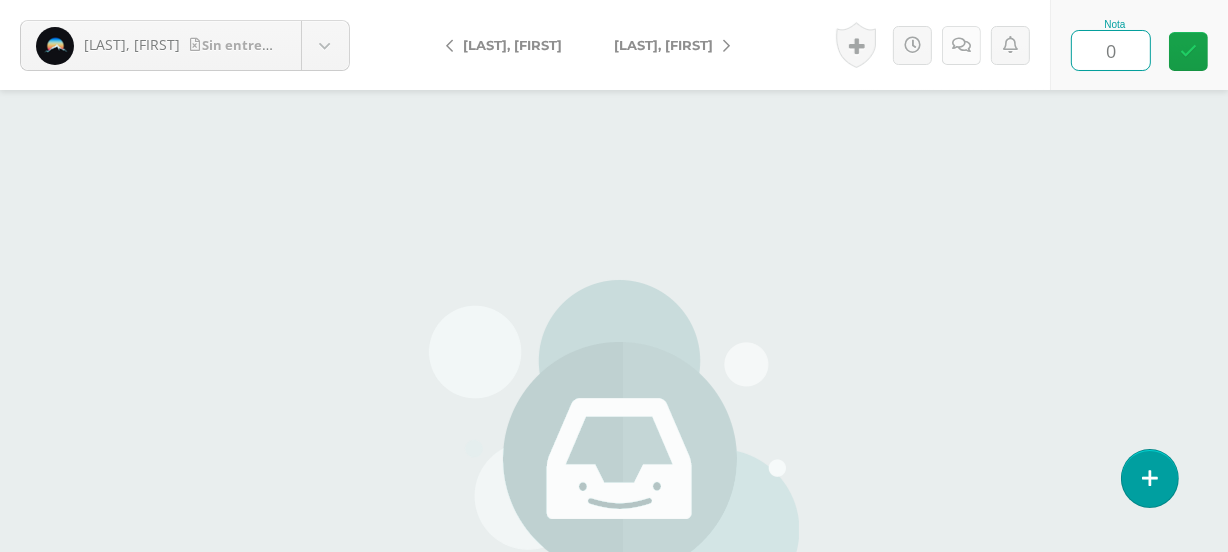type on "0" 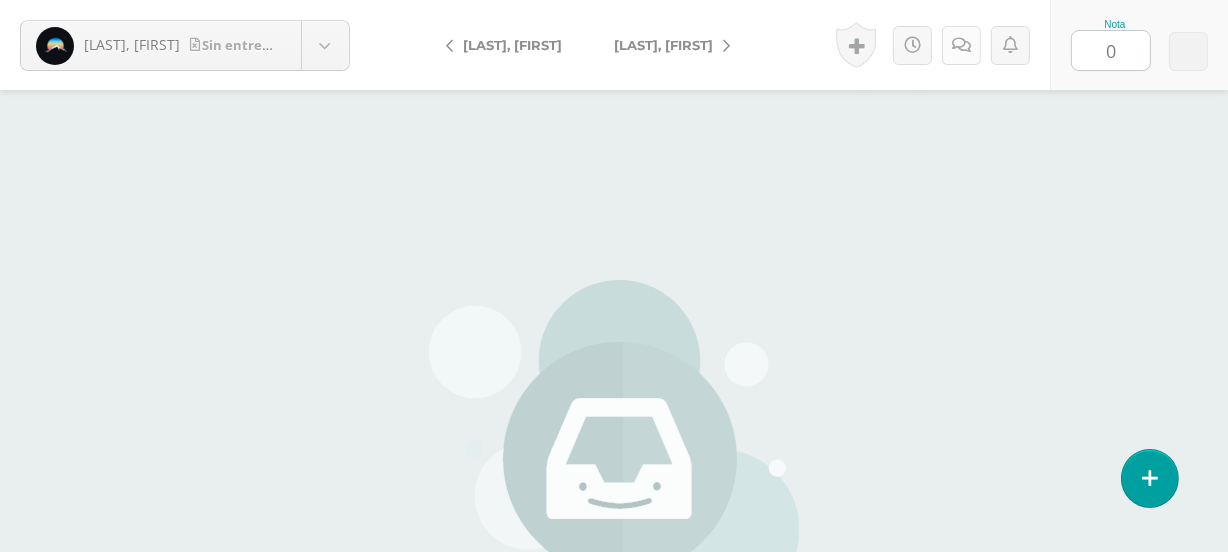 click at bounding box center (961, 45) 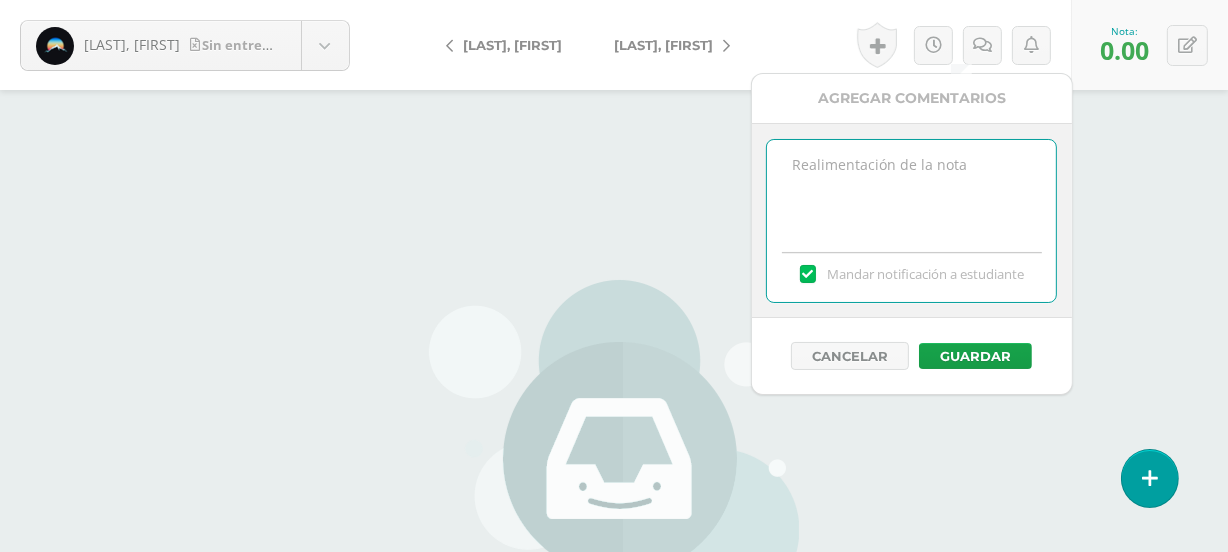 click at bounding box center [911, 190] 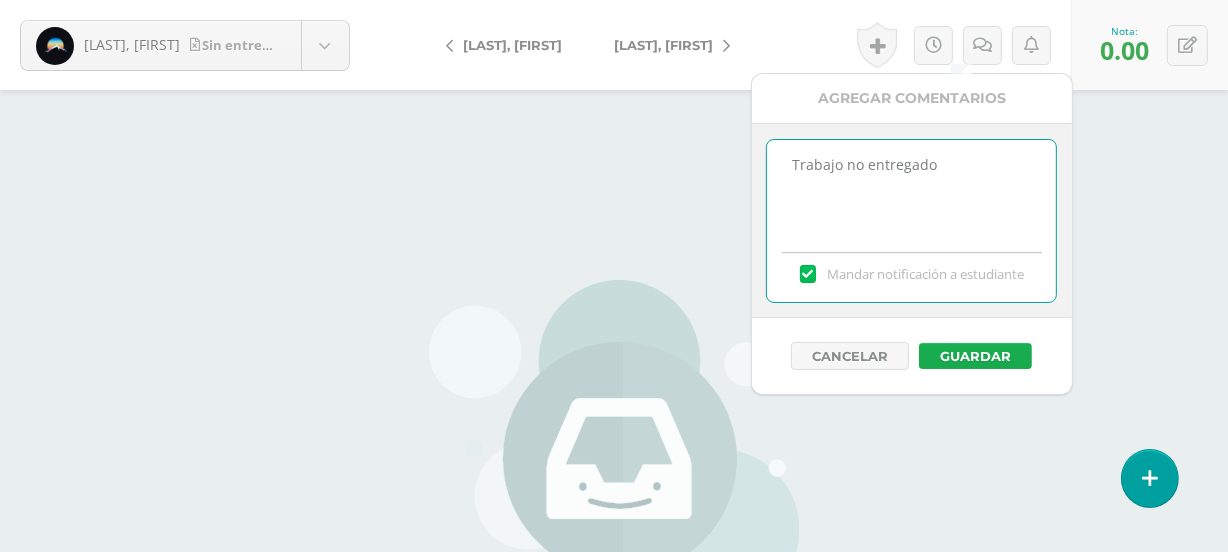 type on "Trabajo no entregado" 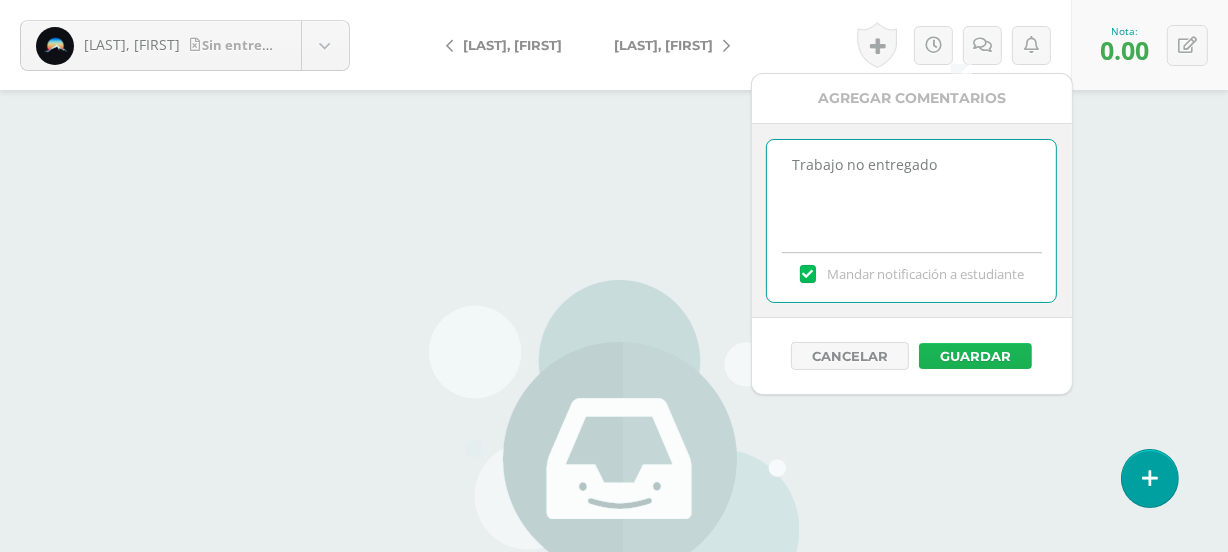 click on "Guardar" at bounding box center [975, 356] 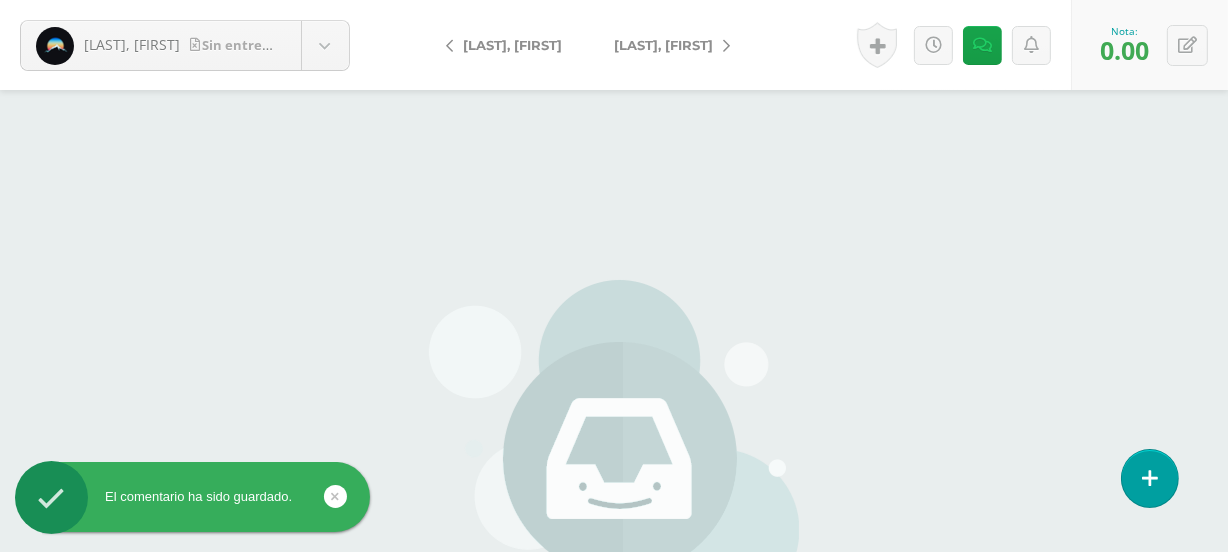 click on "[LAST], [FIRST]" at bounding box center (663, 45) 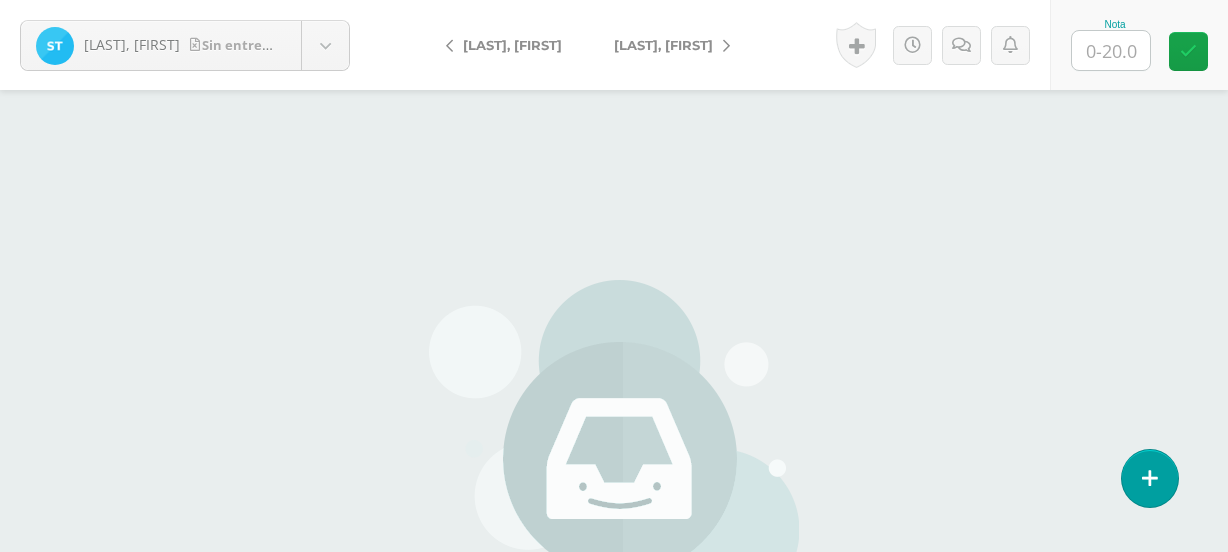 scroll, scrollTop: 0, scrollLeft: 0, axis: both 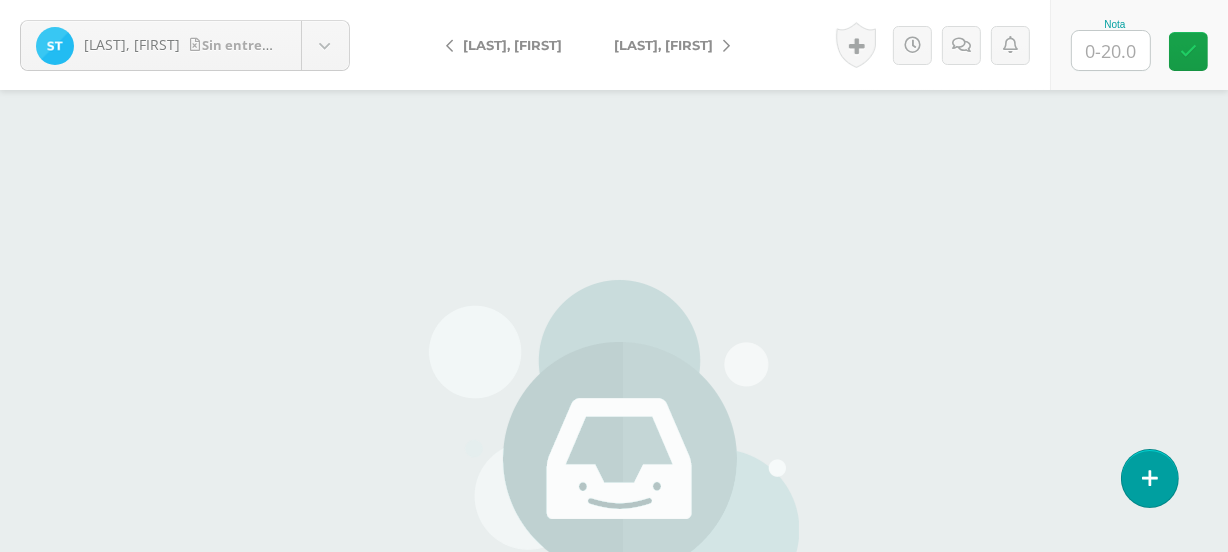 click at bounding box center [1111, 50] 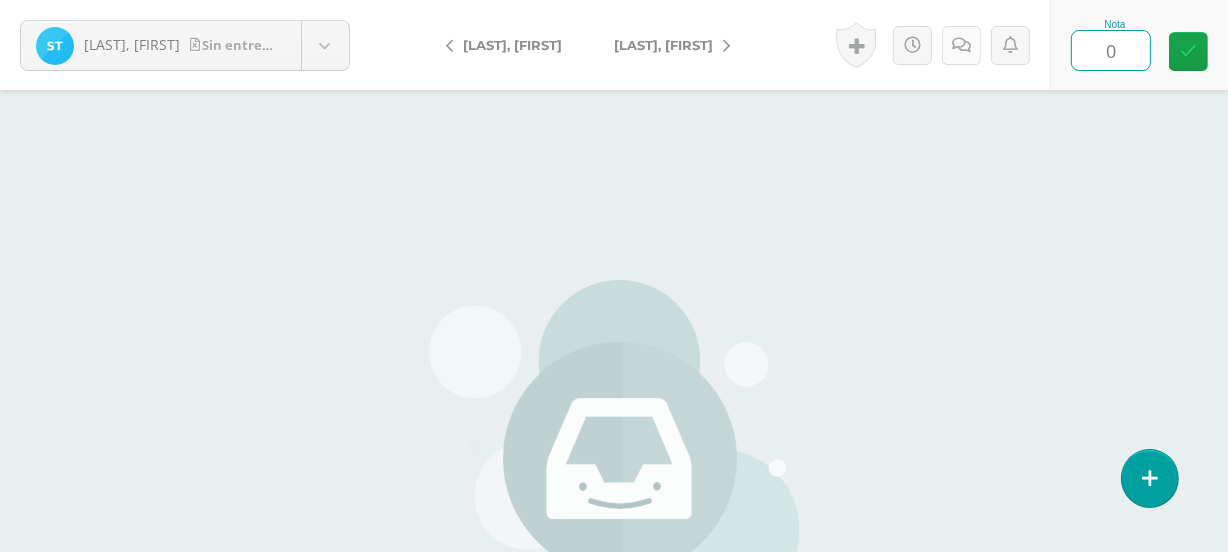 type on "0" 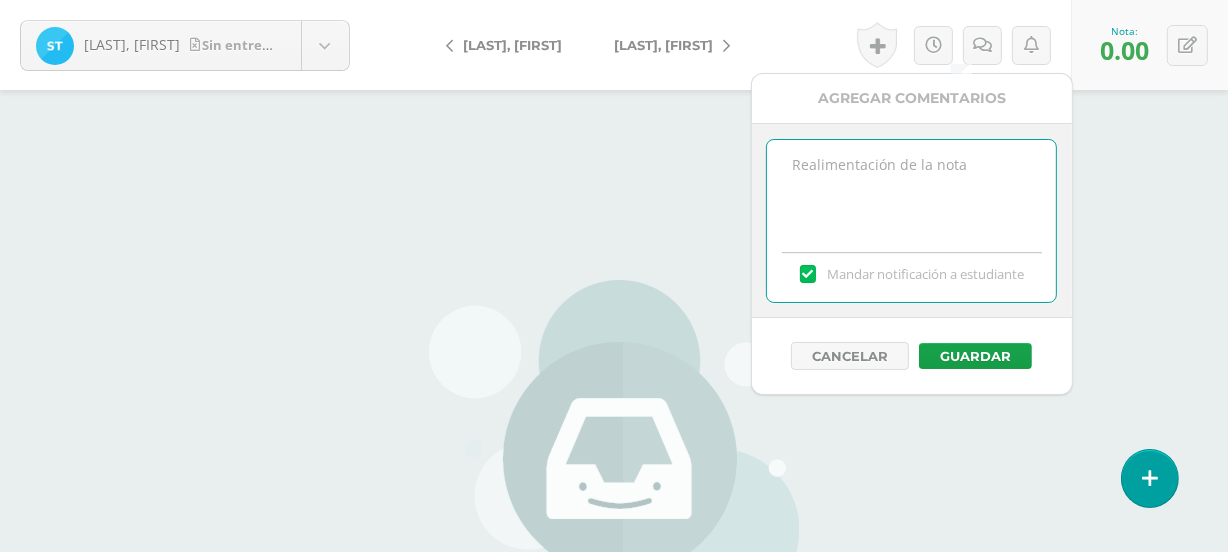 click at bounding box center [911, 190] 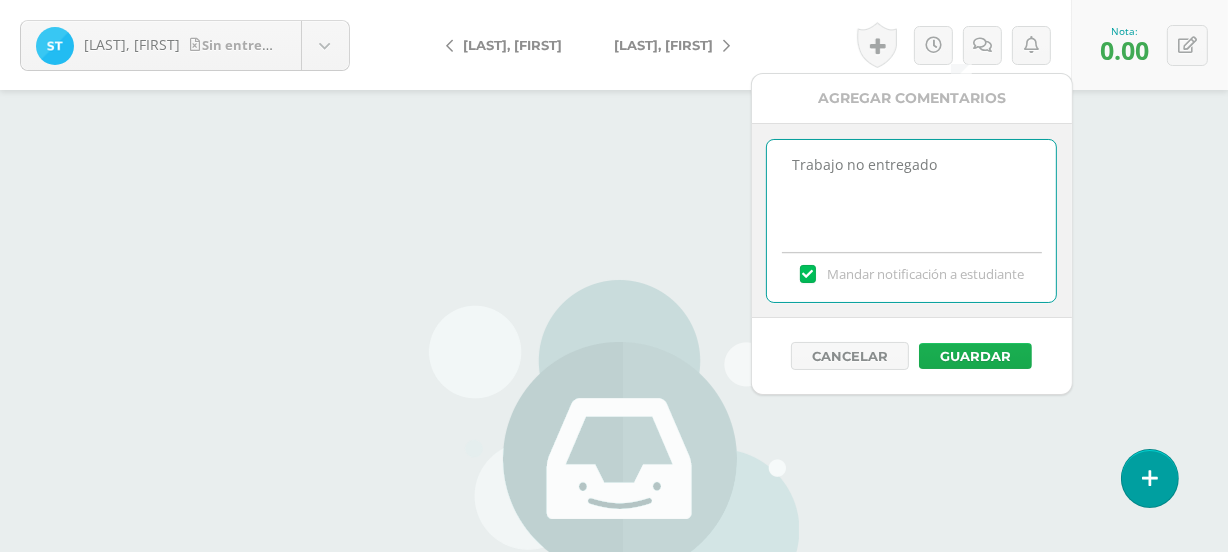type on "Trabajo no entregado" 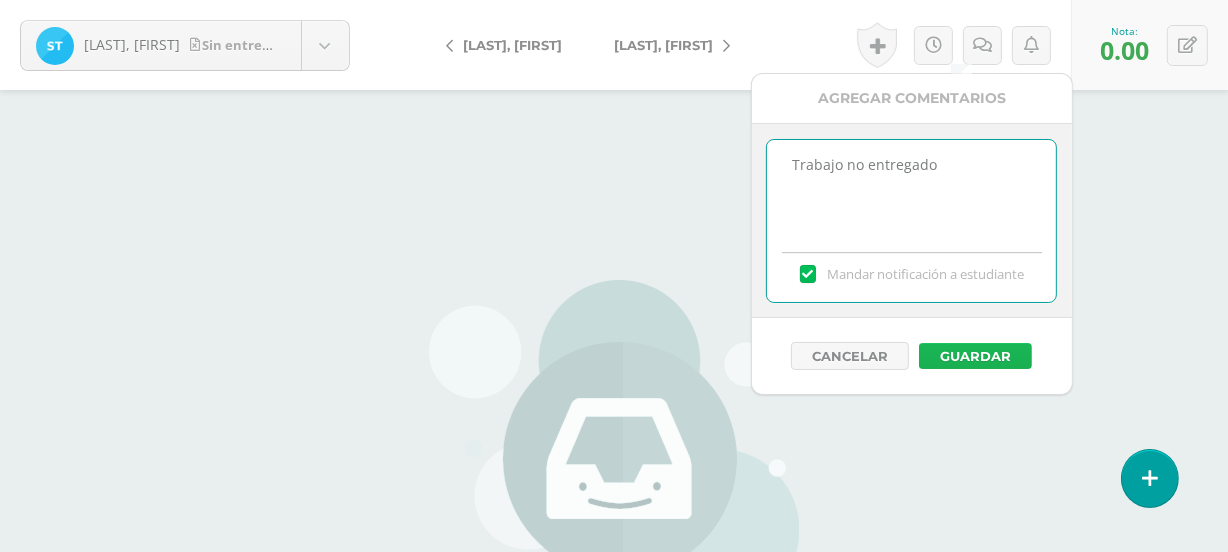 click on "Guardar" at bounding box center [975, 356] 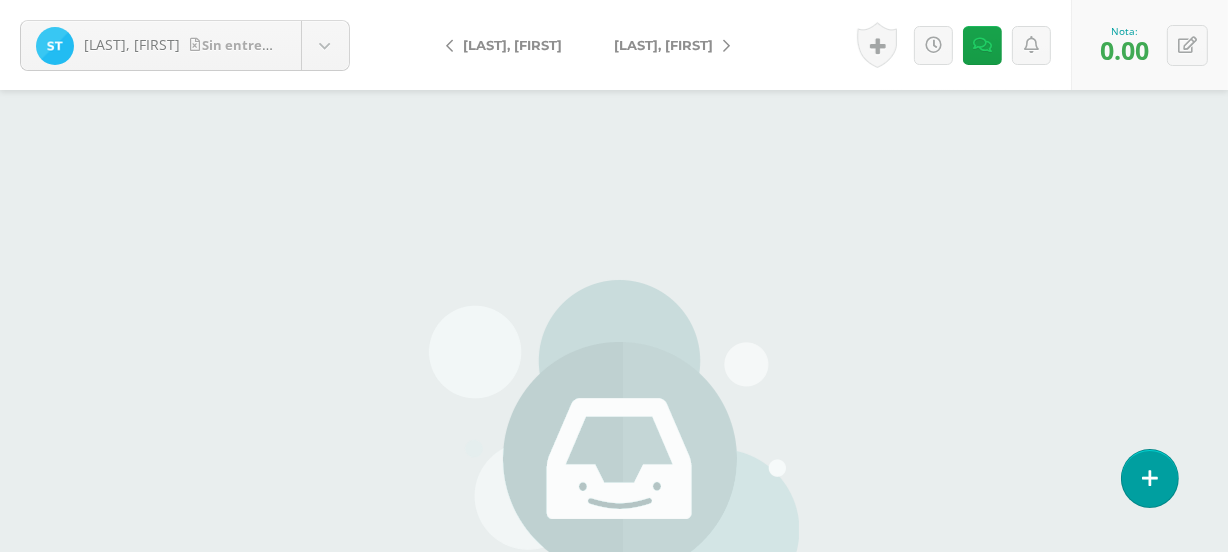 click on "[LAST], [FIRST]" at bounding box center [512, 45] 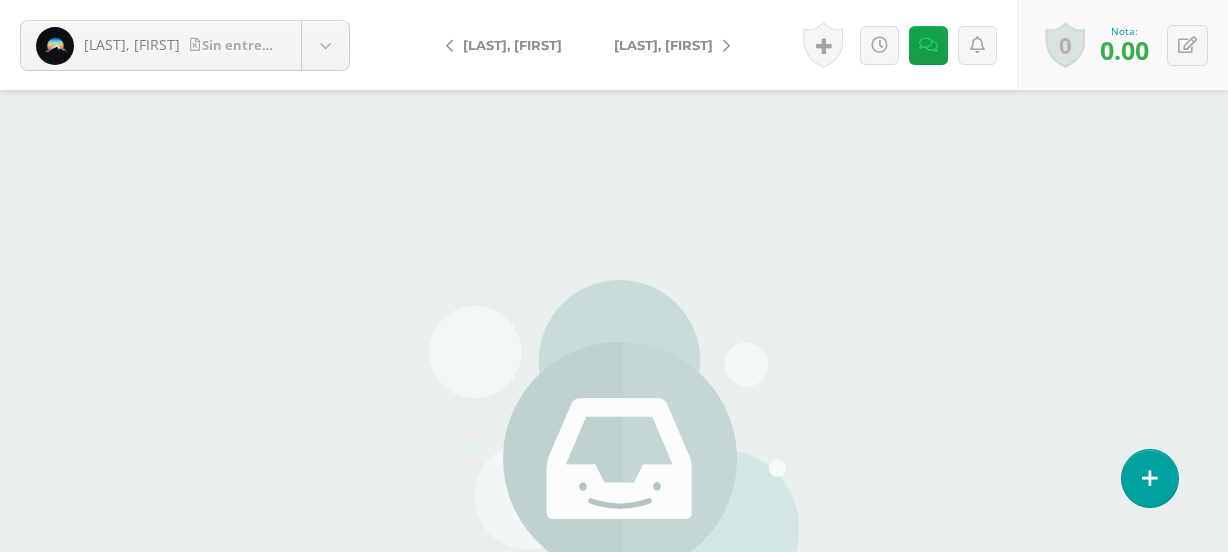 scroll, scrollTop: 0, scrollLeft: 0, axis: both 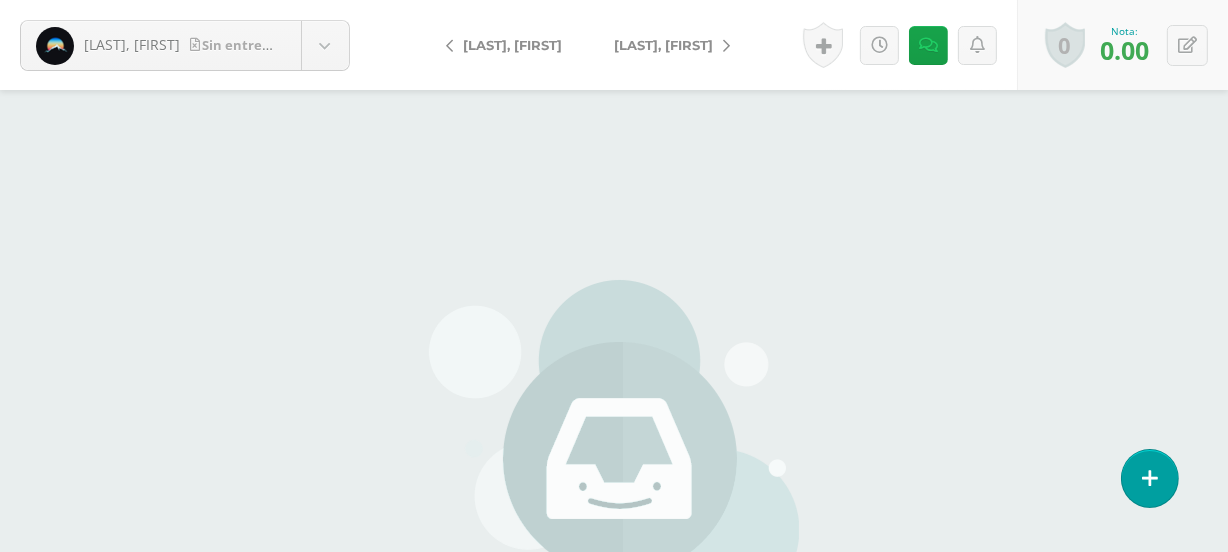 click on "[LAST], [FIRST]" at bounding box center [663, 45] 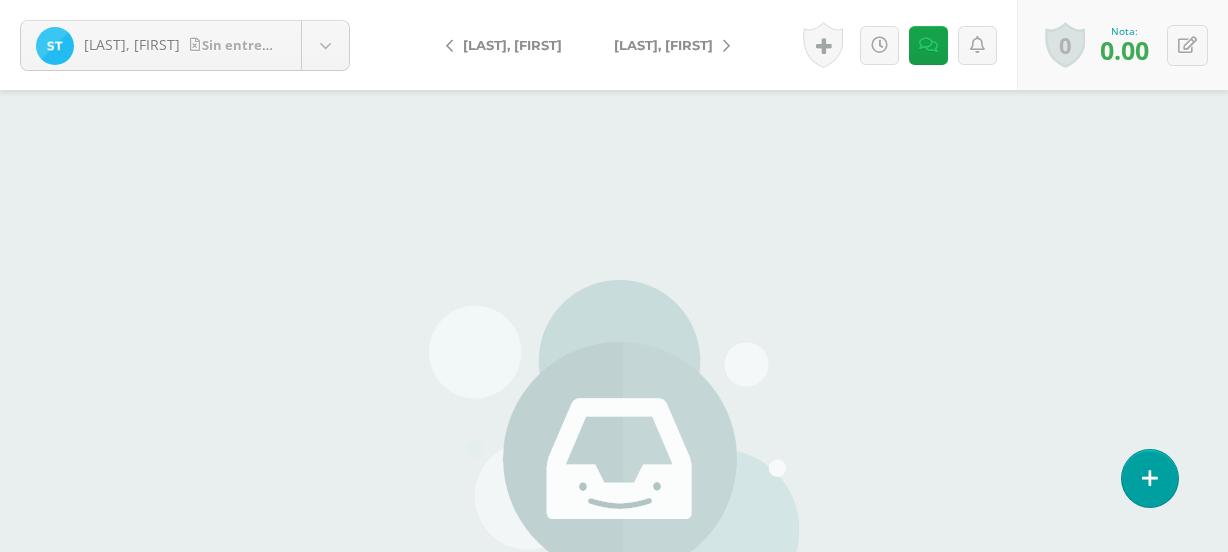 scroll, scrollTop: 0, scrollLeft: 0, axis: both 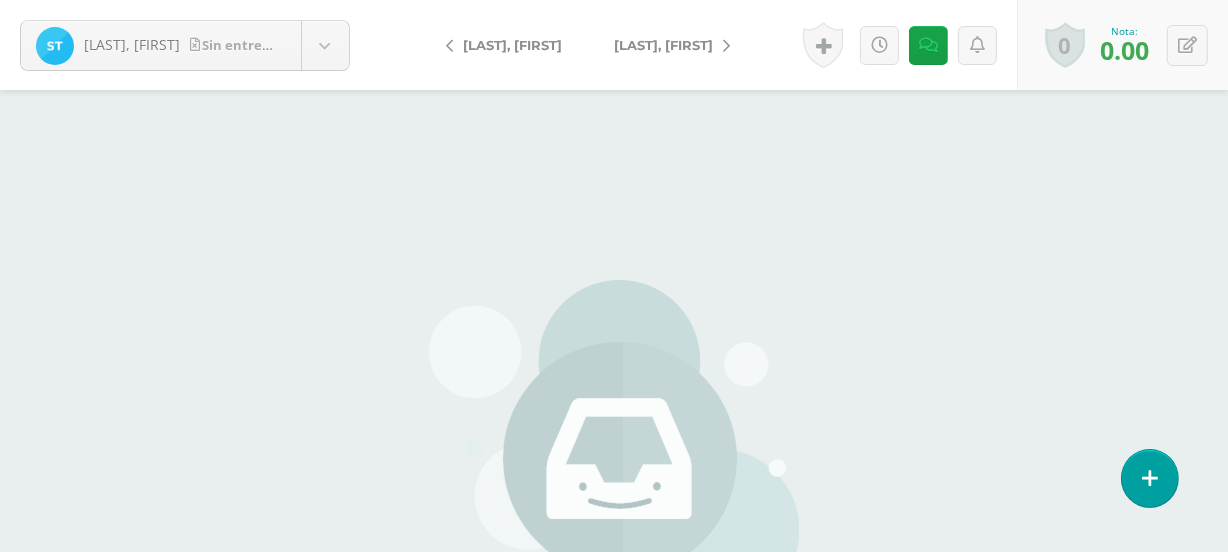 click on "[LAST], [FIRST]" at bounding box center [663, 45] 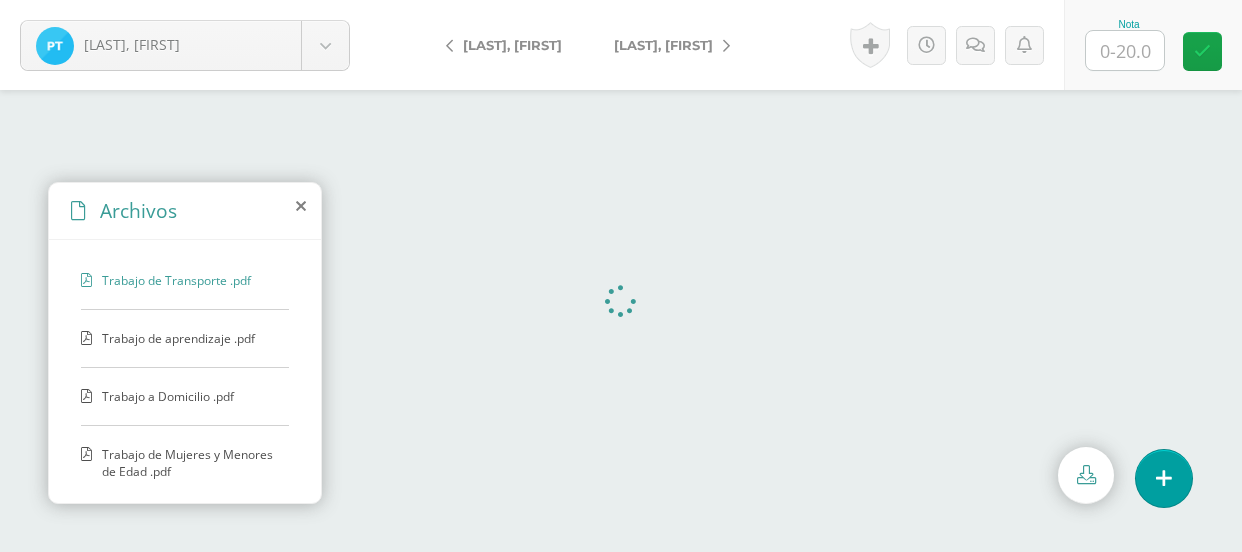 scroll, scrollTop: 0, scrollLeft: 0, axis: both 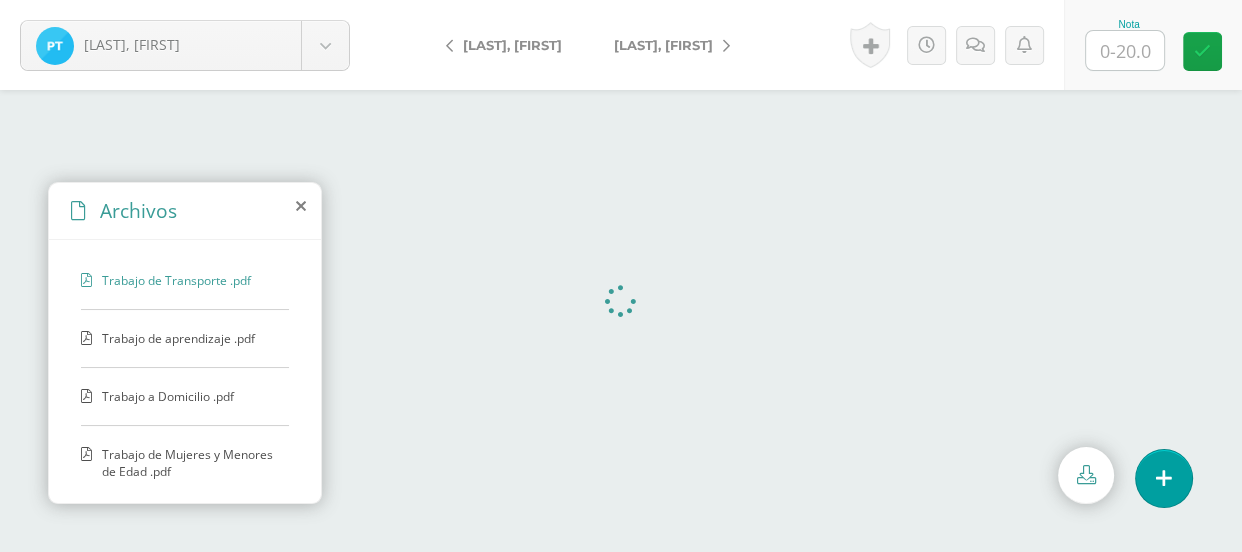 click at bounding box center (1125, 50) 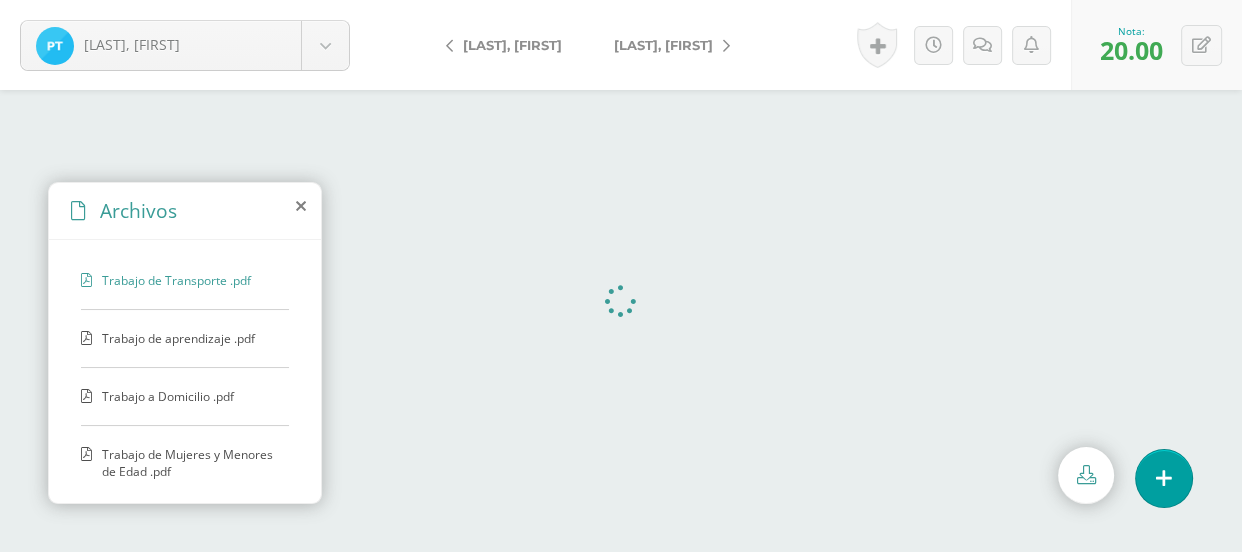 click on "[LAST], [FIRST]" at bounding box center [663, 45] 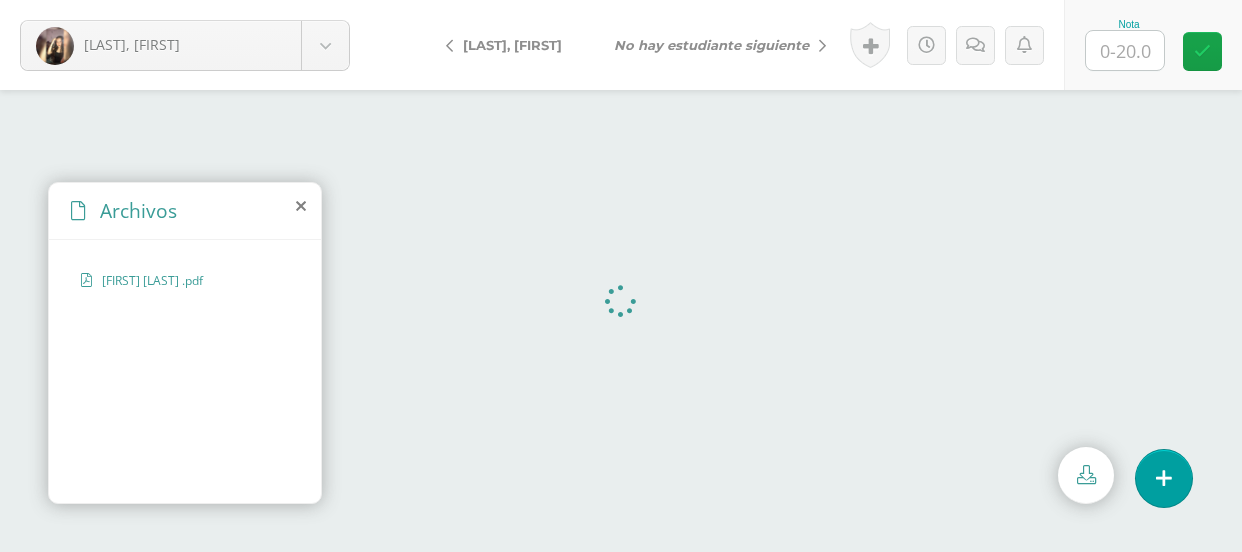 scroll, scrollTop: 0, scrollLeft: 0, axis: both 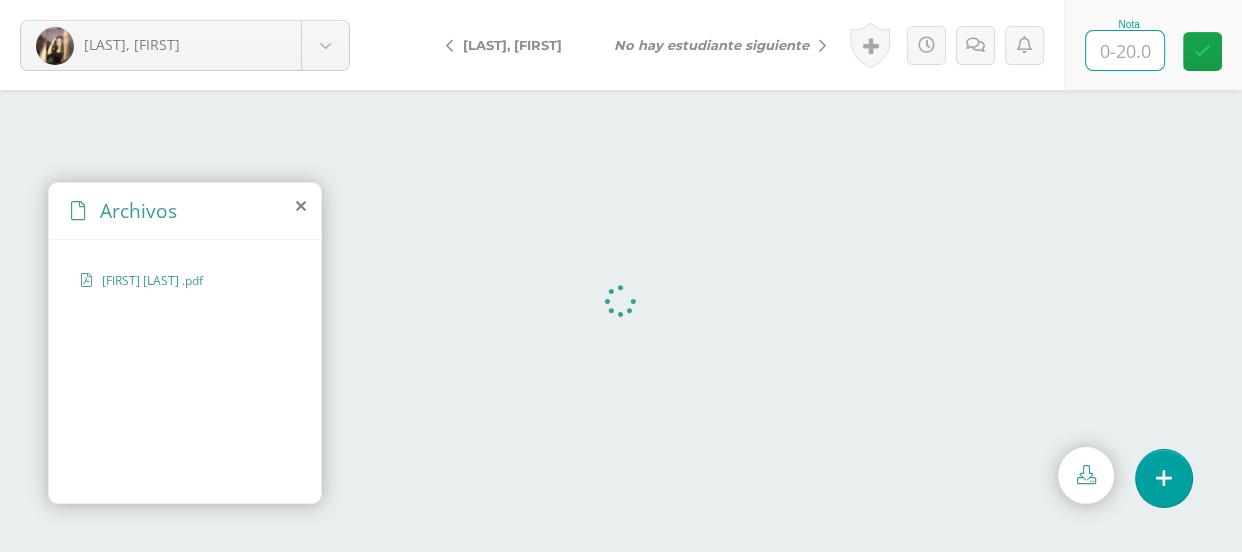 click at bounding box center (1125, 50) 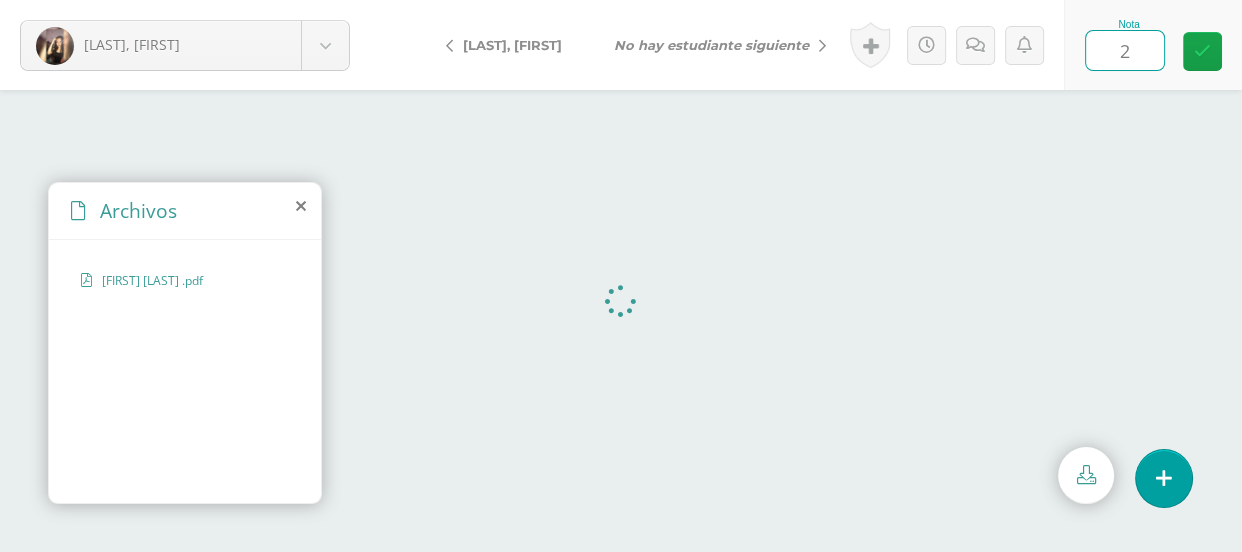 type on "20" 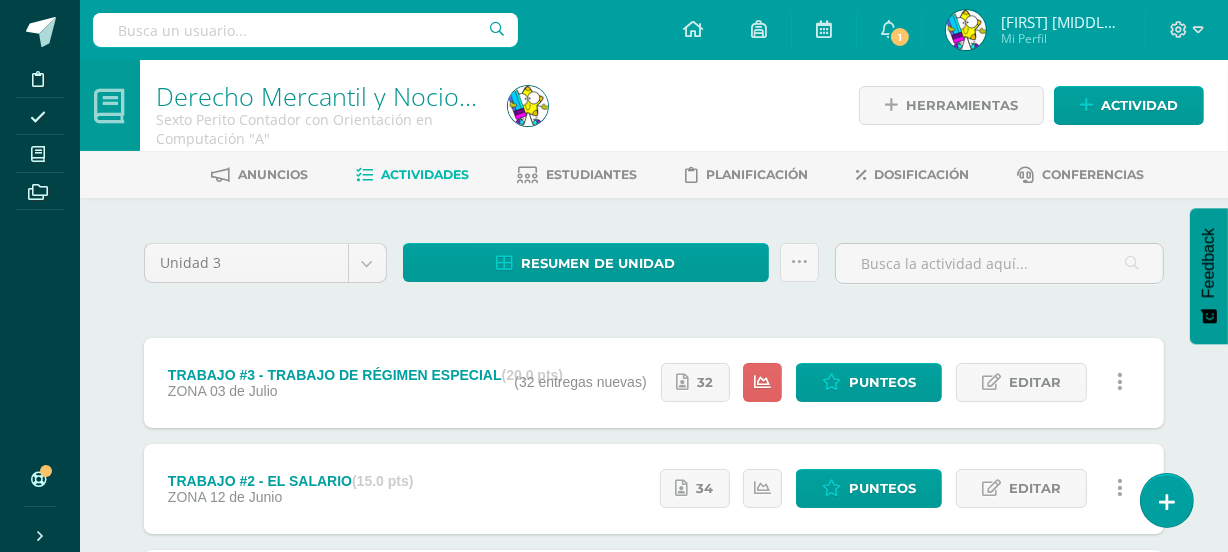 scroll, scrollTop: 0, scrollLeft: 0, axis: both 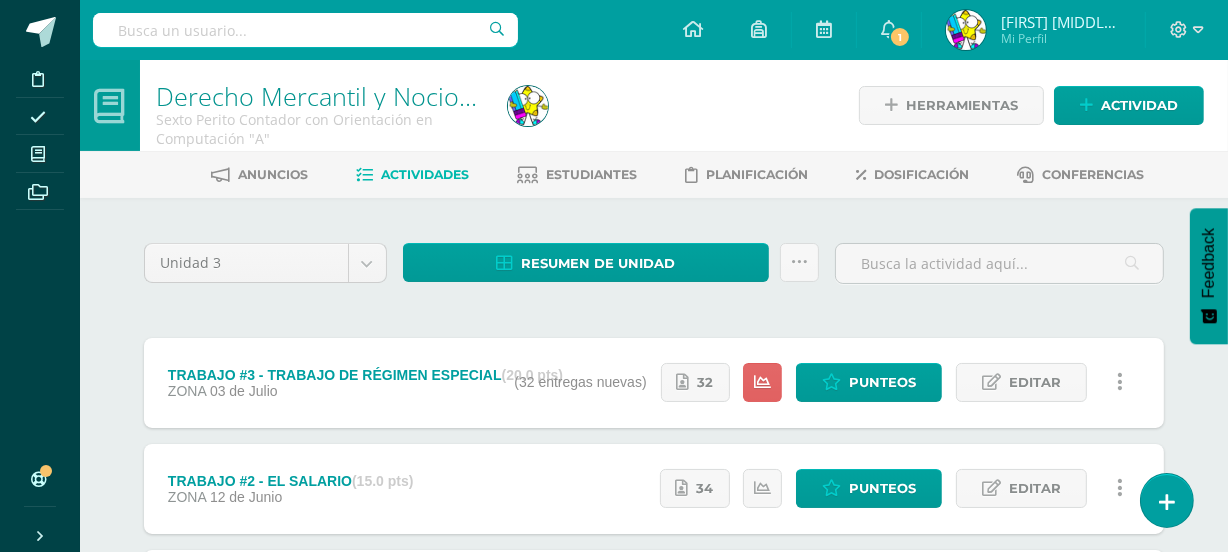click on "Actividades" at bounding box center [426, 174] 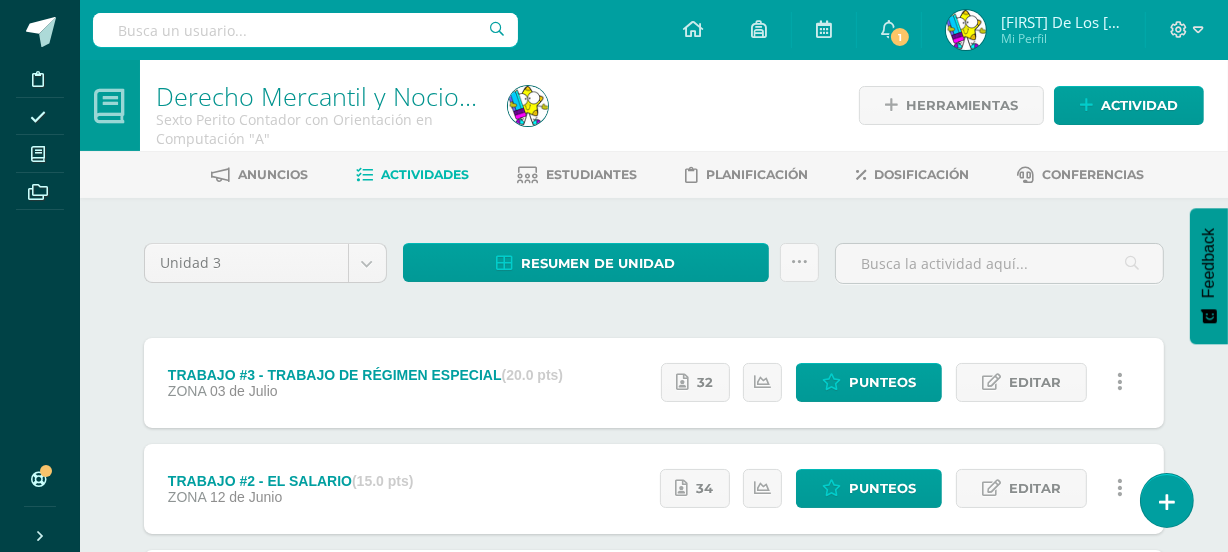 scroll, scrollTop: 0, scrollLeft: 0, axis: both 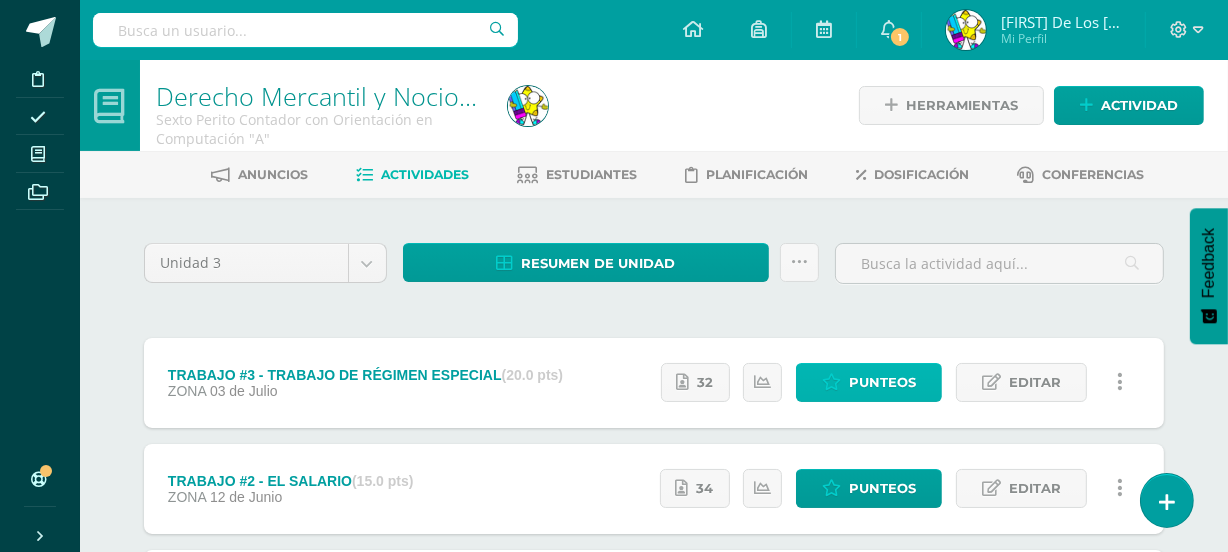 click on "Punteos" at bounding box center (882, 382) 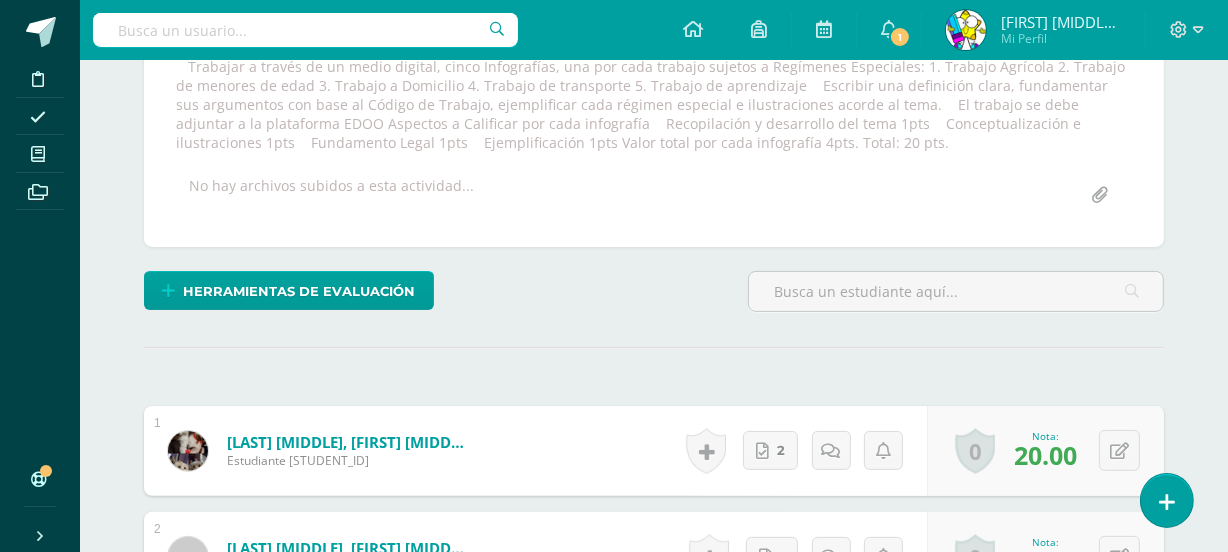 scroll, scrollTop: 385, scrollLeft: 0, axis: vertical 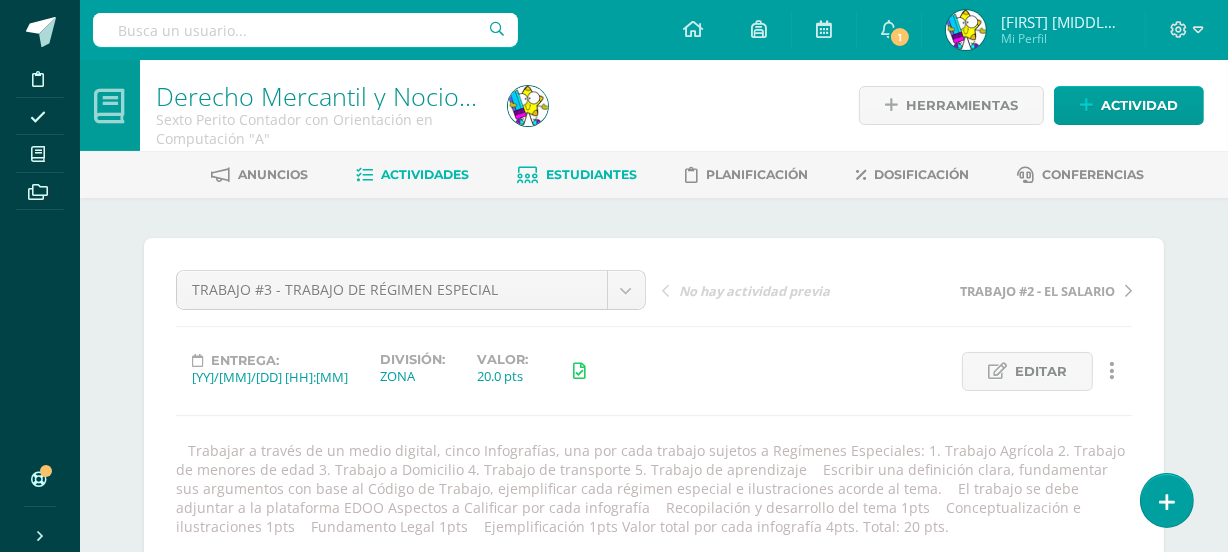 click on "Estudiantes" at bounding box center [592, 174] 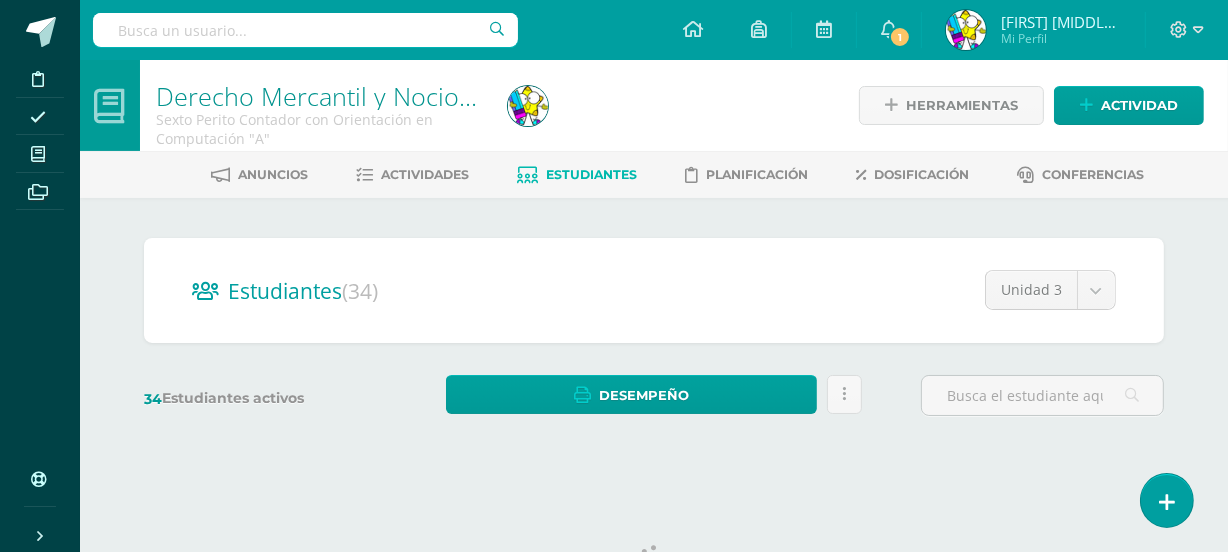 scroll, scrollTop: 0, scrollLeft: 0, axis: both 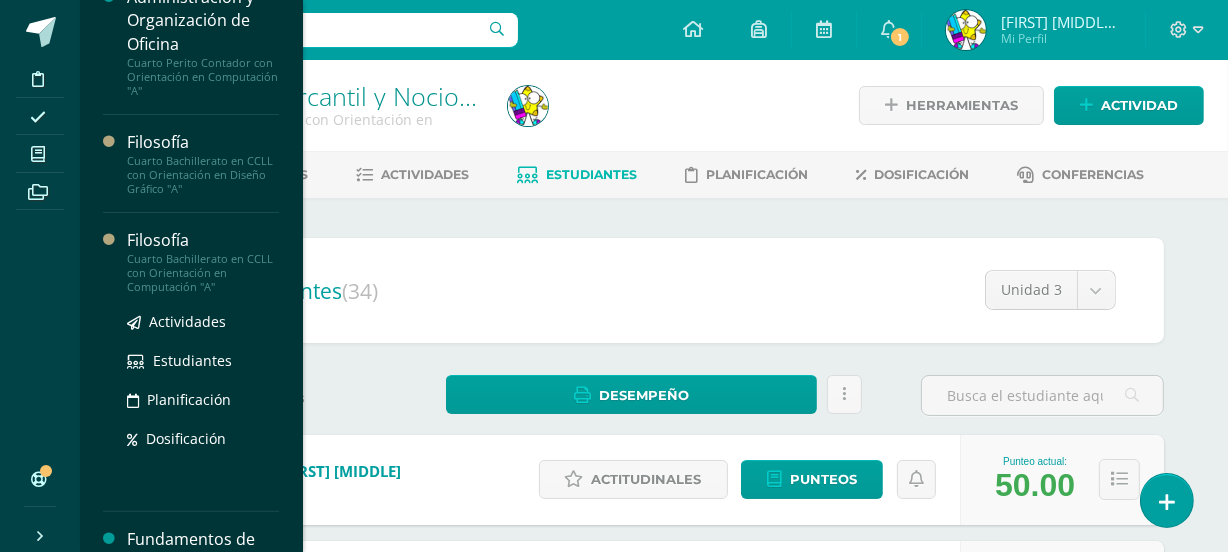 click on "Cuarto
Bachillerato en CCLL con Orientación en Computación
"A"" at bounding box center (203, 273) 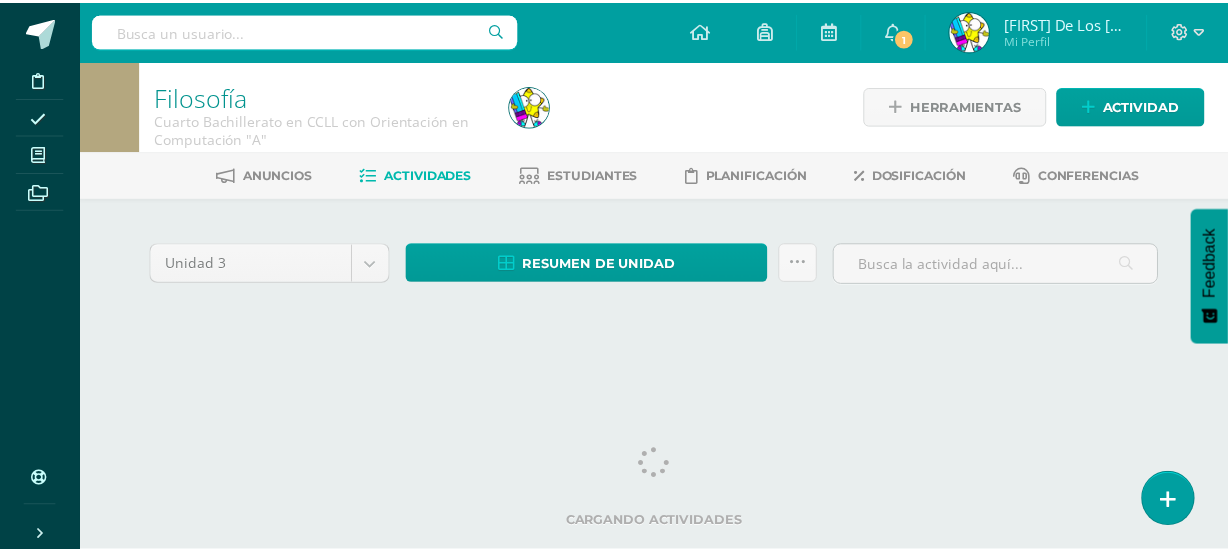 scroll, scrollTop: 0, scrollLeft: 0, axis: both 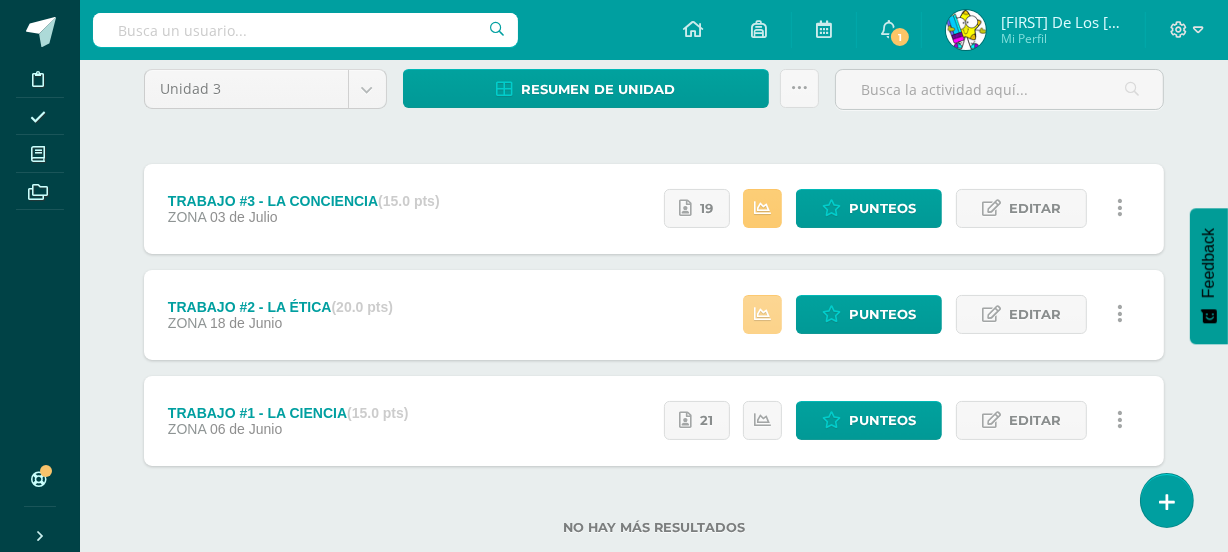 click at bounding box center [762, 314] 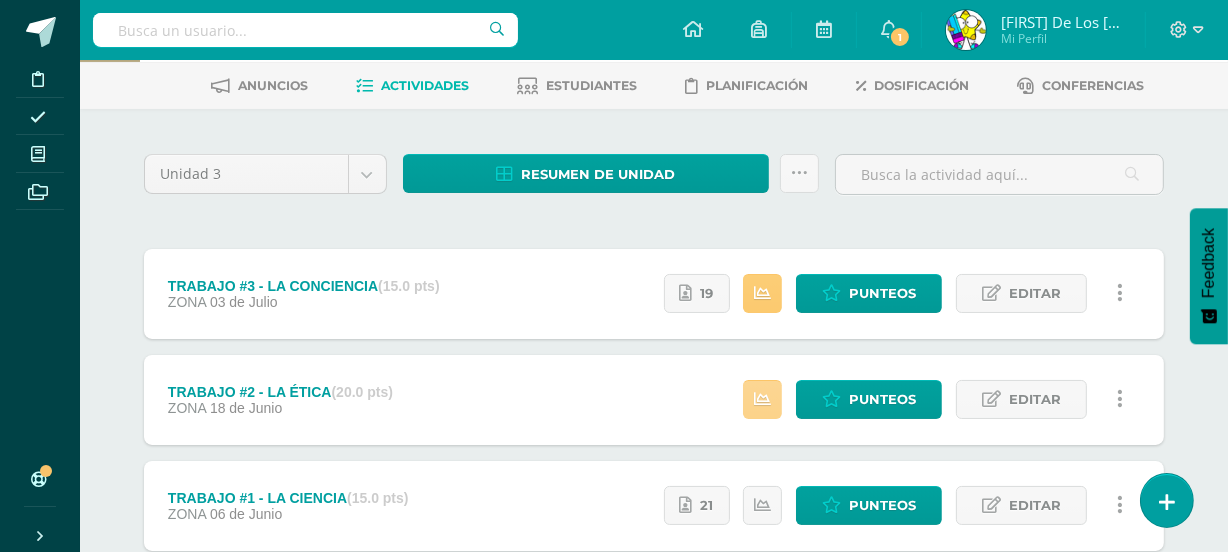 scroll, scrollTop: 88, scrollLeft: 0, axis: vertical 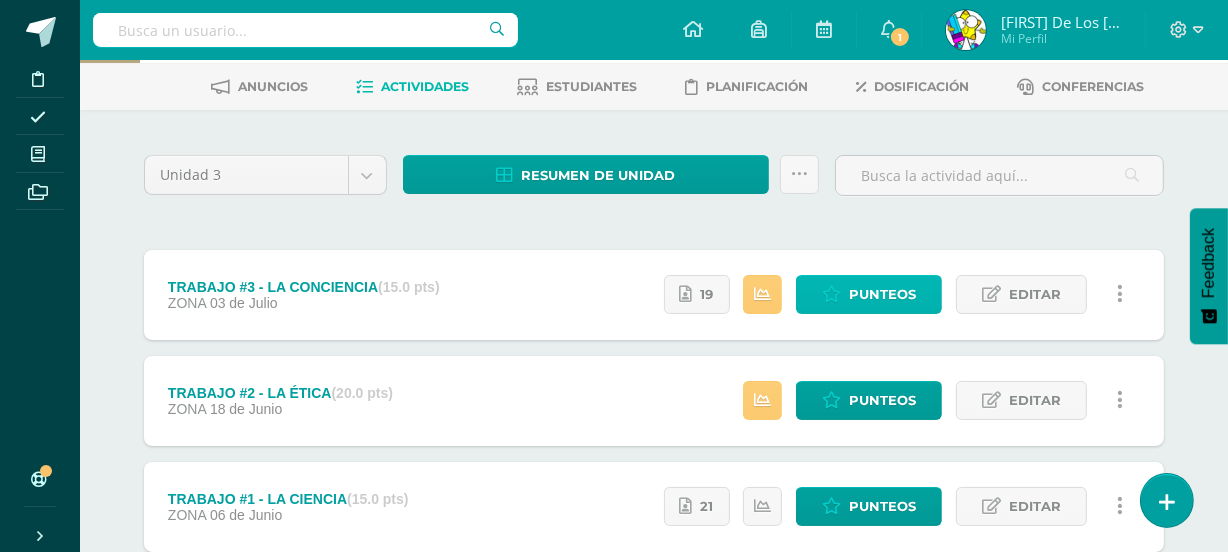 click on "Punteos" at bounding box center [882, 294] 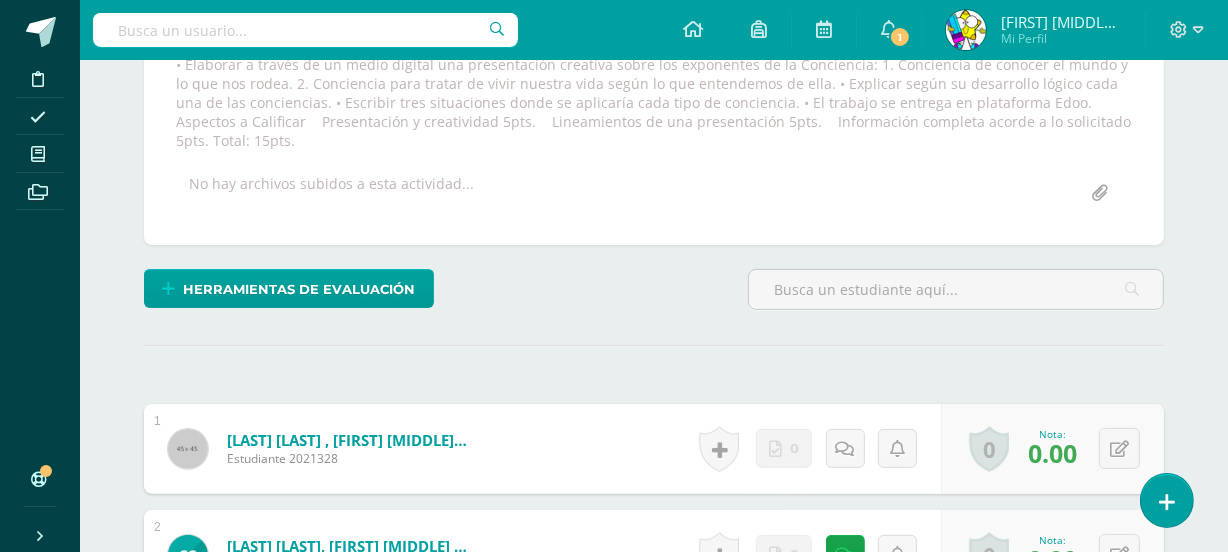 scroll, scrollTop: 387, scrollLeft: 0, axis: vertical 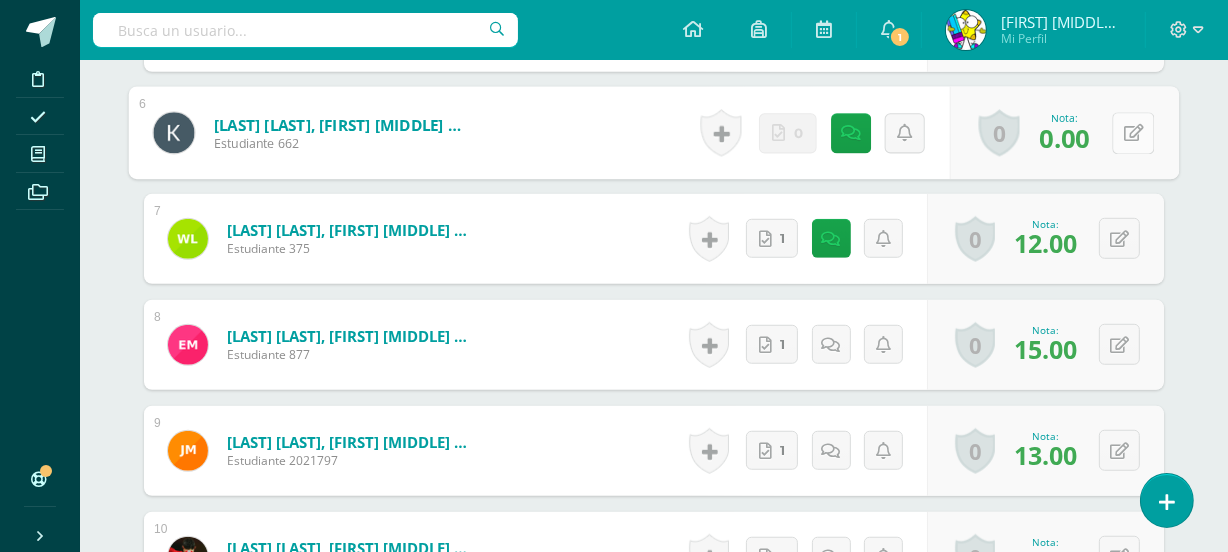 click at bounding box center (1134, 132) 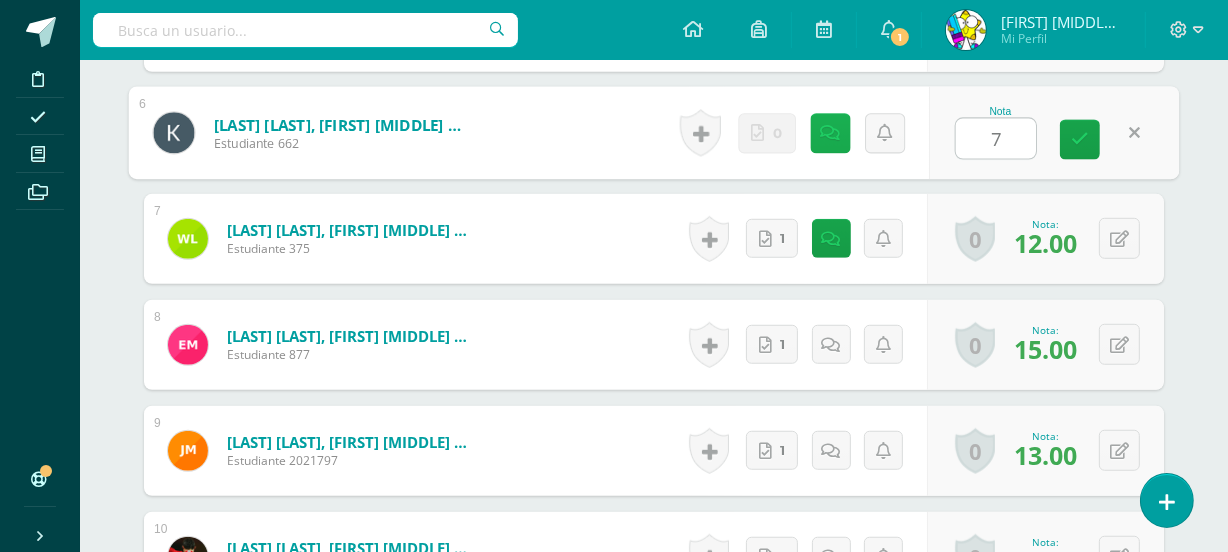 type on "7" 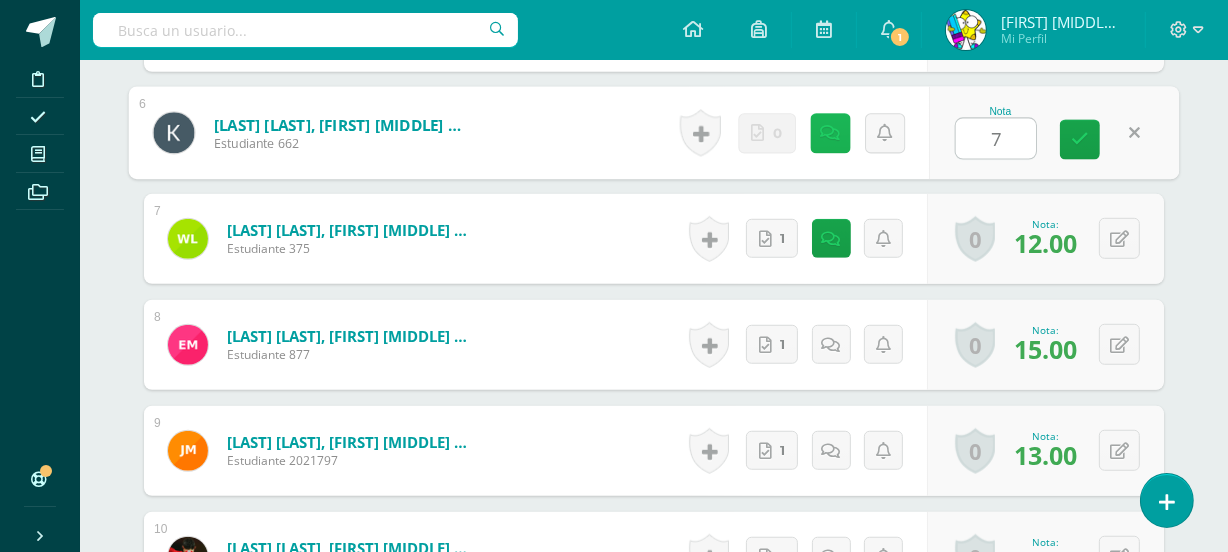 click at bounding box center (831, 132) 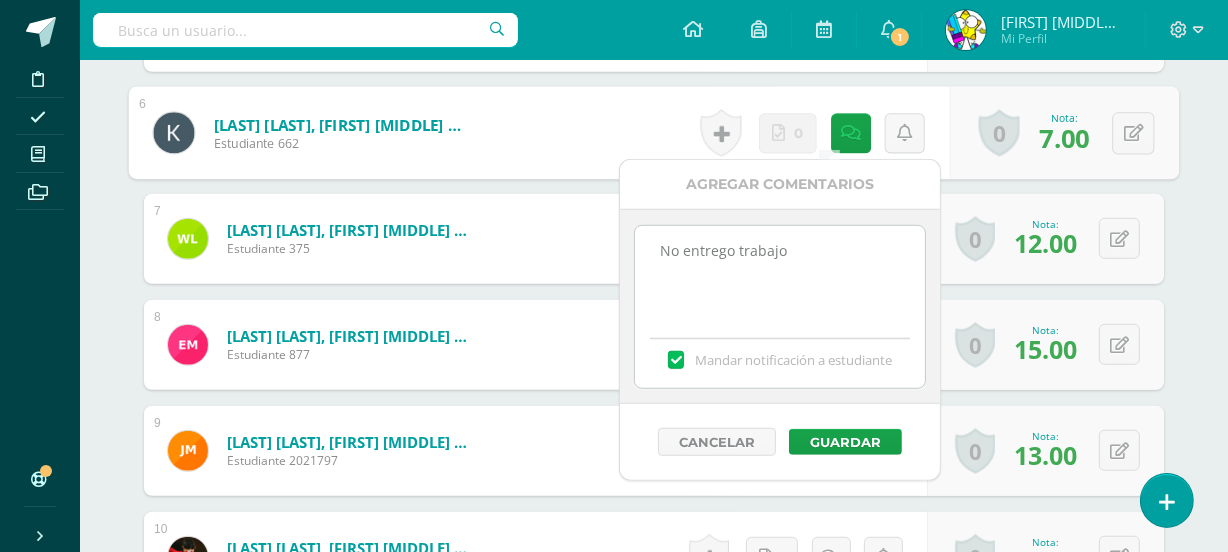 click on "No entrego trabajo" at bounding box center [779, 276] 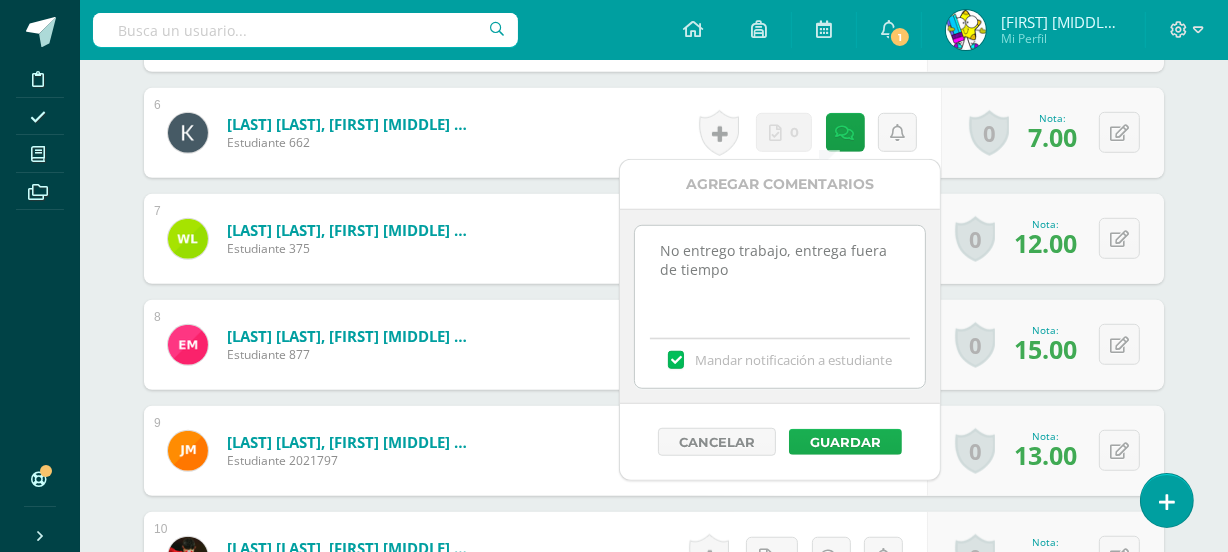 type on "No entrego trabajo, entrega fuera de tiempo" 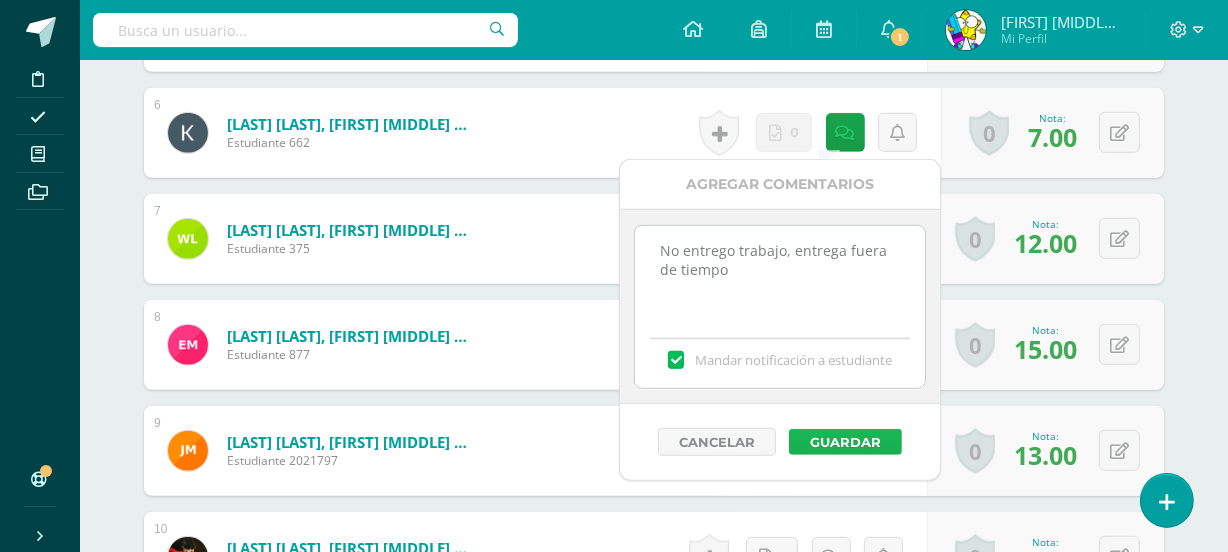 click on "Guardar" at bounding box center [845, 442] 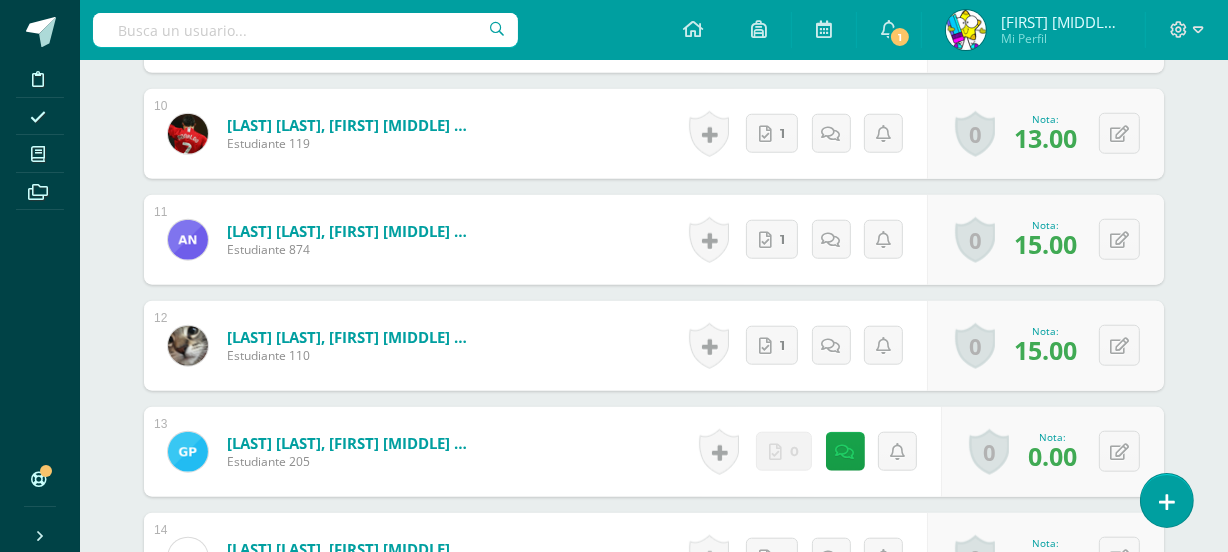 scroll, scrollTop: 1673, scrollLeft: 0, axis: vertical 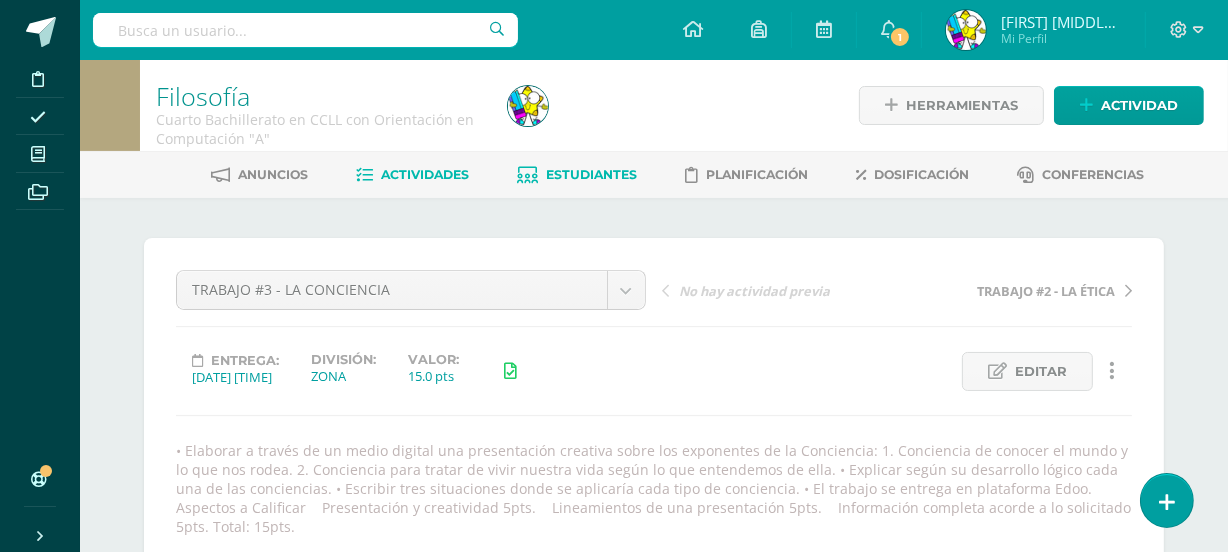 click on "Estudiantes" at bounding box center [592, 174] 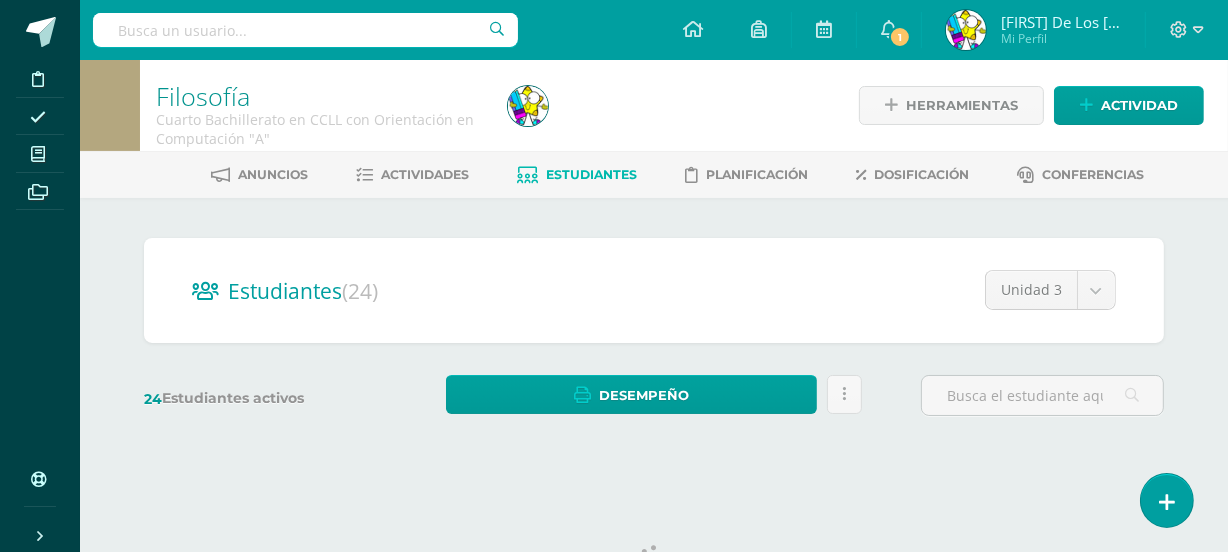 scroll, scrollTop: 0, scrollLeft: 0, axis: both 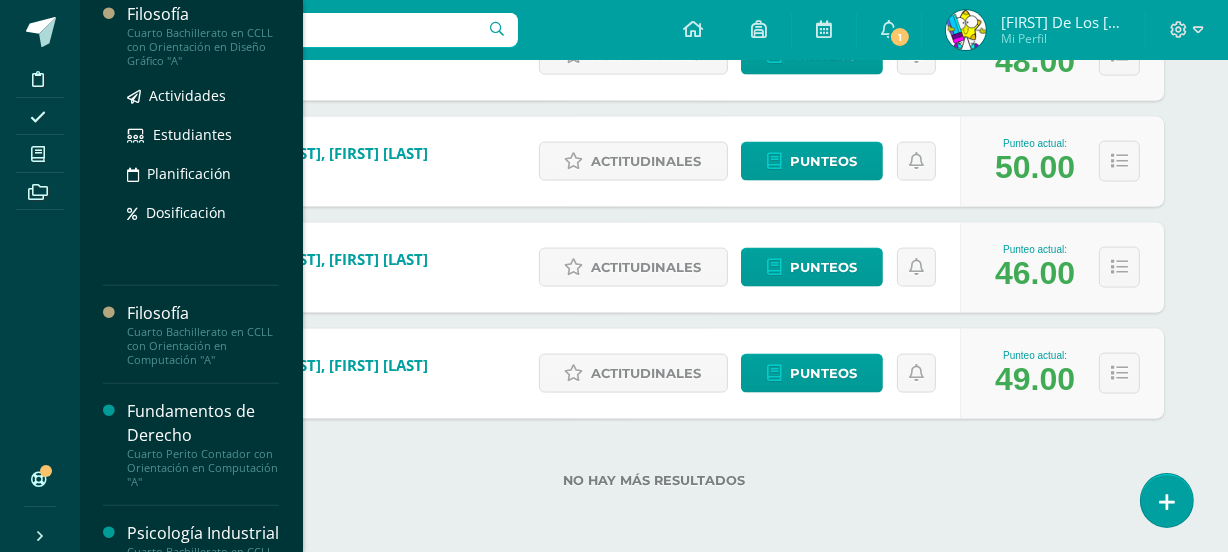 click on "Cuarto
Bachillerato en CCLL con Orientación en Diseño Gráfico
"A"" at bounding box center [203, 47] 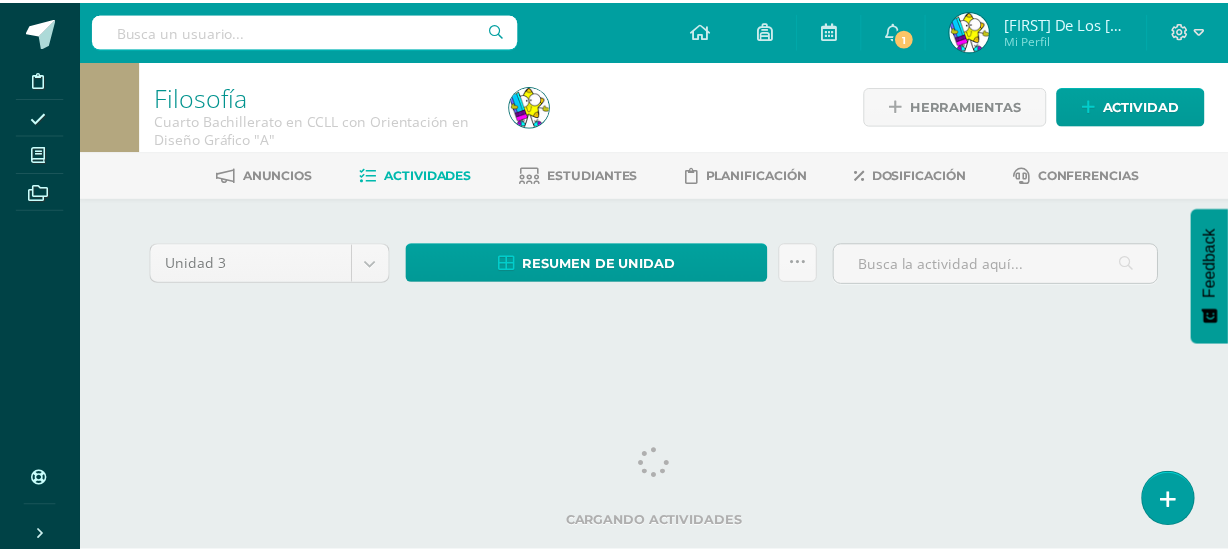 scroll, scrollTop: 0, scrollLeft: 0, axis: both 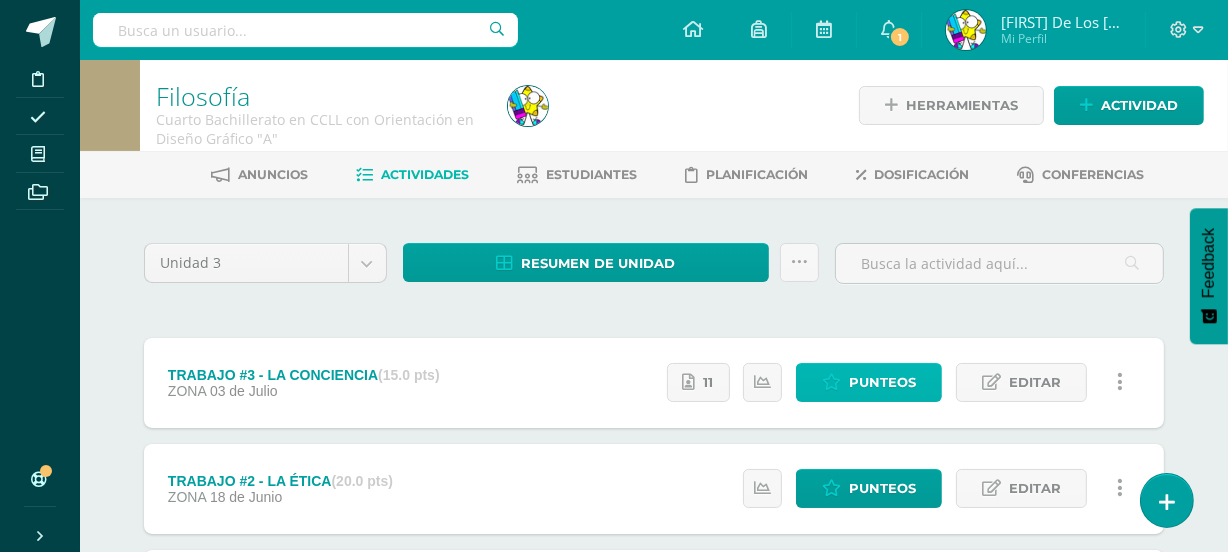 click on "Punteos" at bounding box center [882, 382] 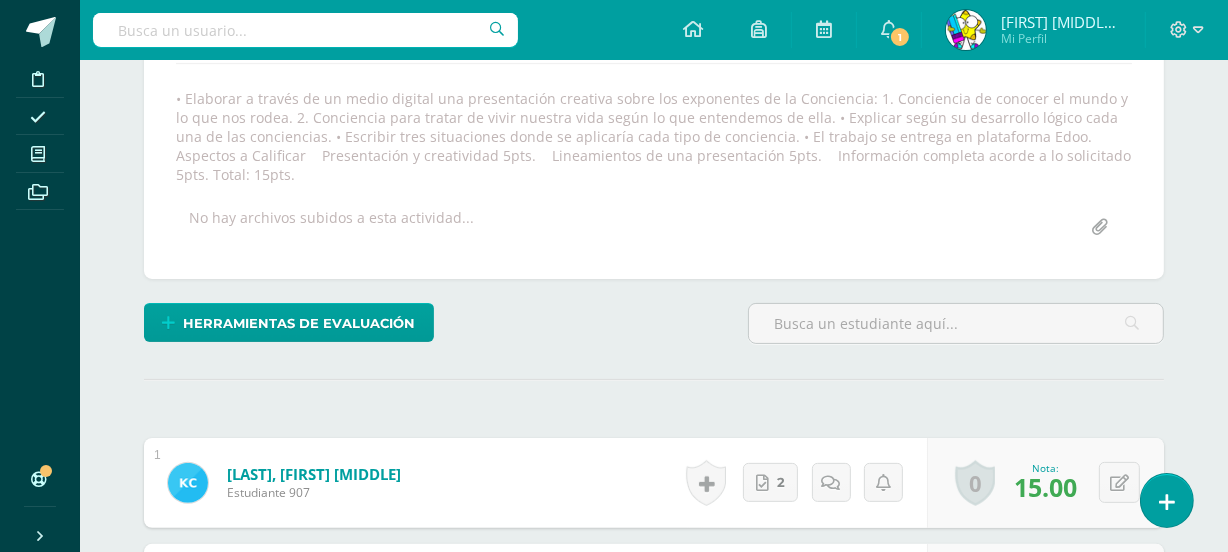 scroll, scrollTop: 386, scrollLeft: 0, axis: vertical 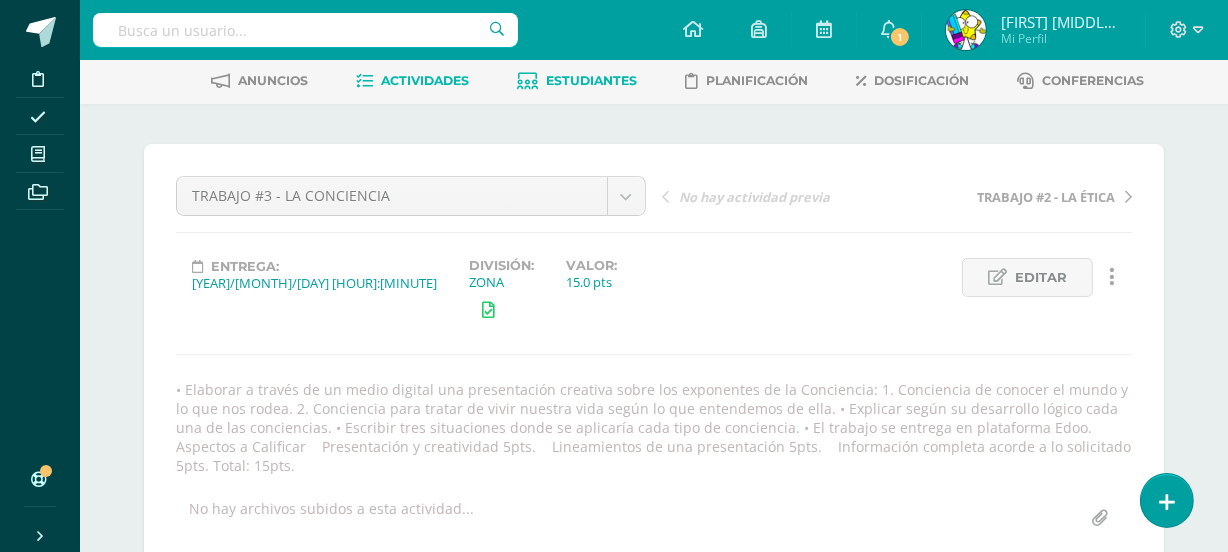 click on "Estudiantes" at bounding box center [592, 80] 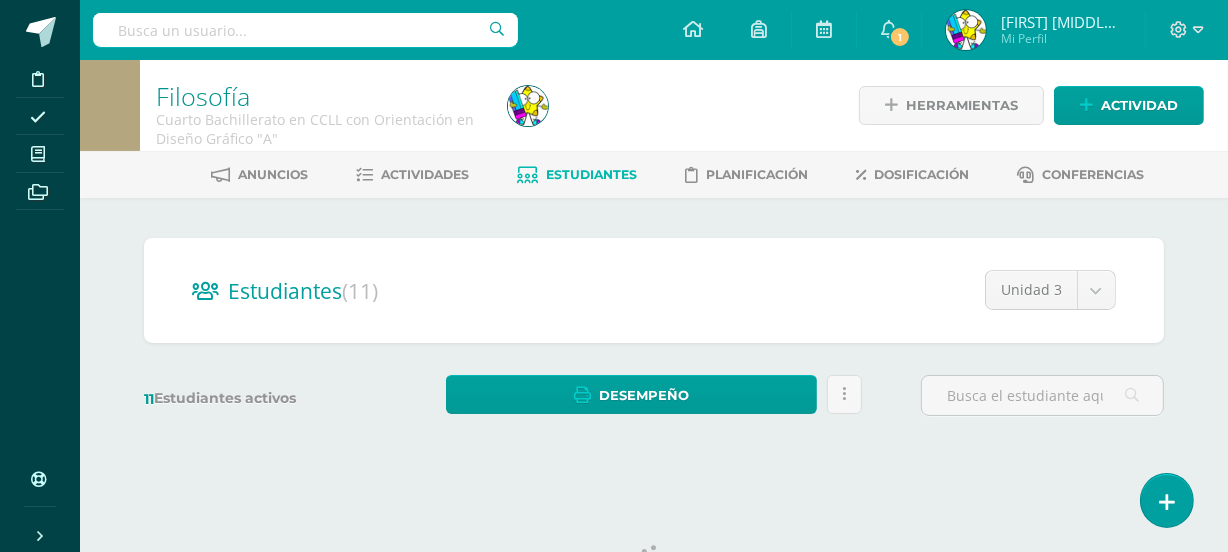 scroll, scrollTop: 0, scrollLeft: 0, axis: both 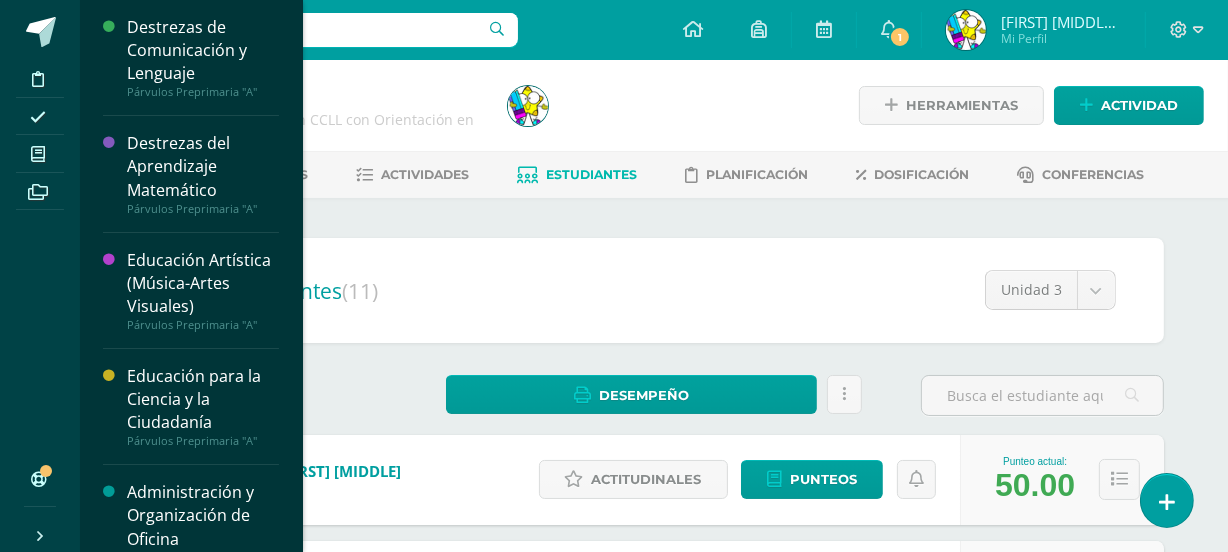 click on "Administración y Organización de Oficina" at bounding box center (203, 515) 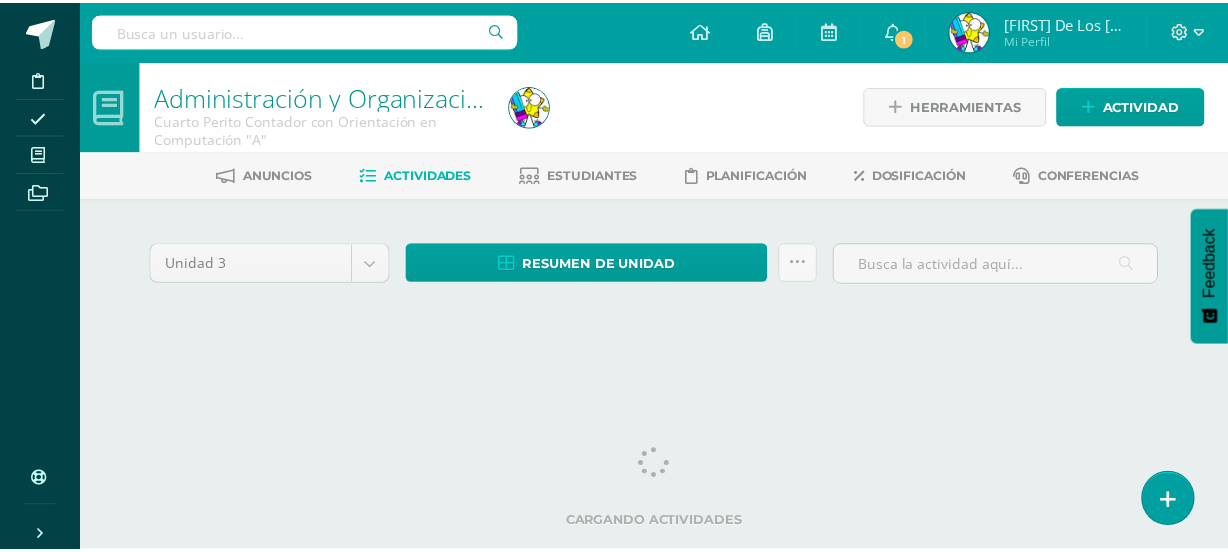 scroll, scrollTop: 0, scrollLeft: 0, axis: both 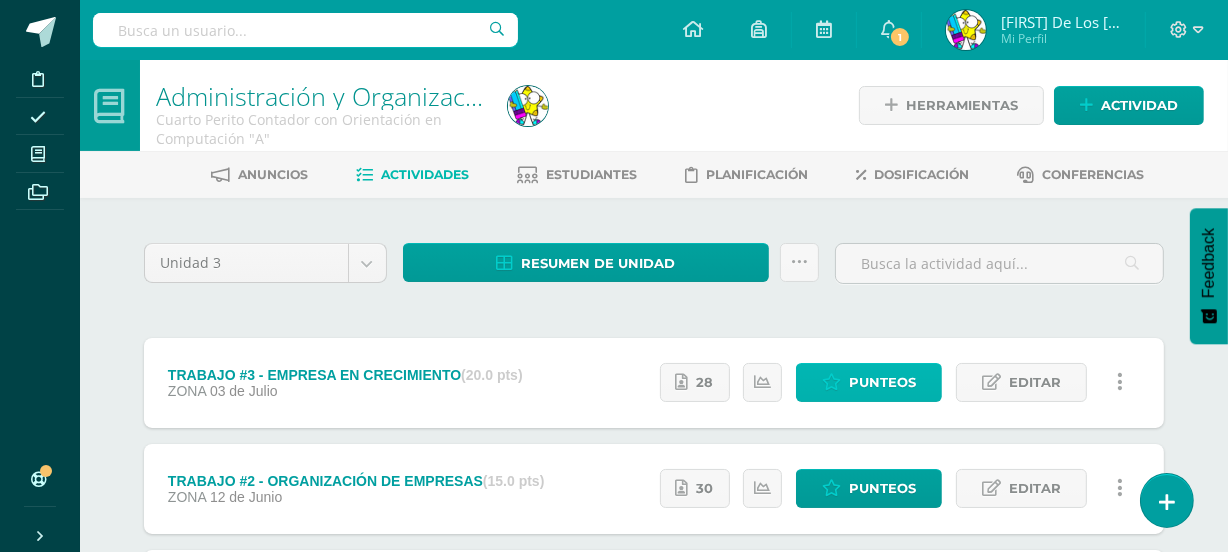 click on "Punteos" at bounding box center [869, 382] 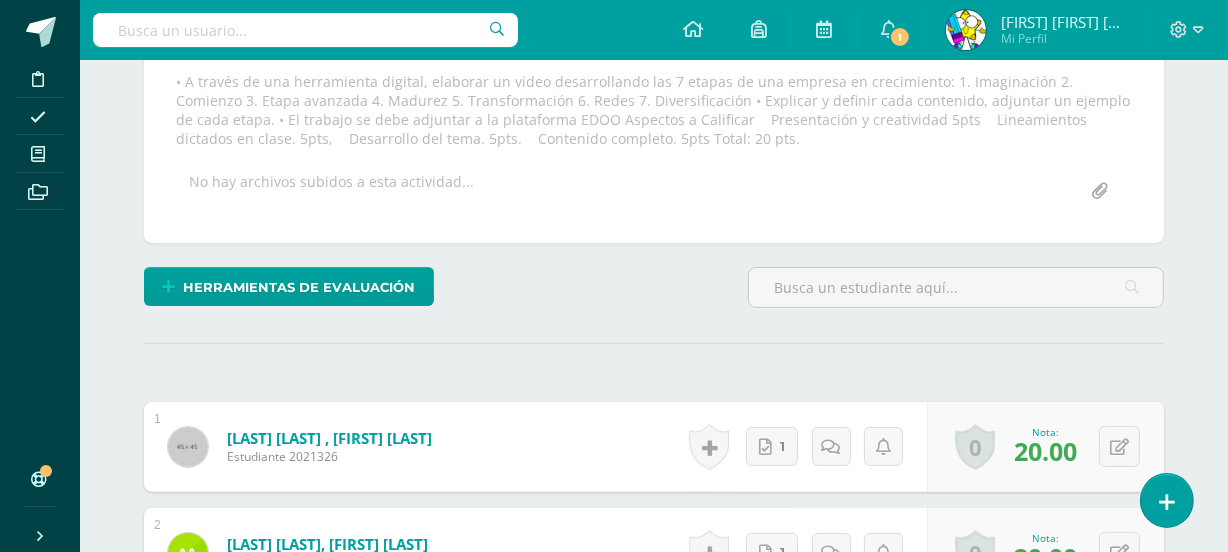 scroll, scrollTop: 370, scrollLeft: 0, axis: vertical 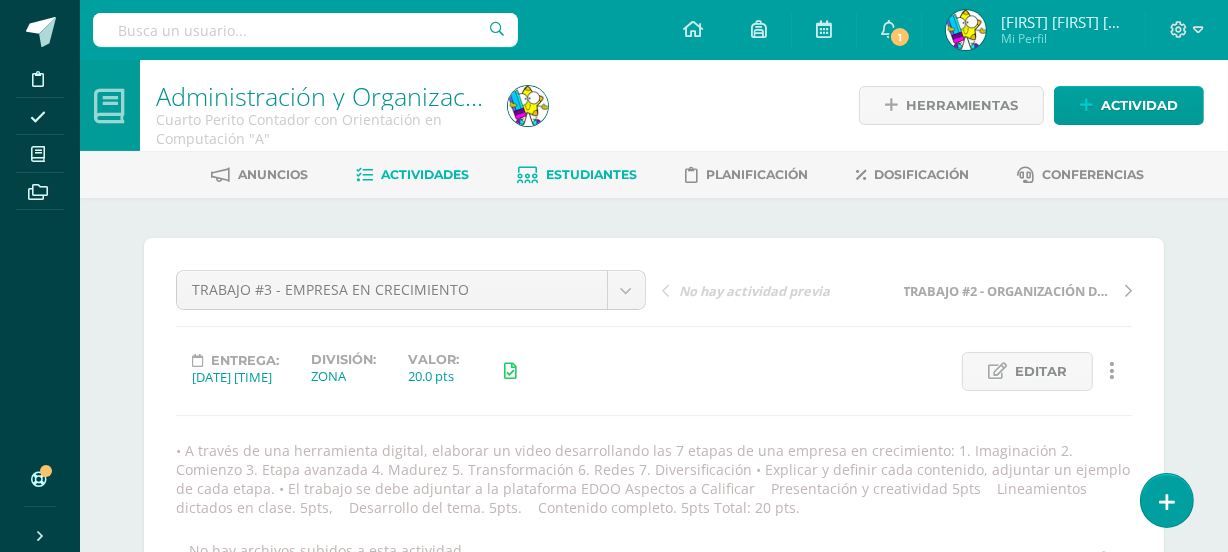 click on "Estudiantes" at bounding box center [592, 174] 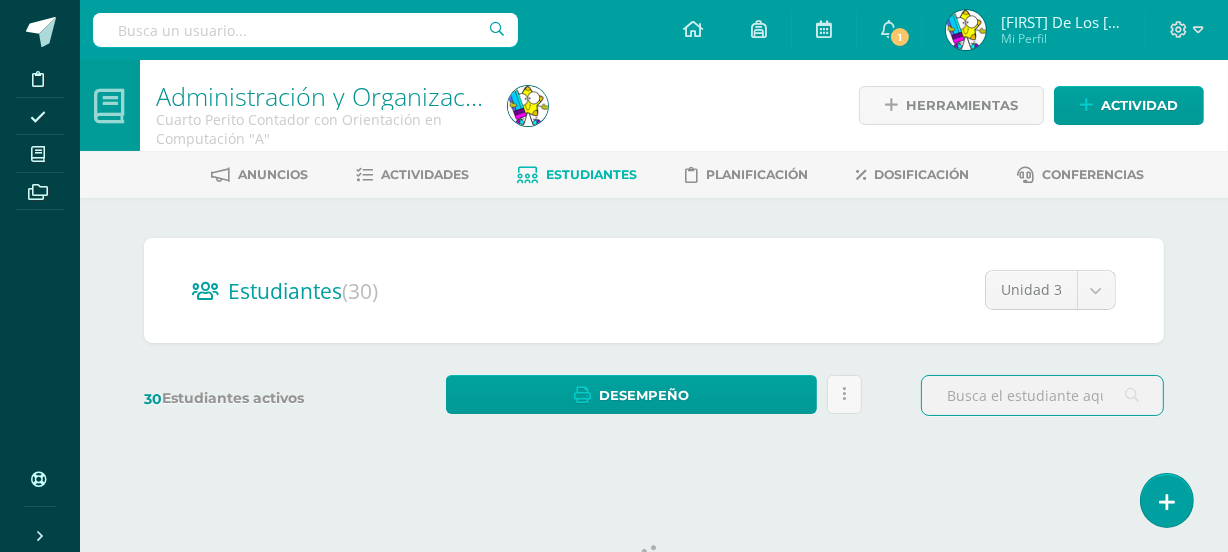 scroll, scrollTop: 0, scrollLeft: 0, axis: both 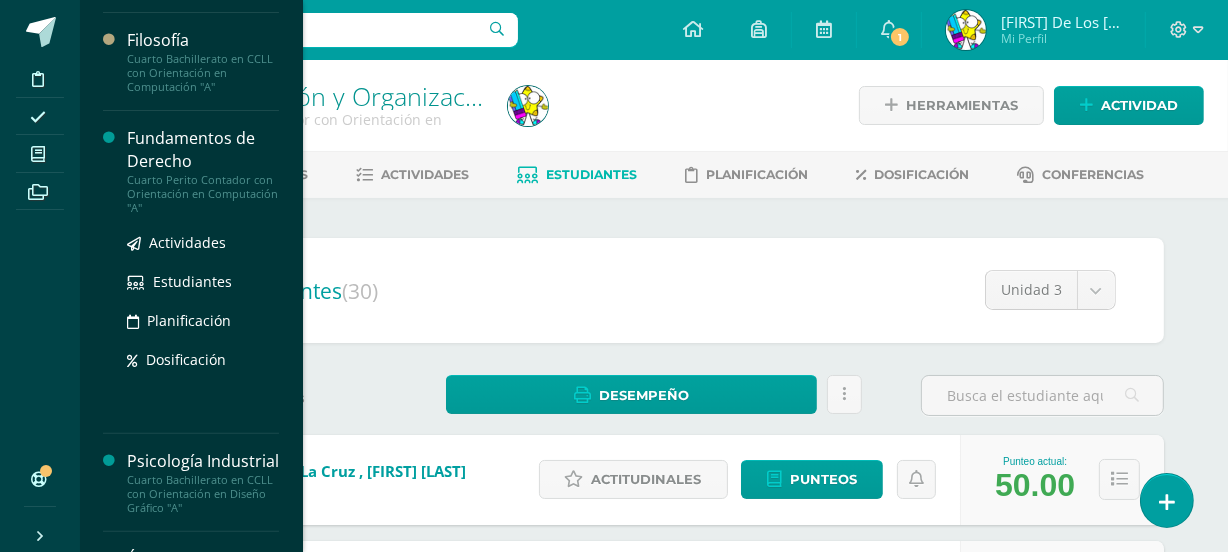 click on "Fundamentos de Derecho" at bounding box center (203, 150) 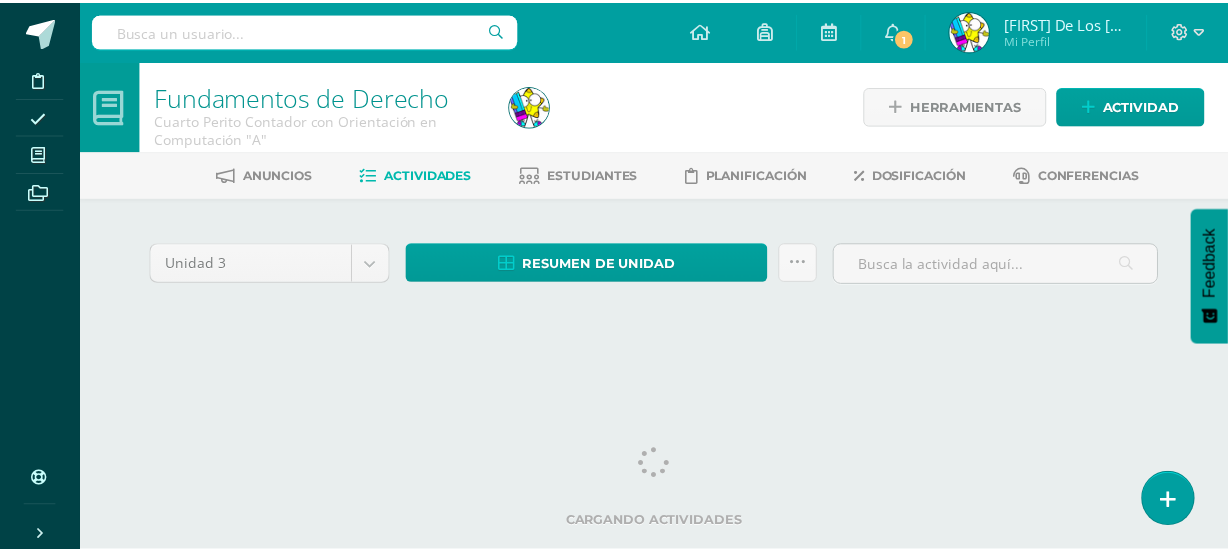 scroll, scrollTop: 0, scrollLeft: 0, axis: both 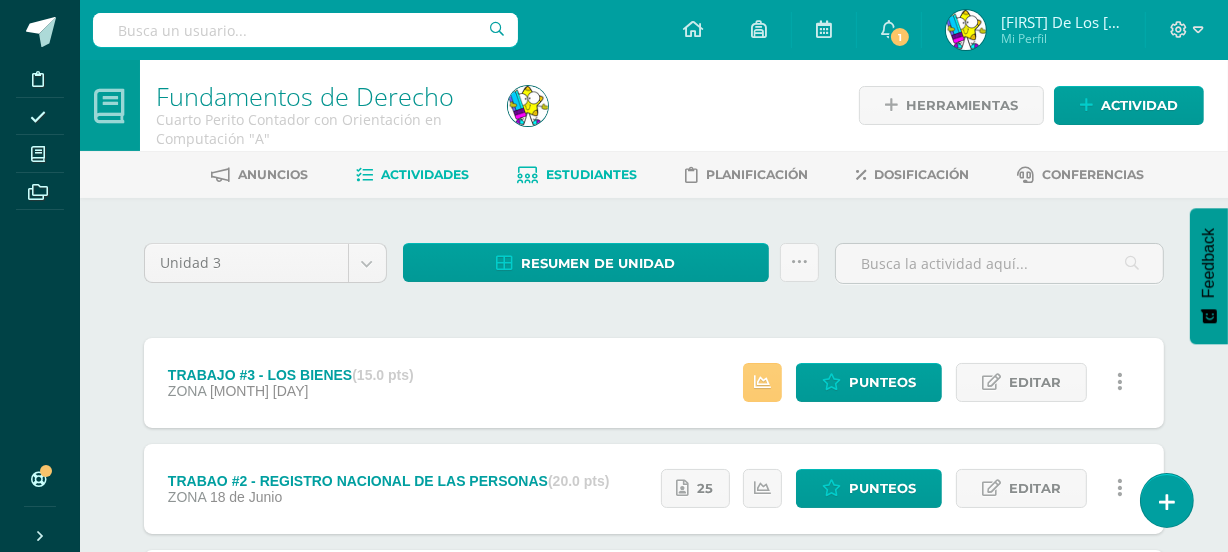 click on "Estudiantes" at bounding box center [592, 174] 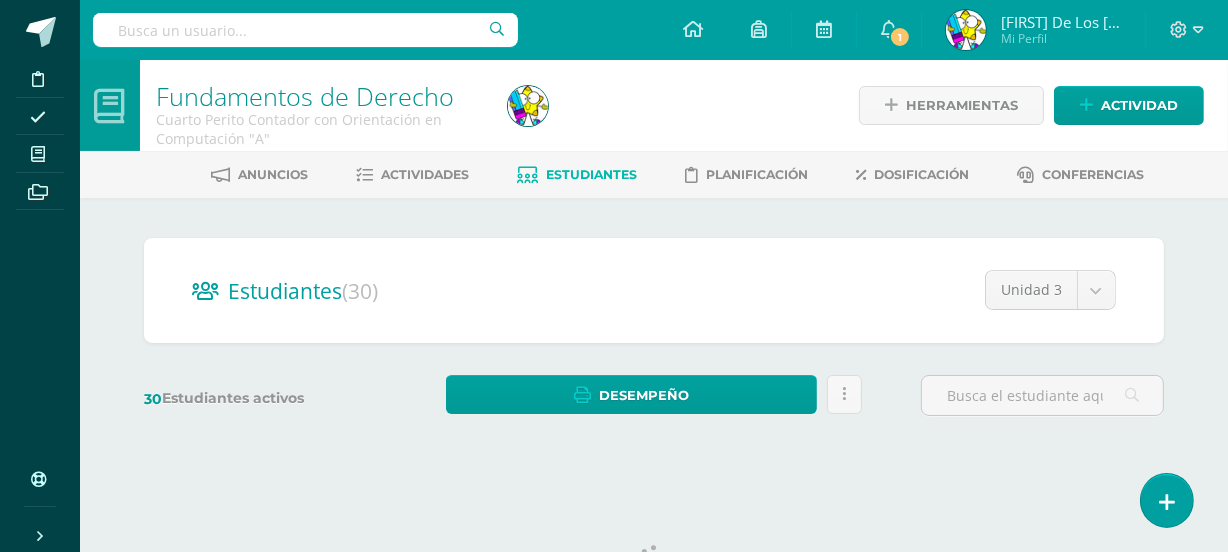 scroll, scrollTop: 0, scrollLeft: 0, axis: both 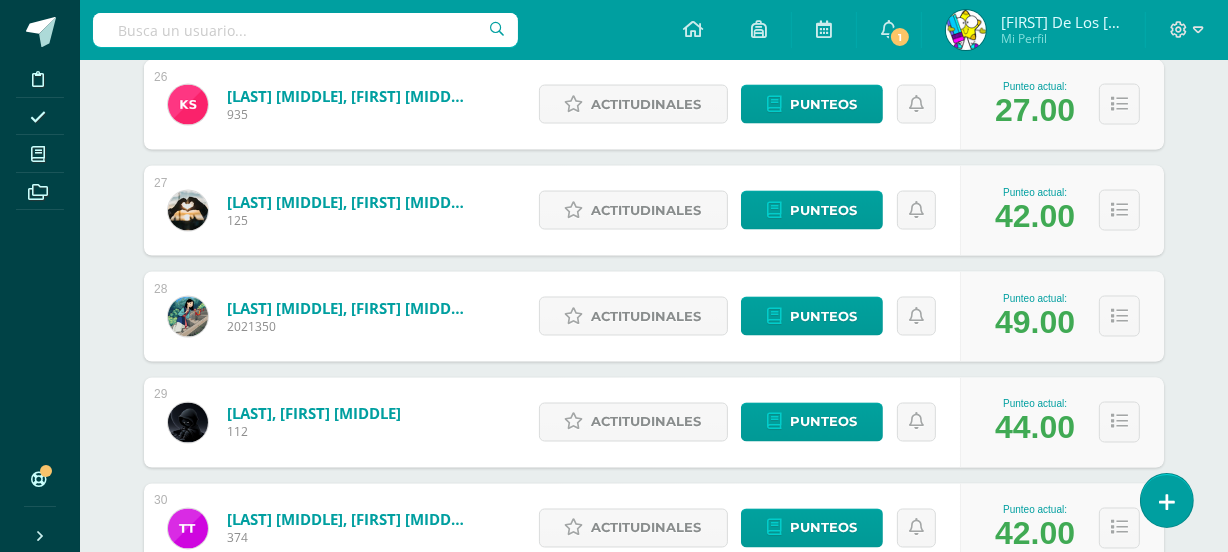 drag, startPoint x: 1222, startPoint y: 452, endPoint x: 1219, endPoint y: 435, distance: 17.262676 